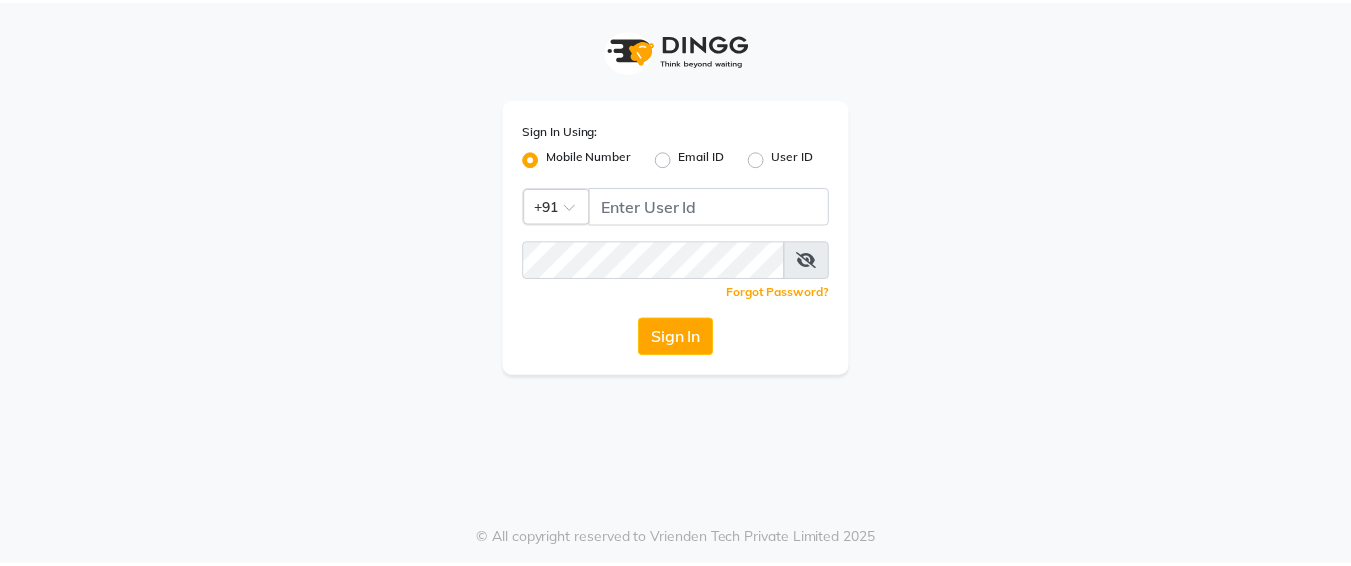 scroll, scrollTop: 0, scrollLeft: 0, axis: both 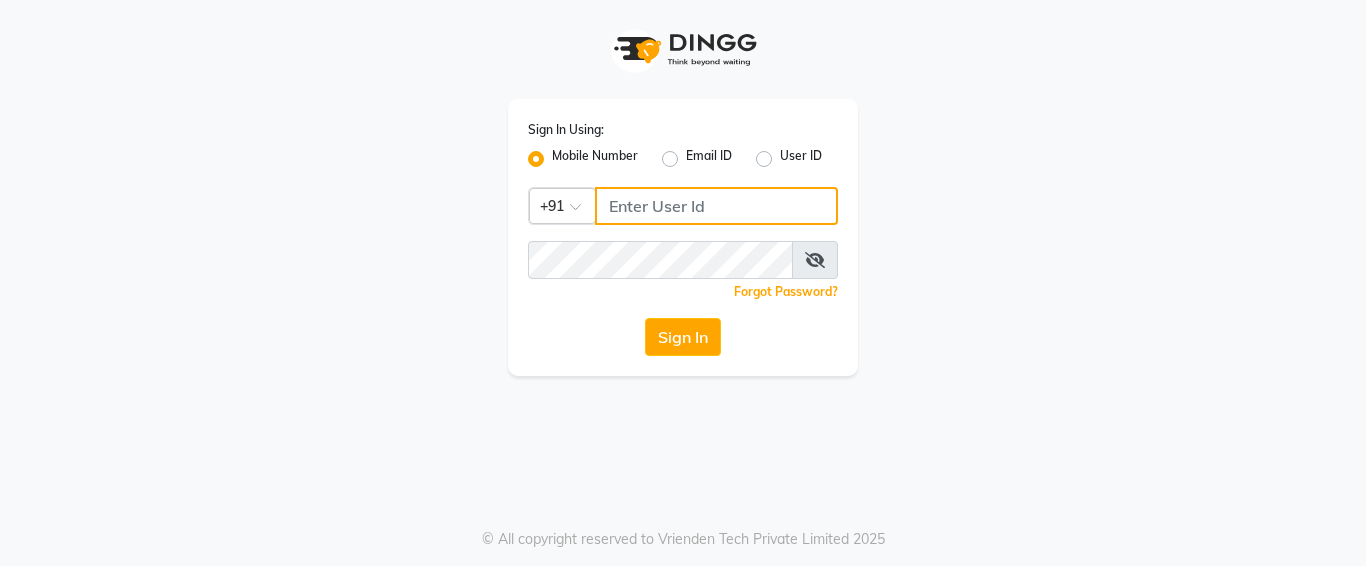 click 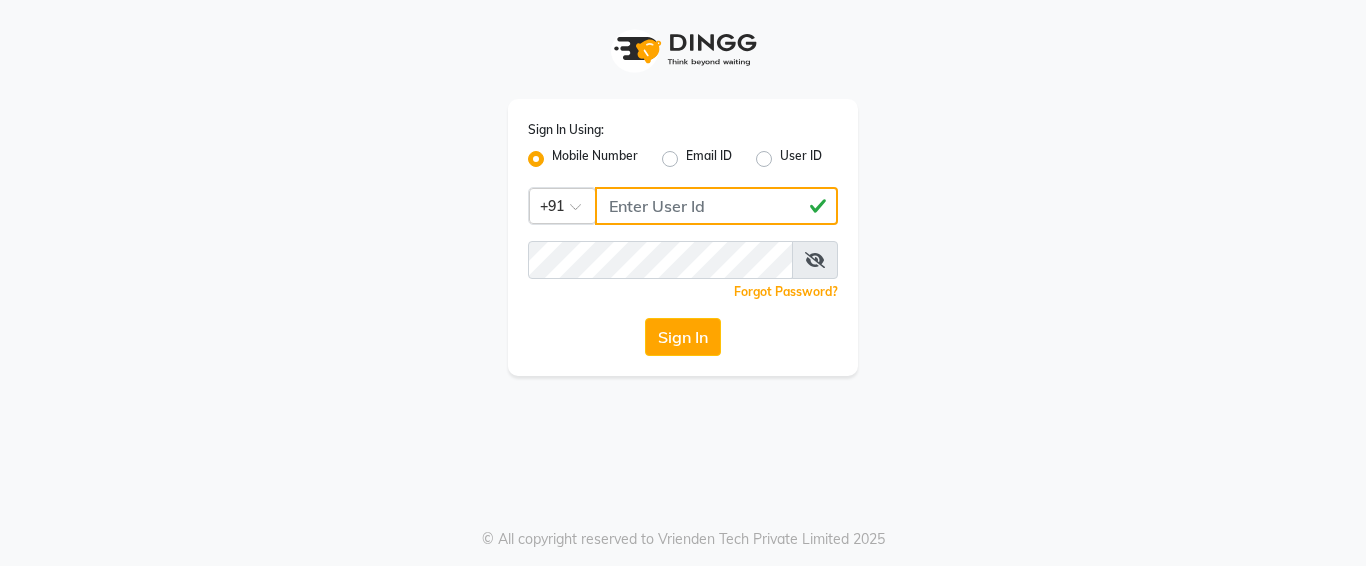 type on "[PHONE]" 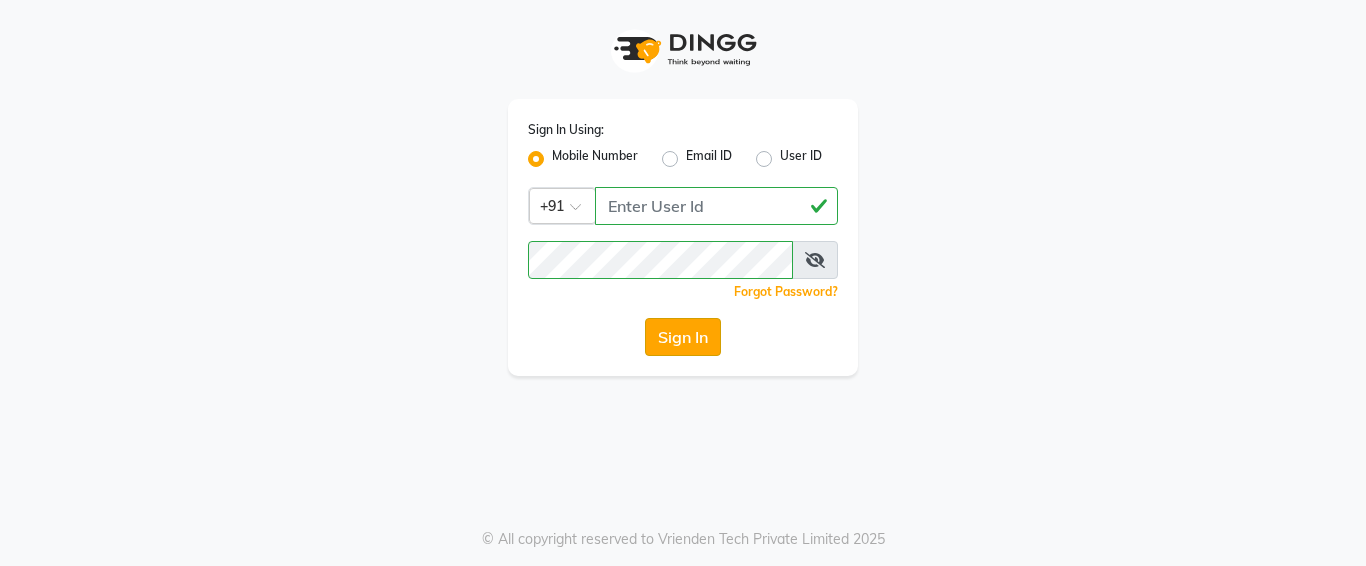 click on "Sign In" 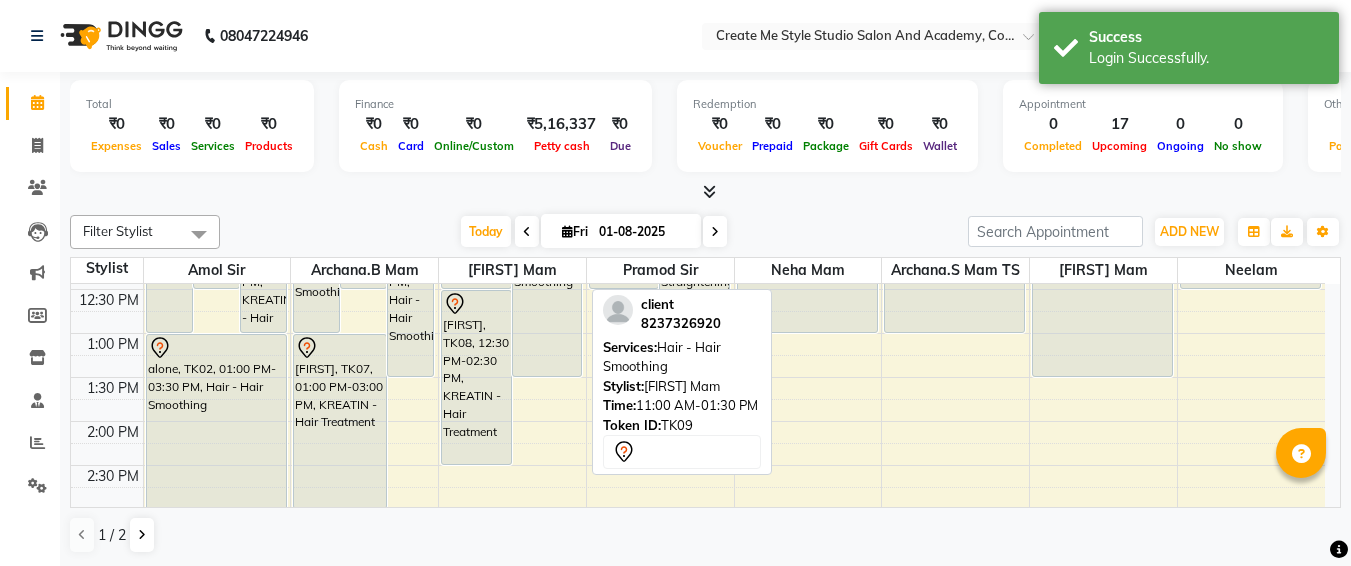 scroll, scrollTop: 339, scrollLeft: 0, axis: vertical 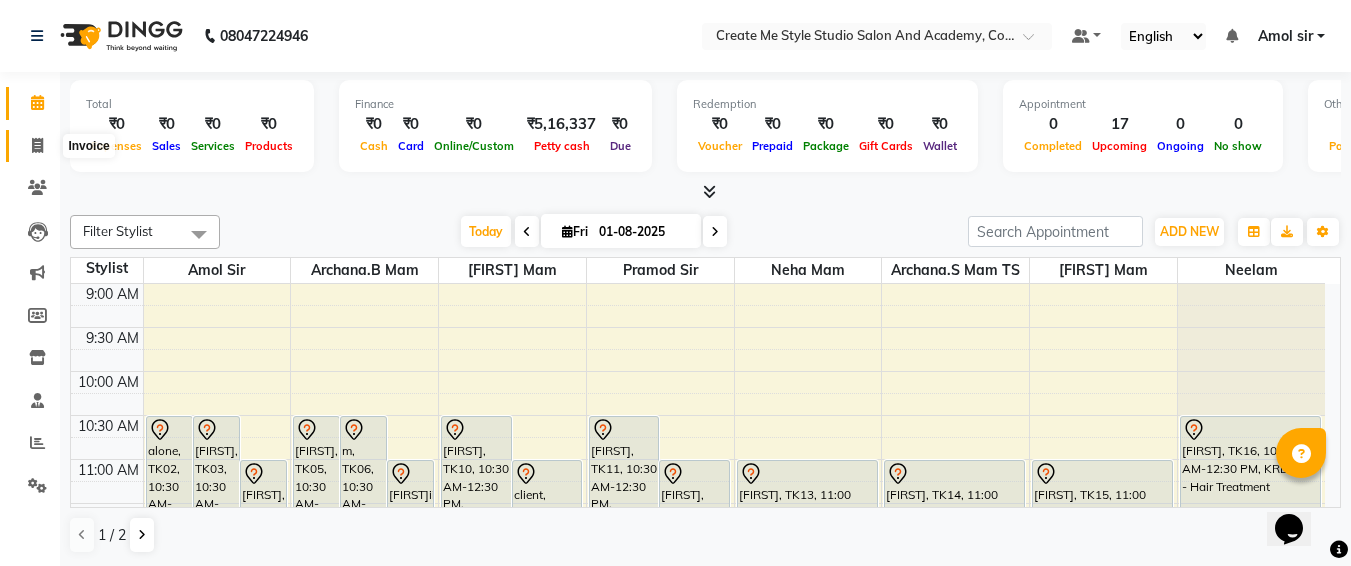 click 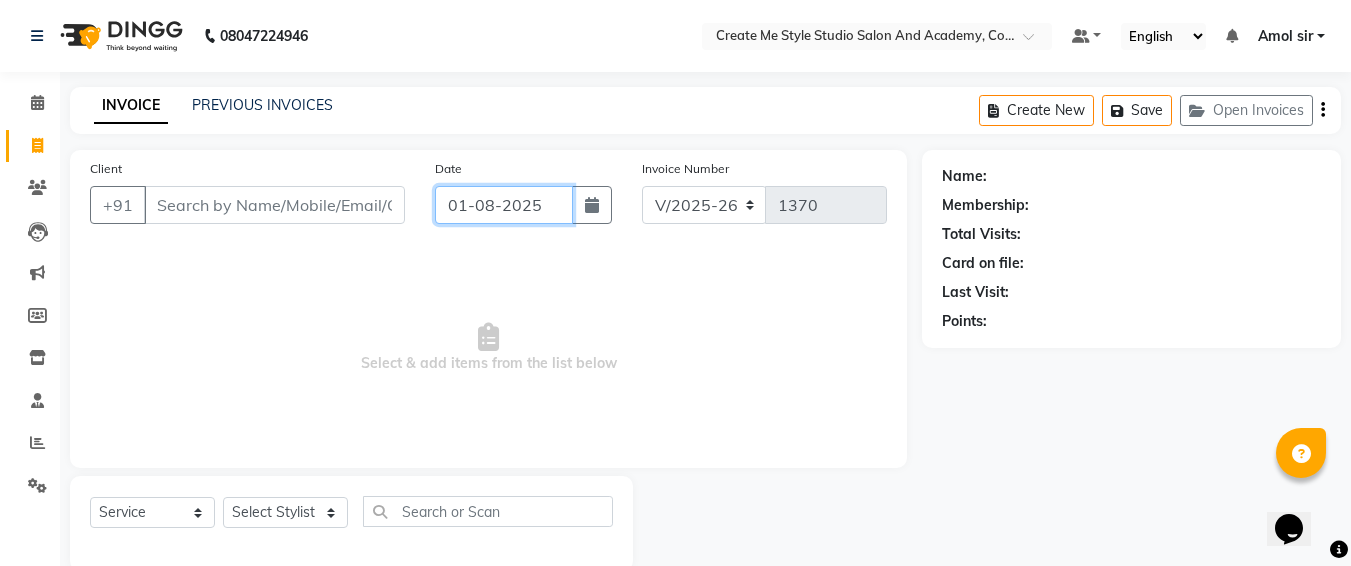 click on "01-08-2025" 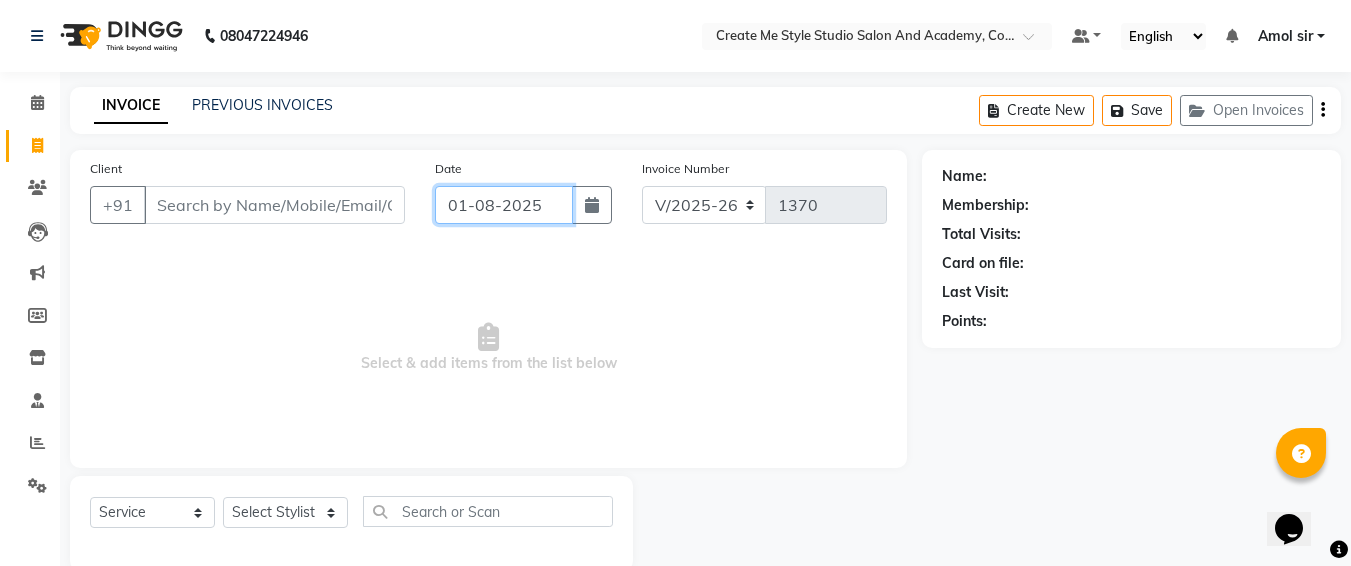 select on "8" 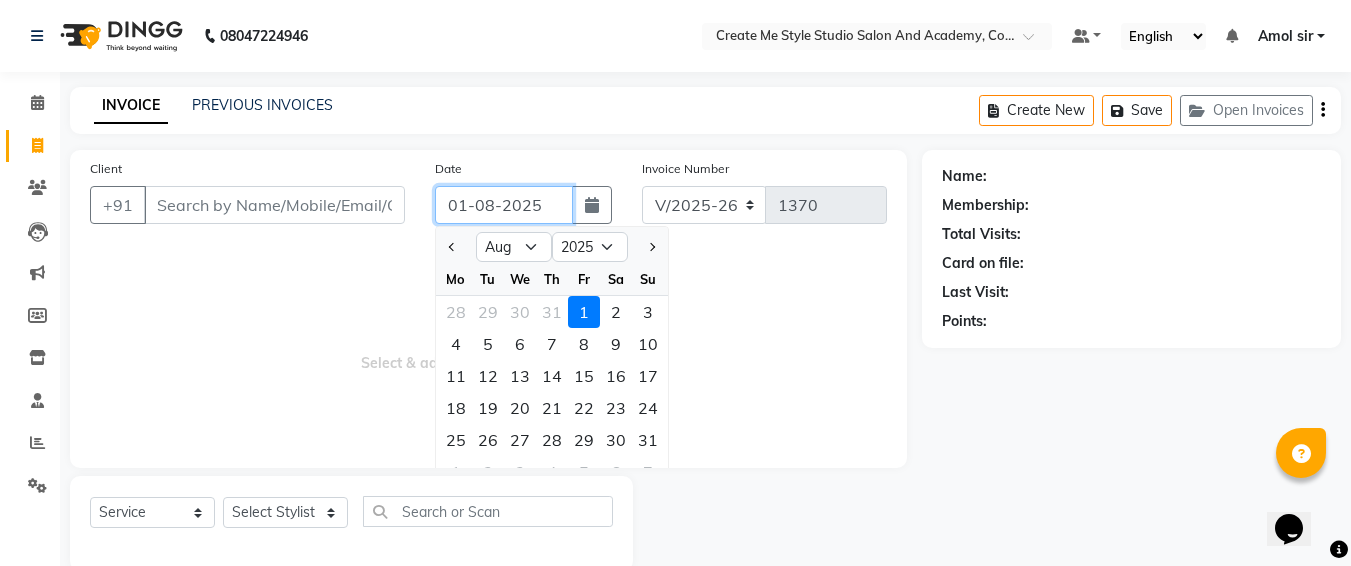 click on "01-08-2025" 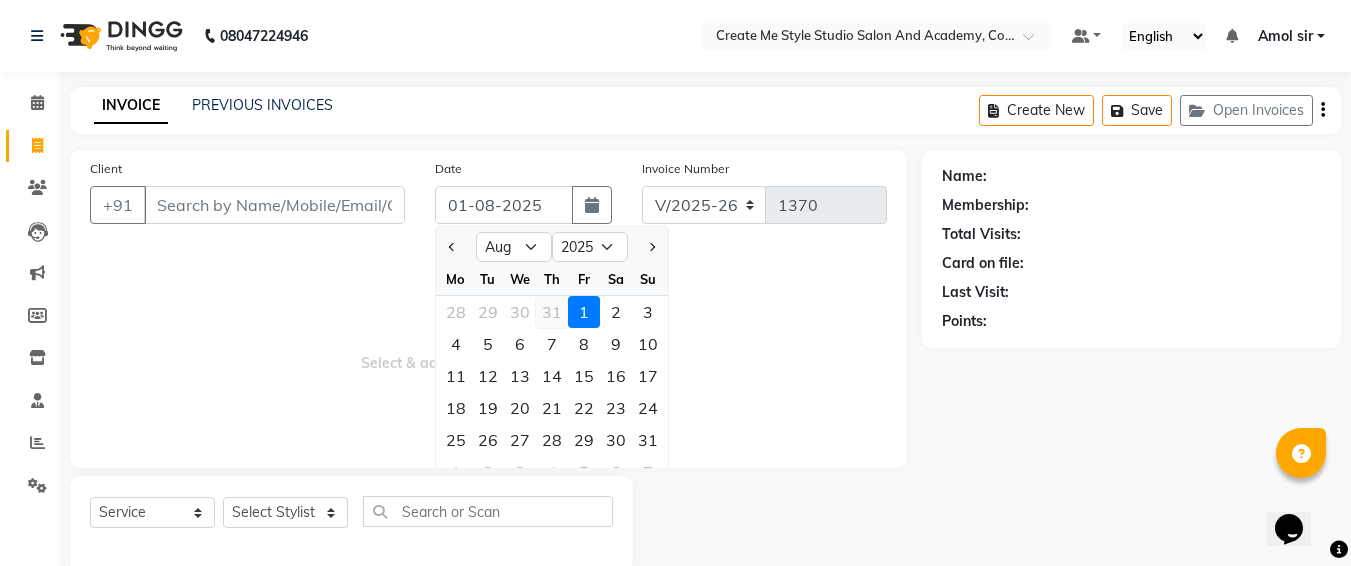 click on "31" 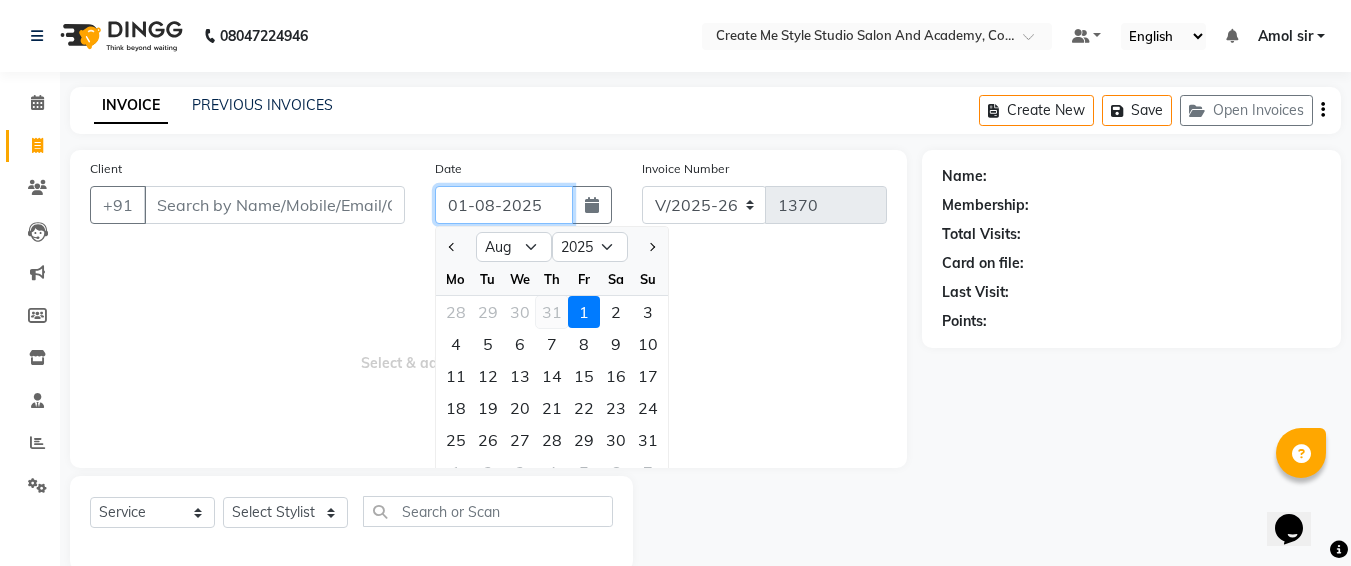 type on "31-07-2025" 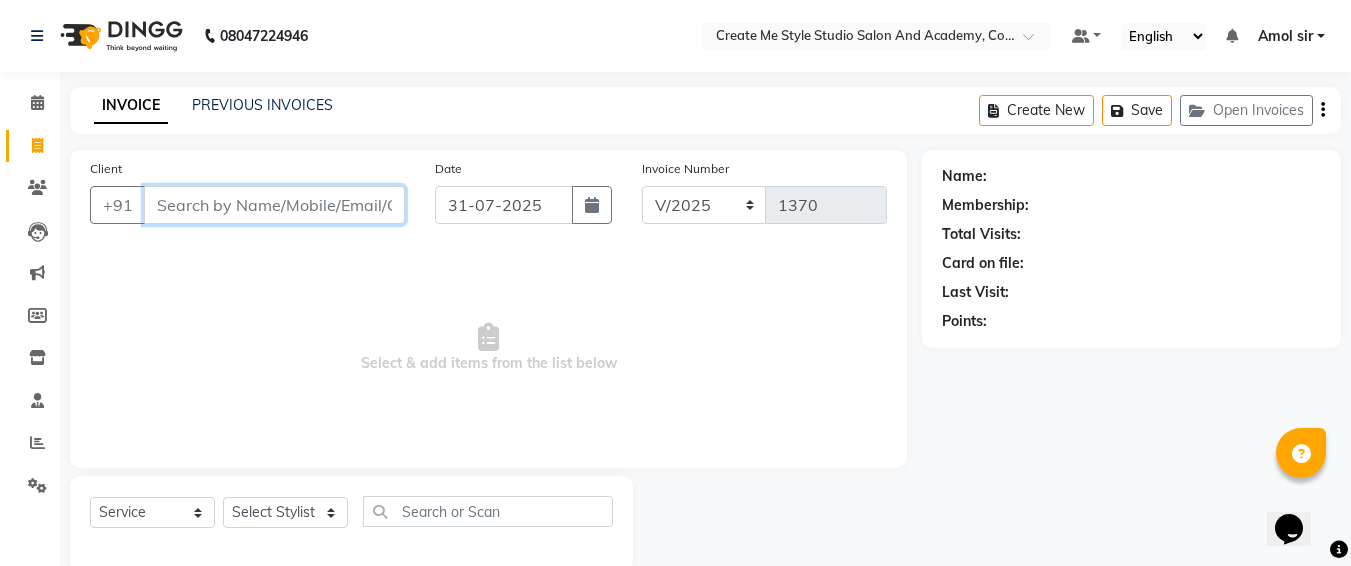click on "Client" at bounding box center [274, 205] 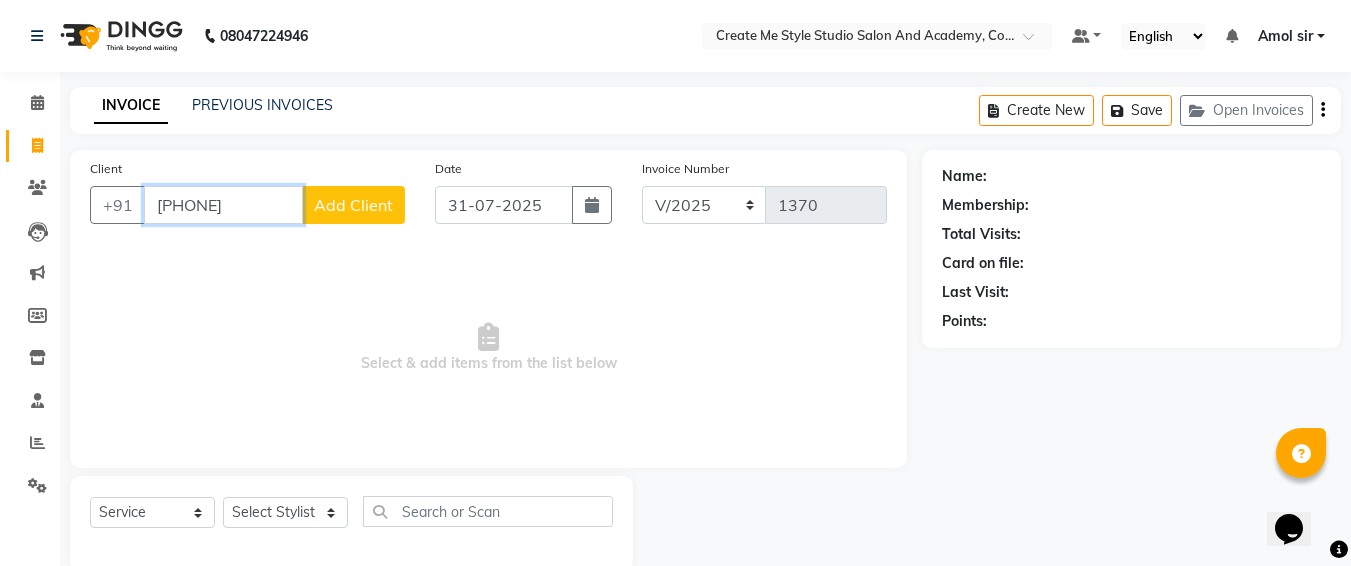 type on "[PHONE]" 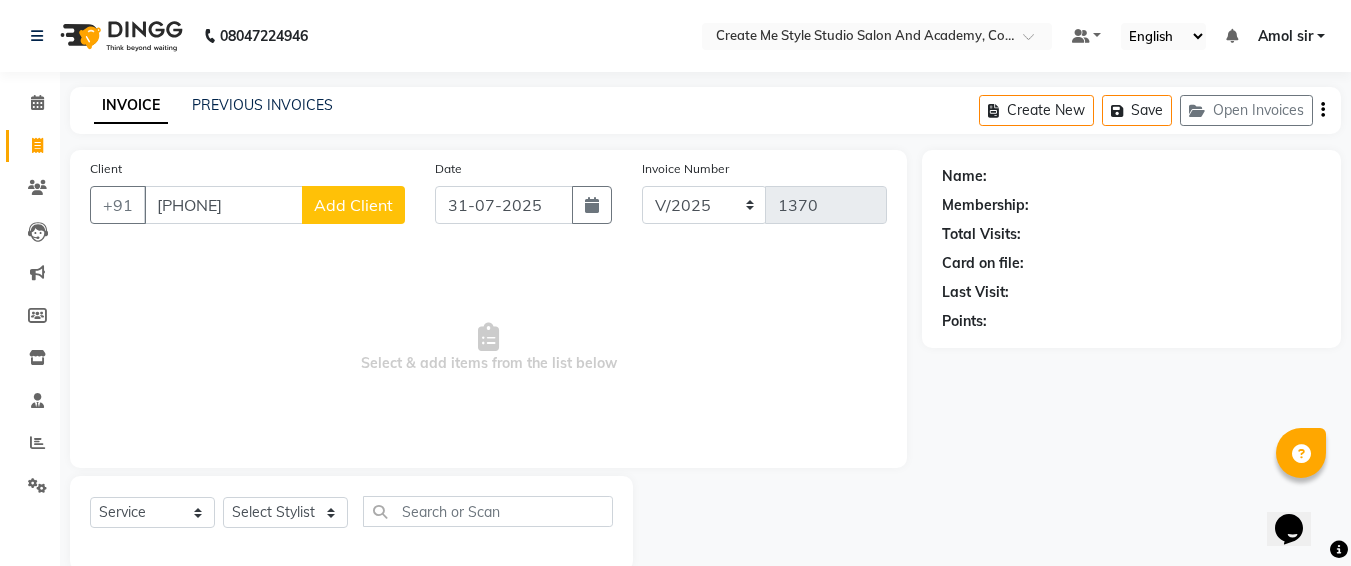 click on "Client +[COUNTRY CODE] [PHONE] Add Client" 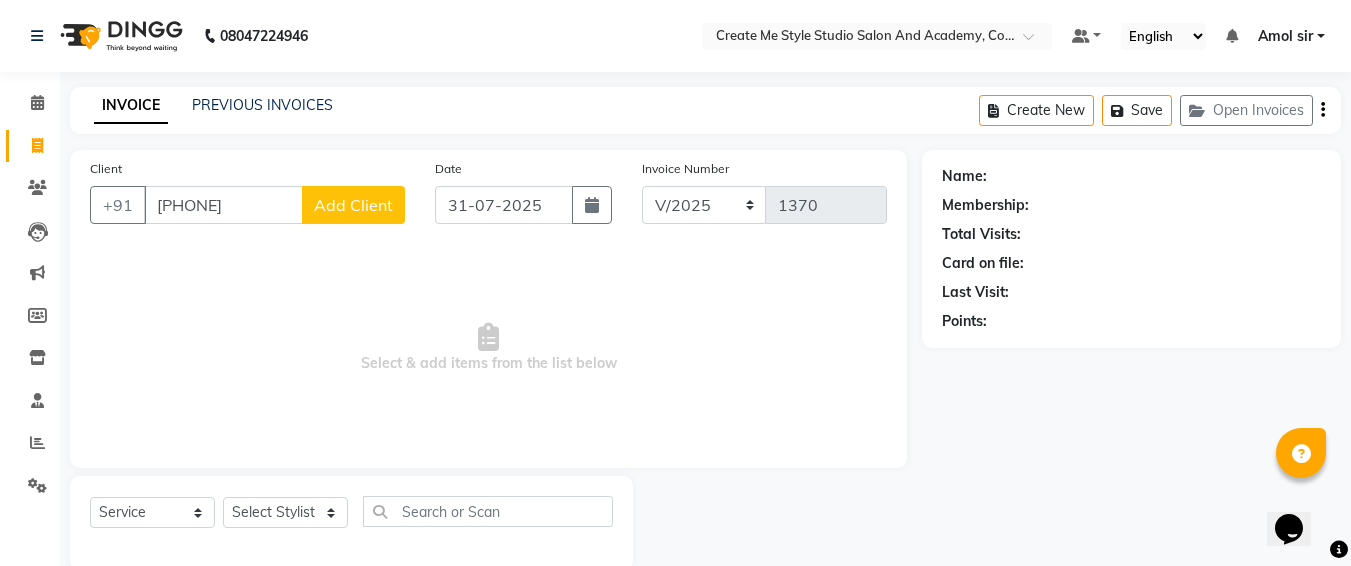 click on "Add Client" 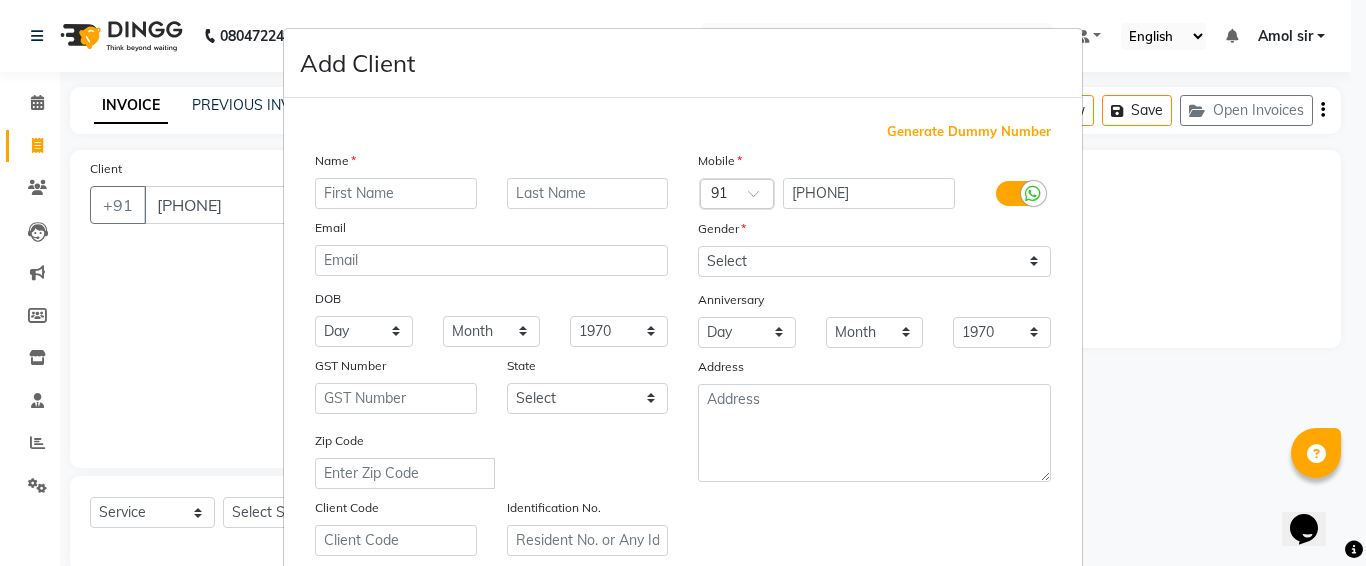 click at bounding box center [396, 193] 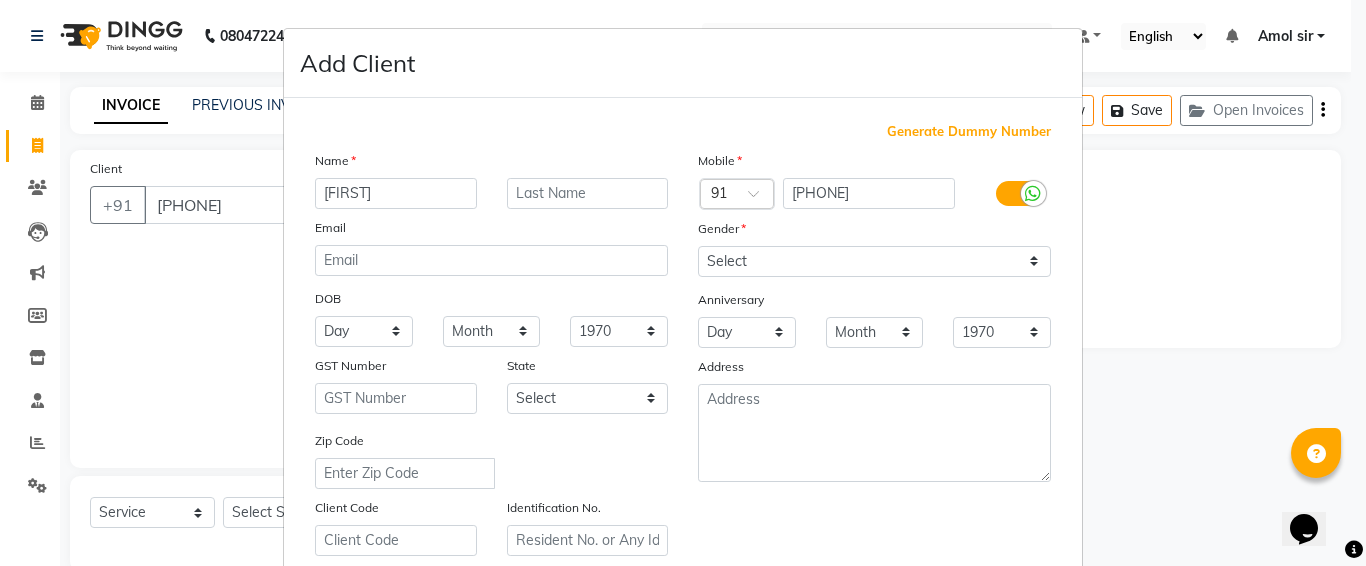 type on "[FIRST]" 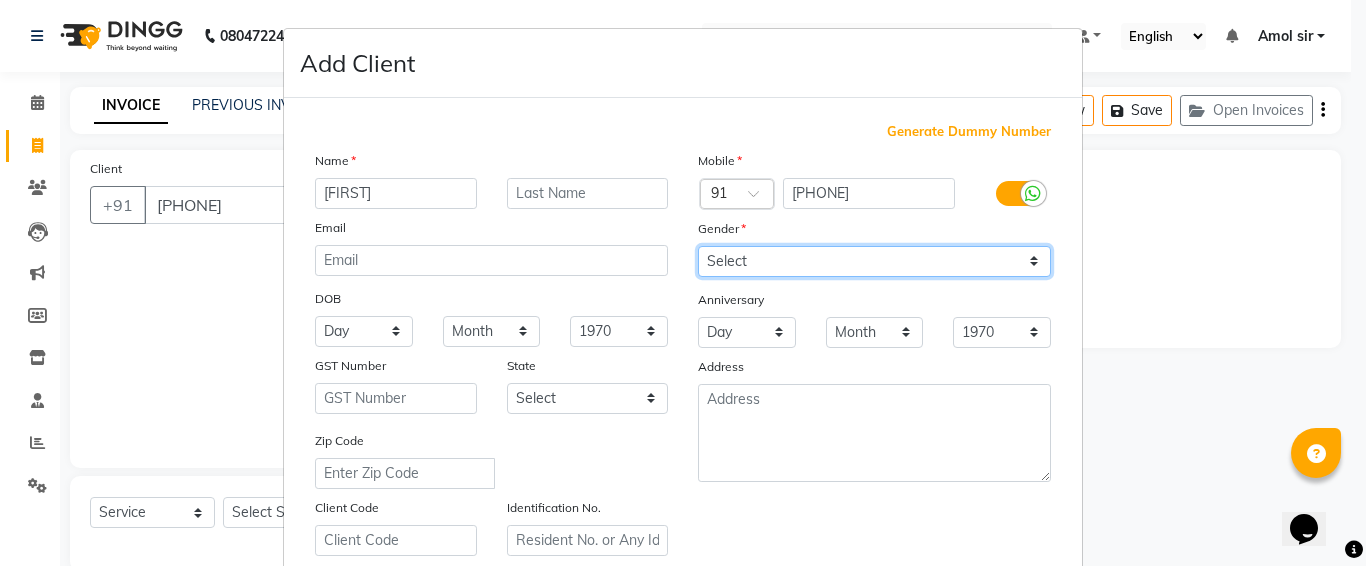 click on "Select Male Female Other Prefer Not To Say" at bounding box center (874, 261) 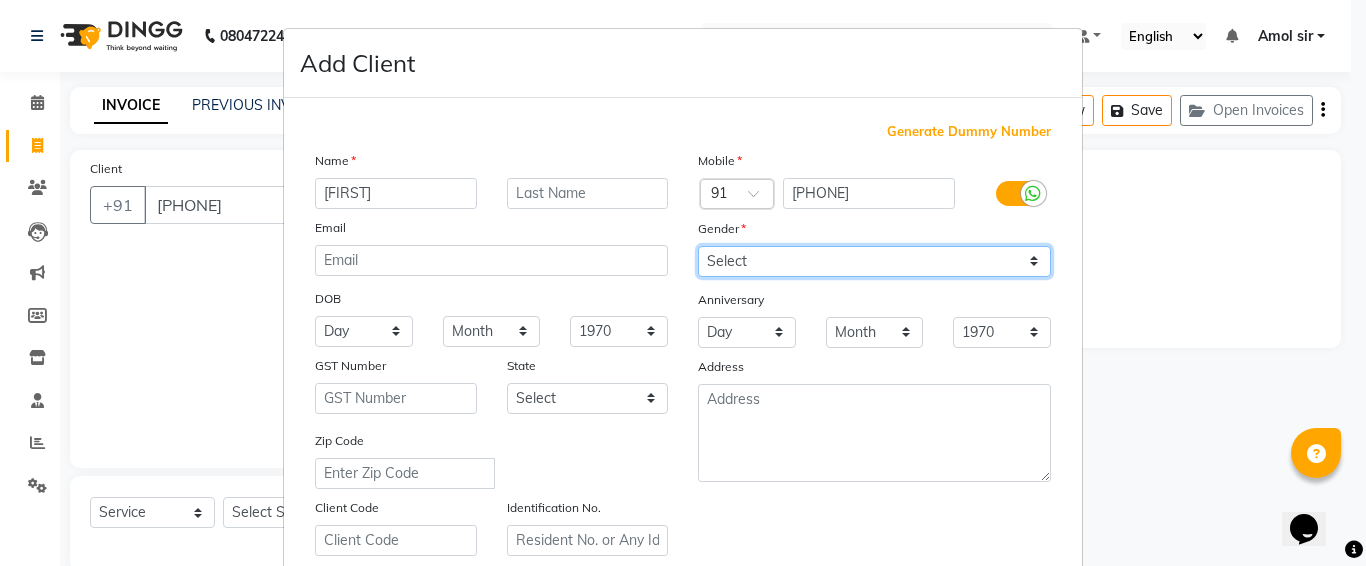 select on "female" 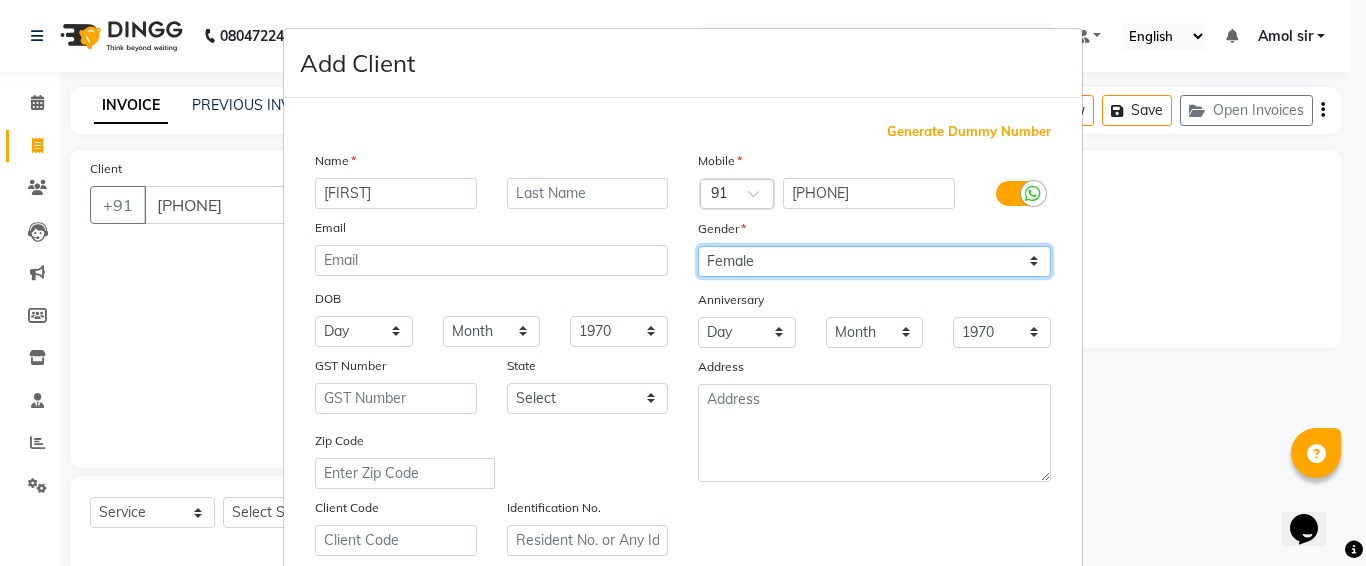 click on "Select Male Female Other Prefer Not To Say" at bounding box center (874, 261) 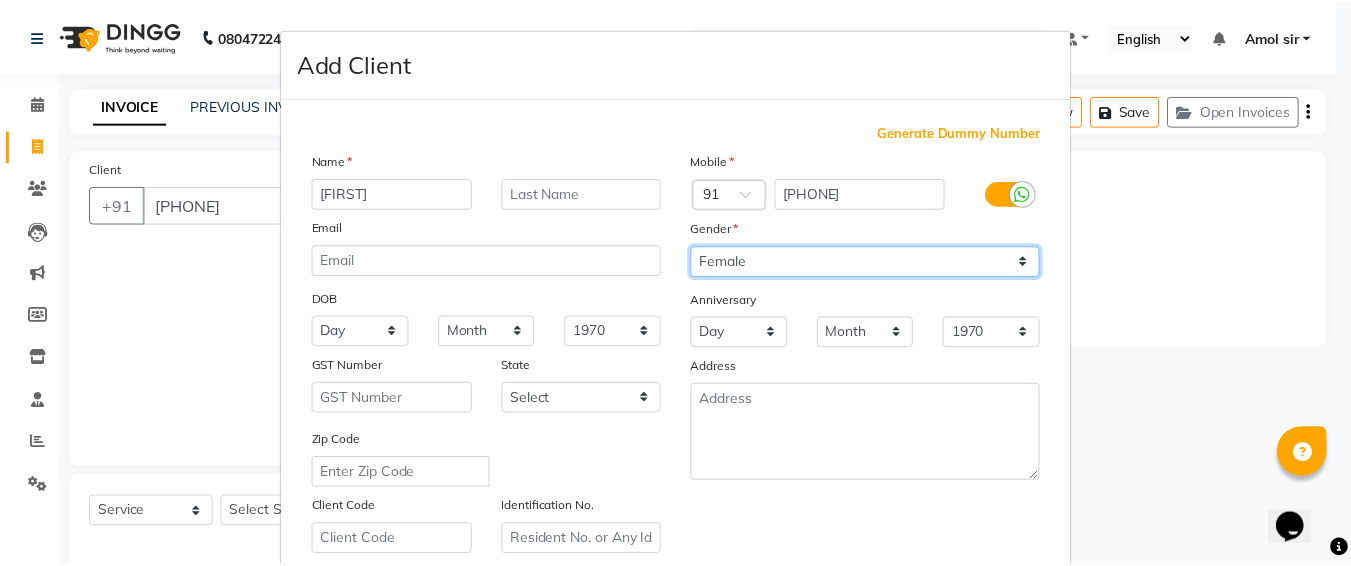 scroll, scrollTop: 357, scrollLeft: 0, axis: vertical 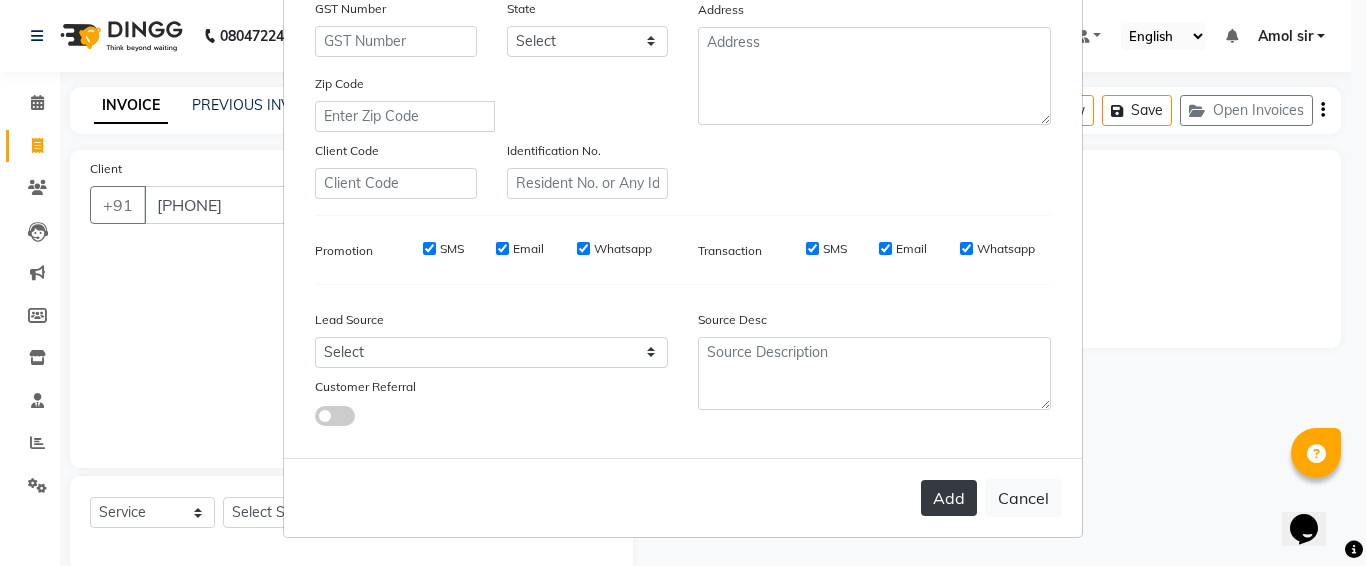 click on "Add" at bounding box center (949, 498) 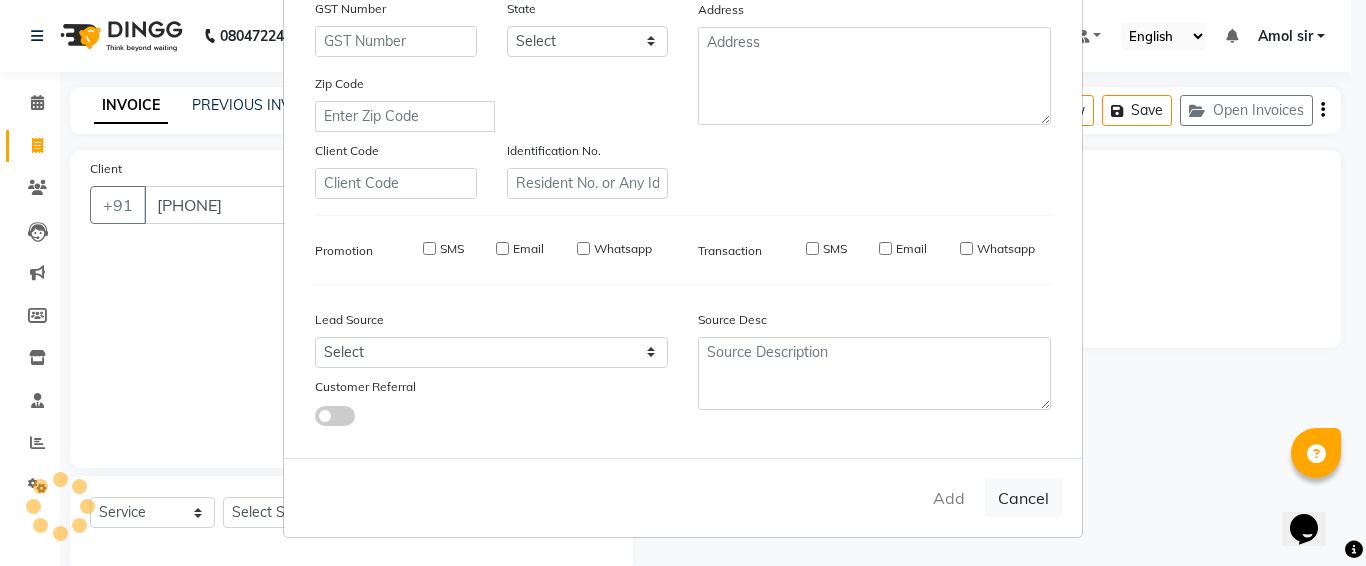 type 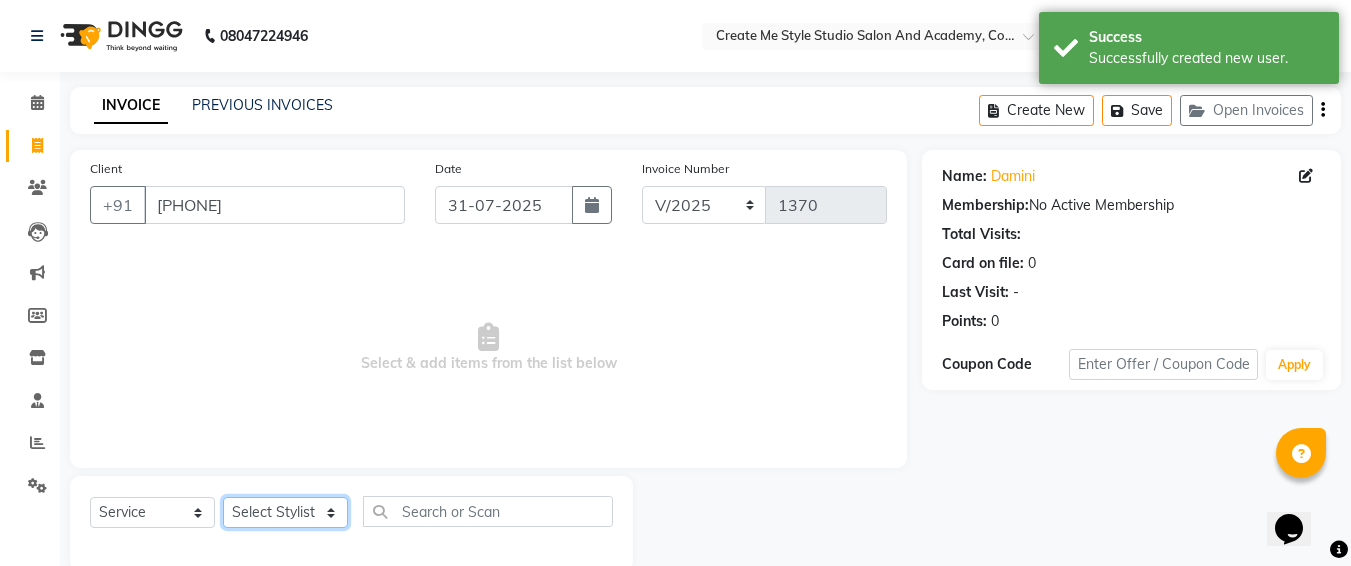 click on "Select Stylist [FIRST] Sir  Archana.B mam  Archana.S mam TS [FIRST] mam [FIRST] mam Neelam Neha mam  [FIRST] Sir Reception 1 Reception 2 Sunil sir" 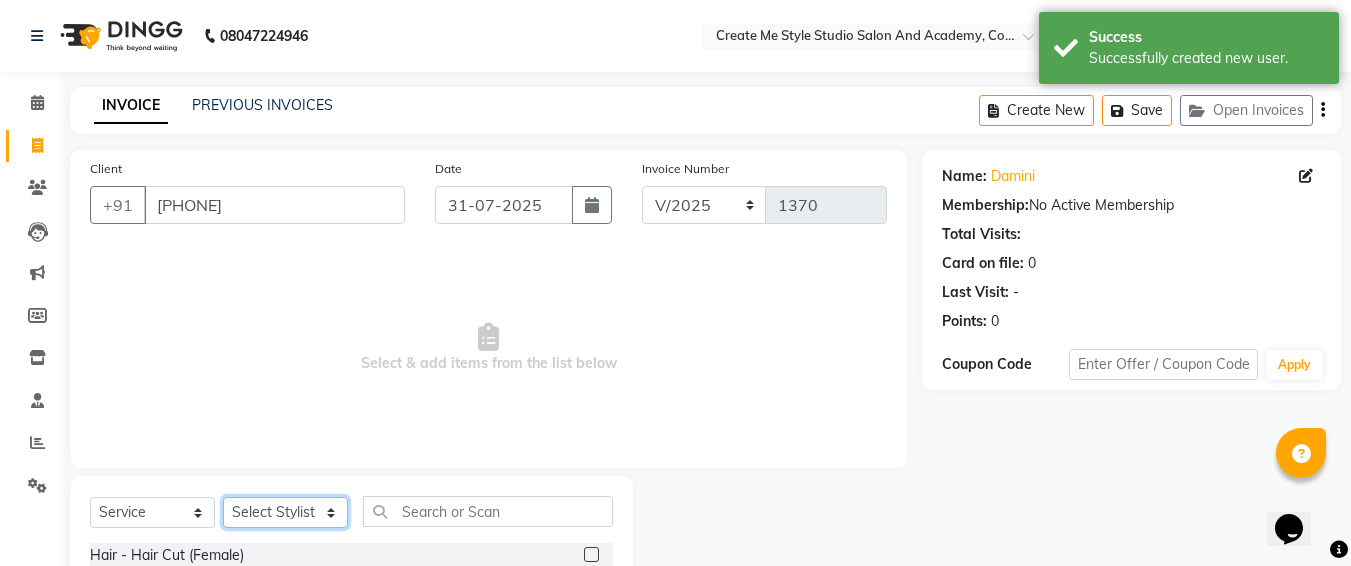 scroll, scrollTop: 235, scrollLeft: 0, axis: vertical 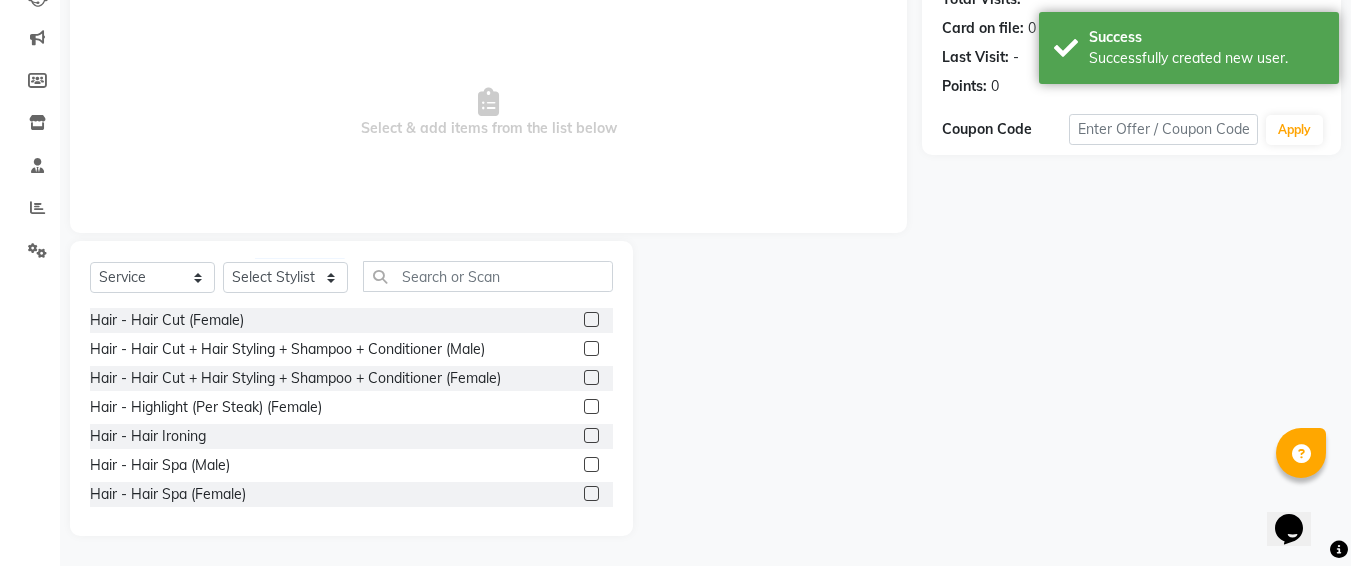 click 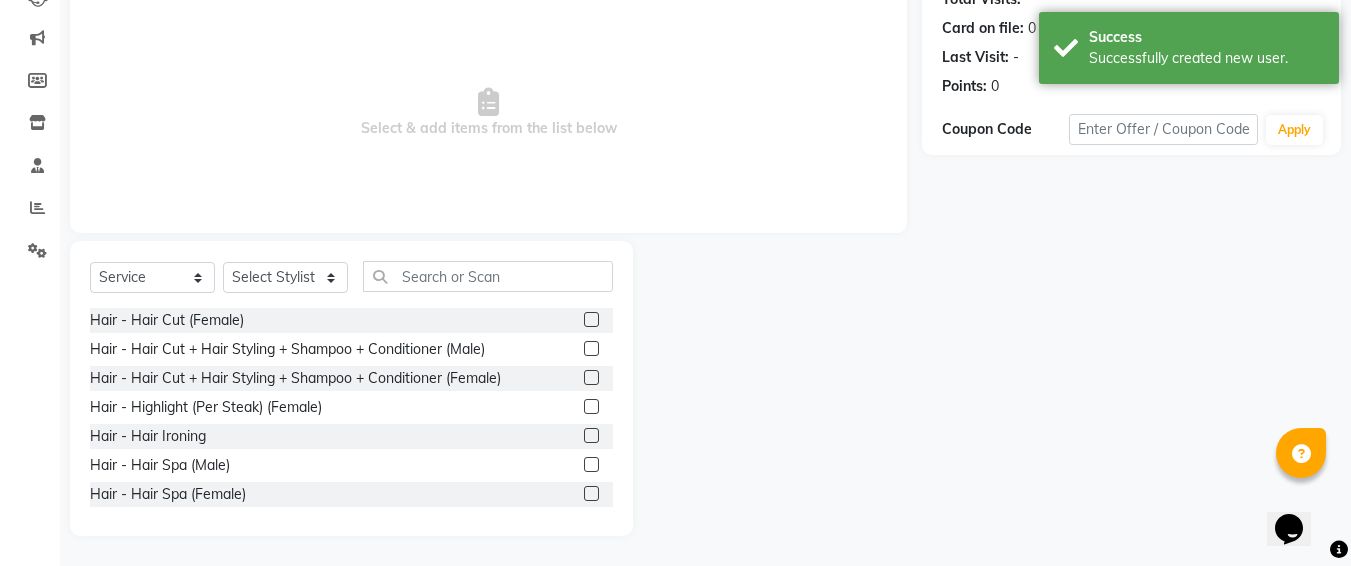 click 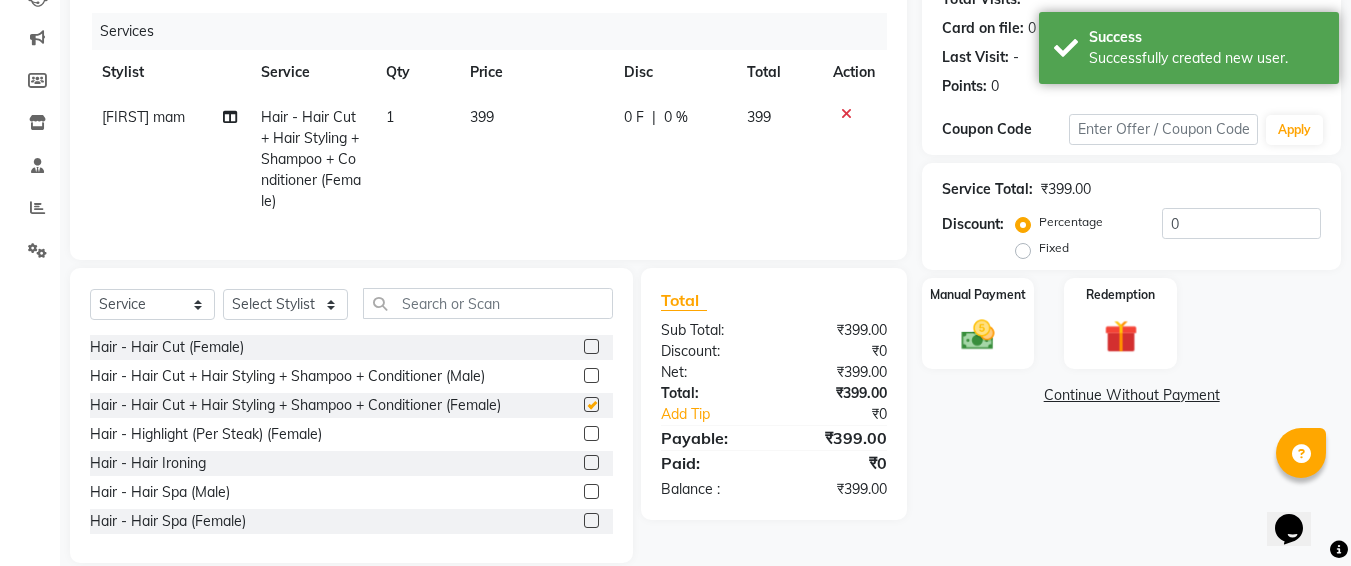 checkbox on "false" 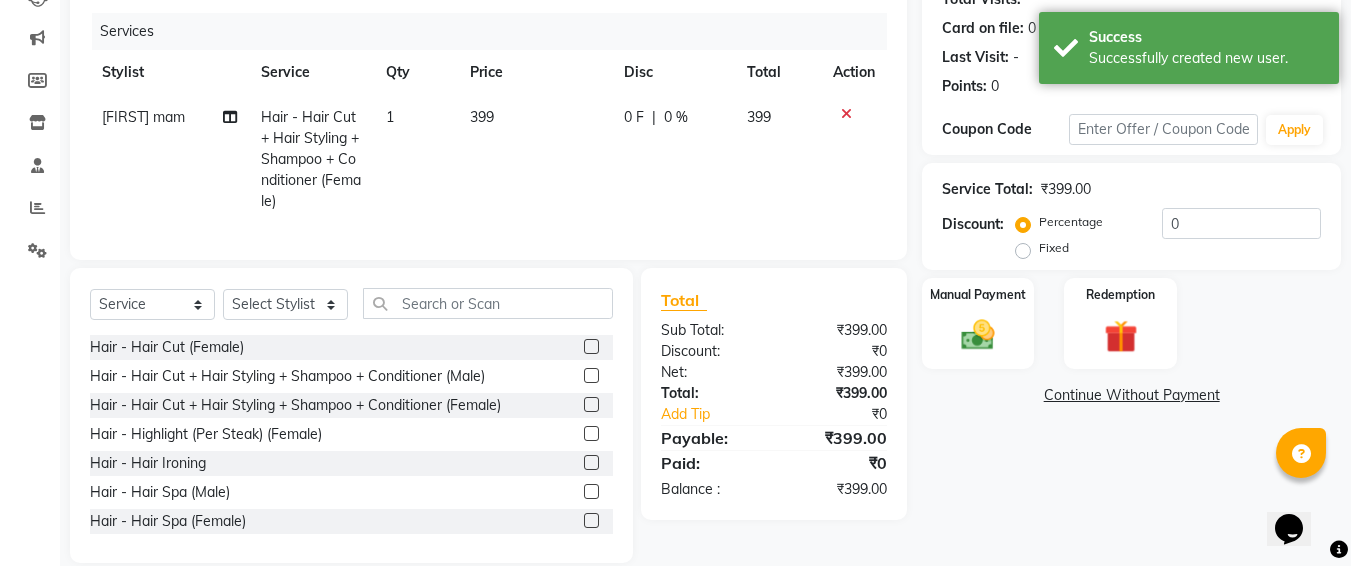 click on "399" 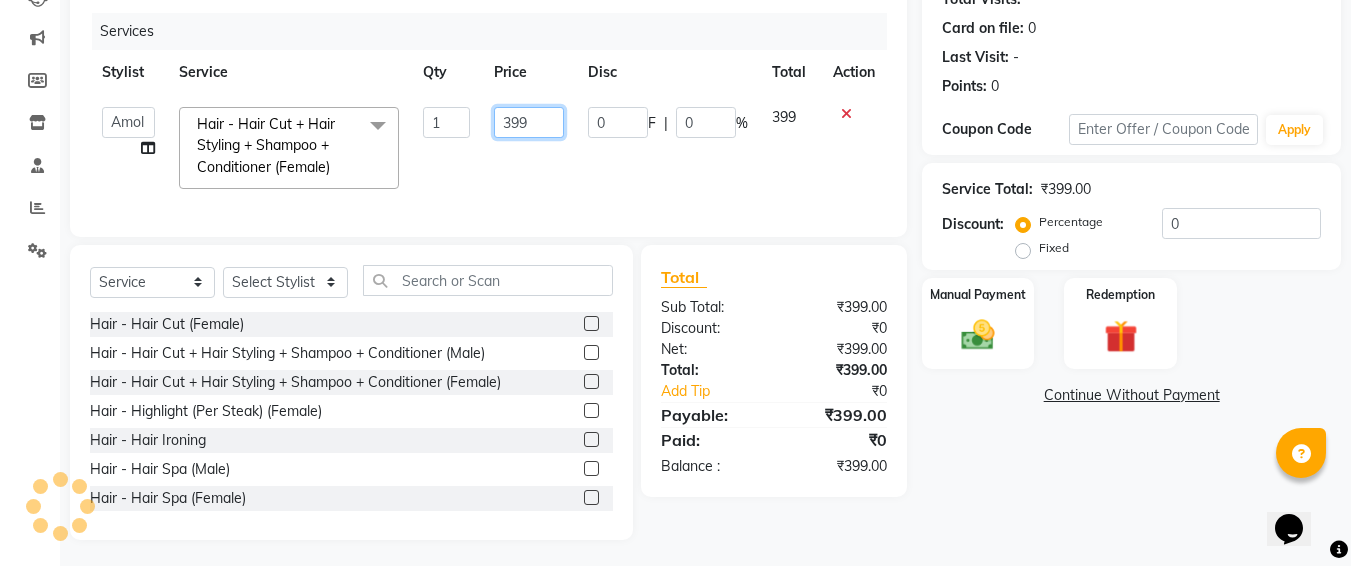 click on "399" 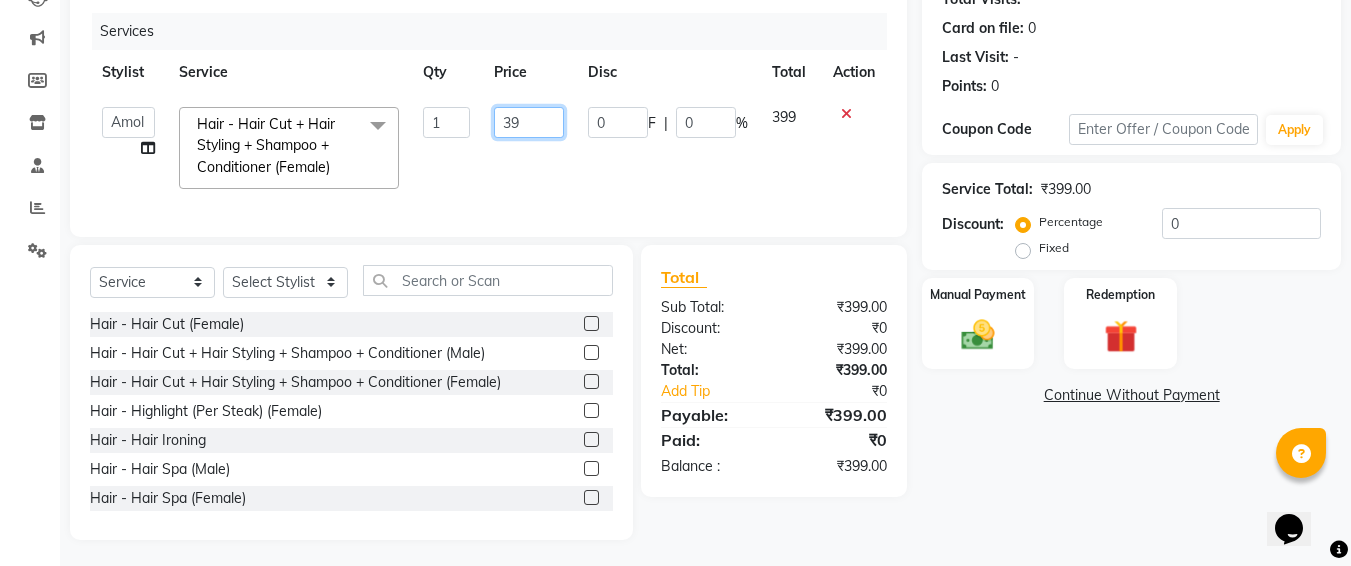 type on "3" 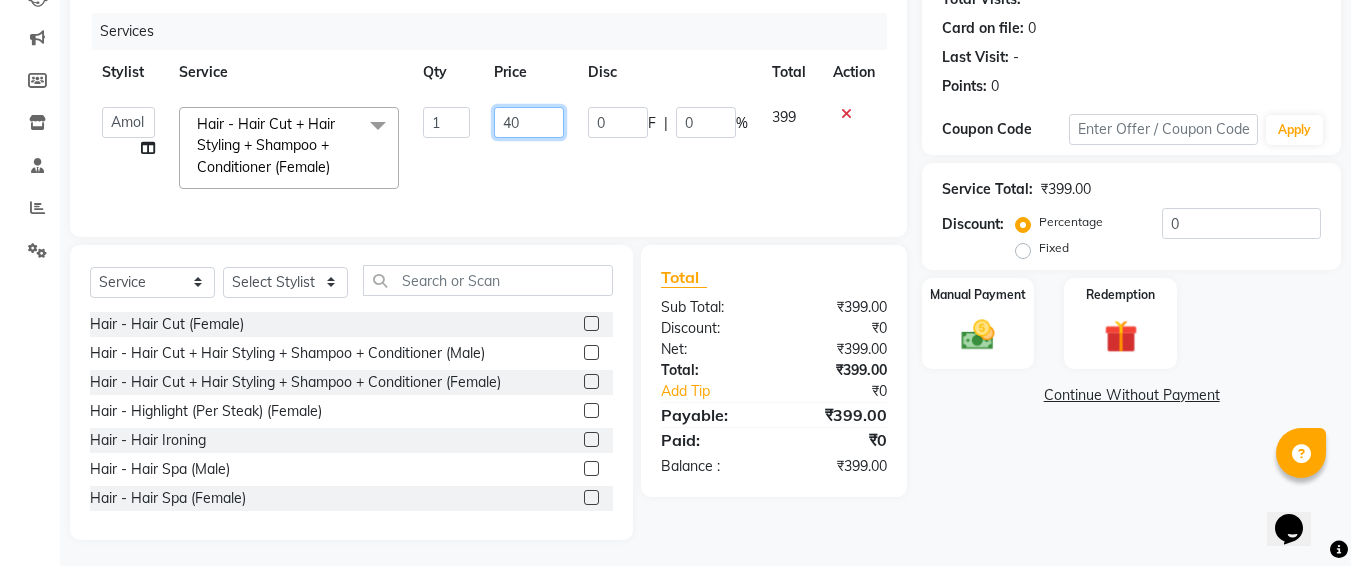 type on "400" 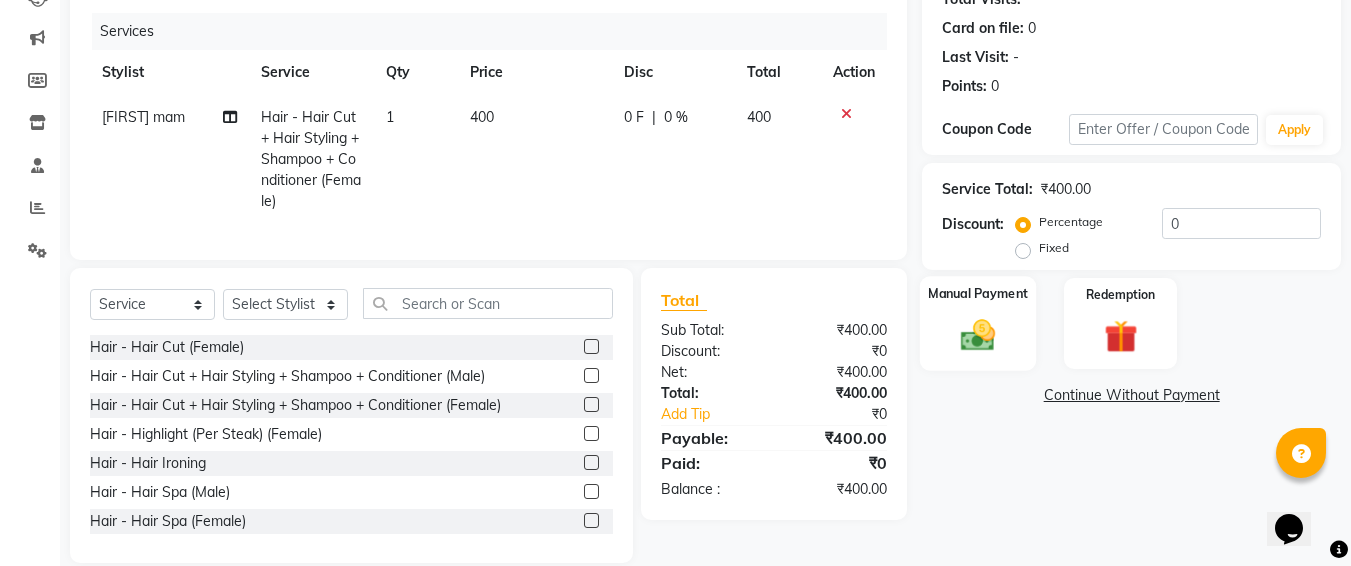 click on "Manual Payment" 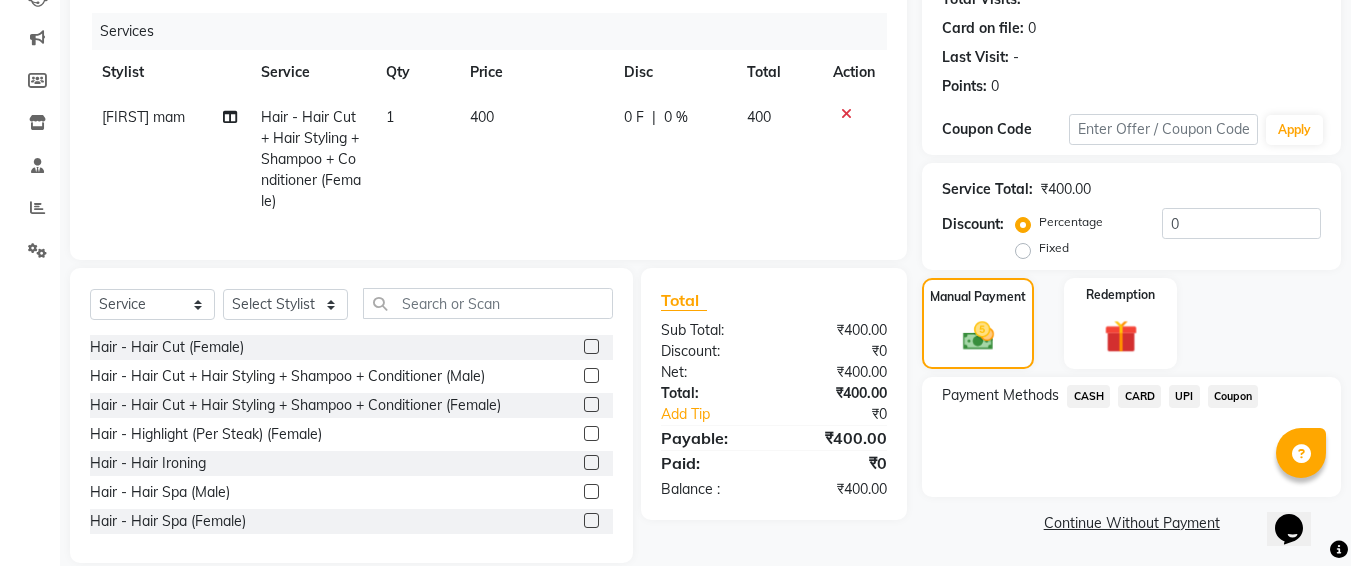 click on "UPI" 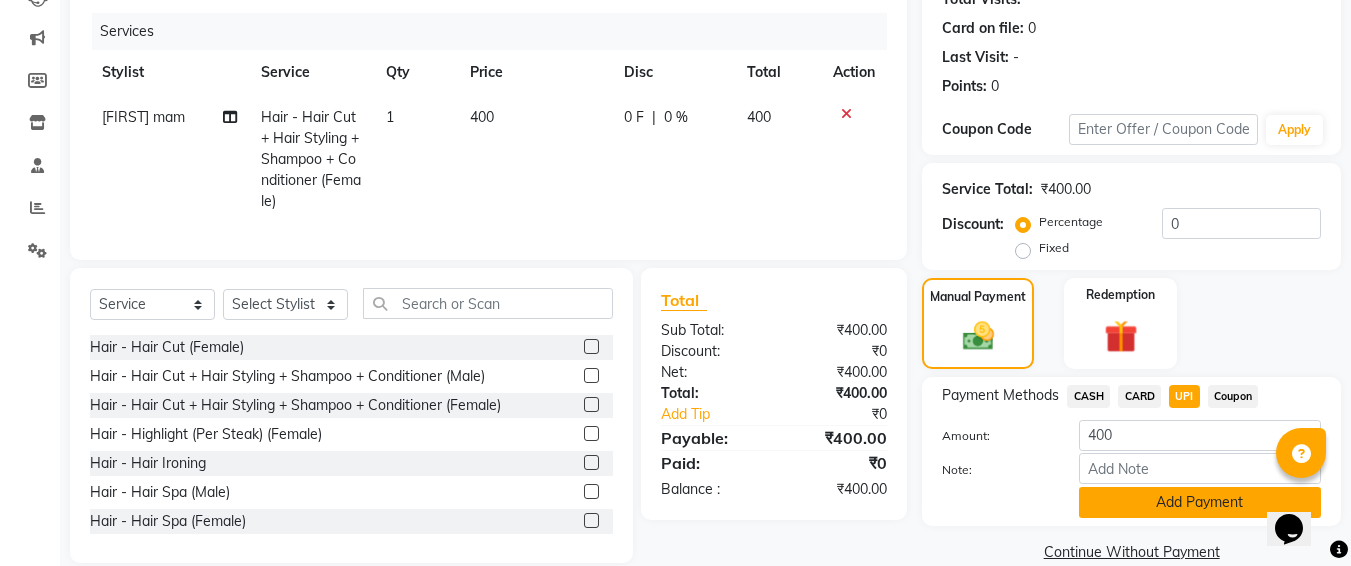 click on "Add Payment" 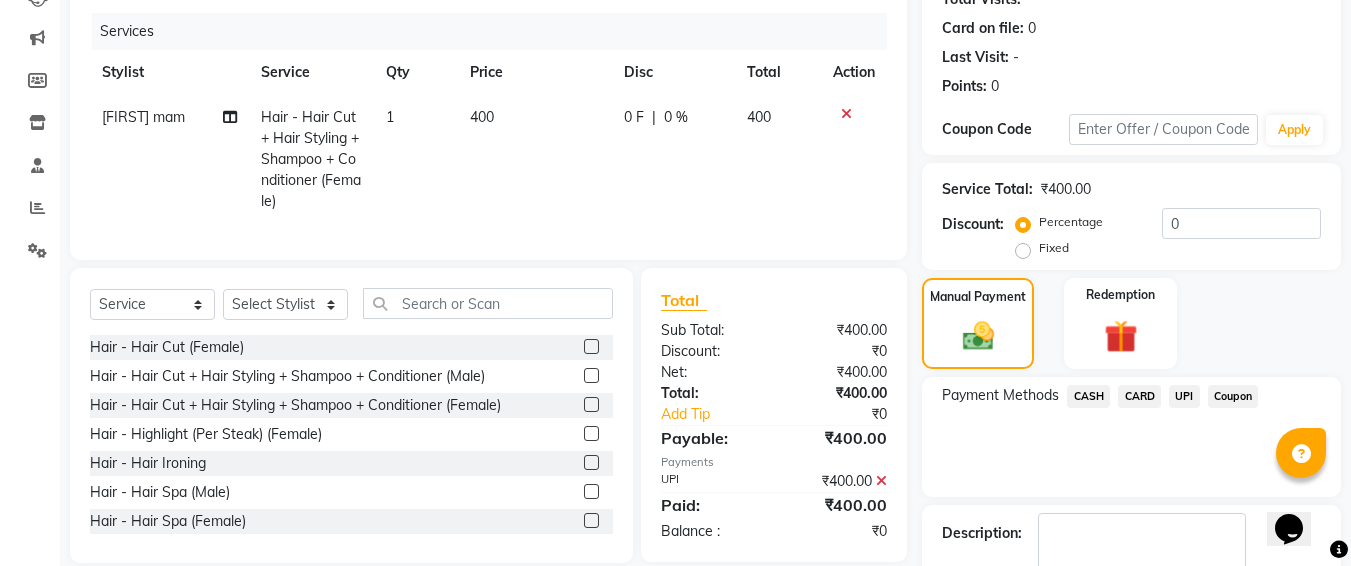scroll, scrollTop: 350, scrollLeft: 0, axis: vertical 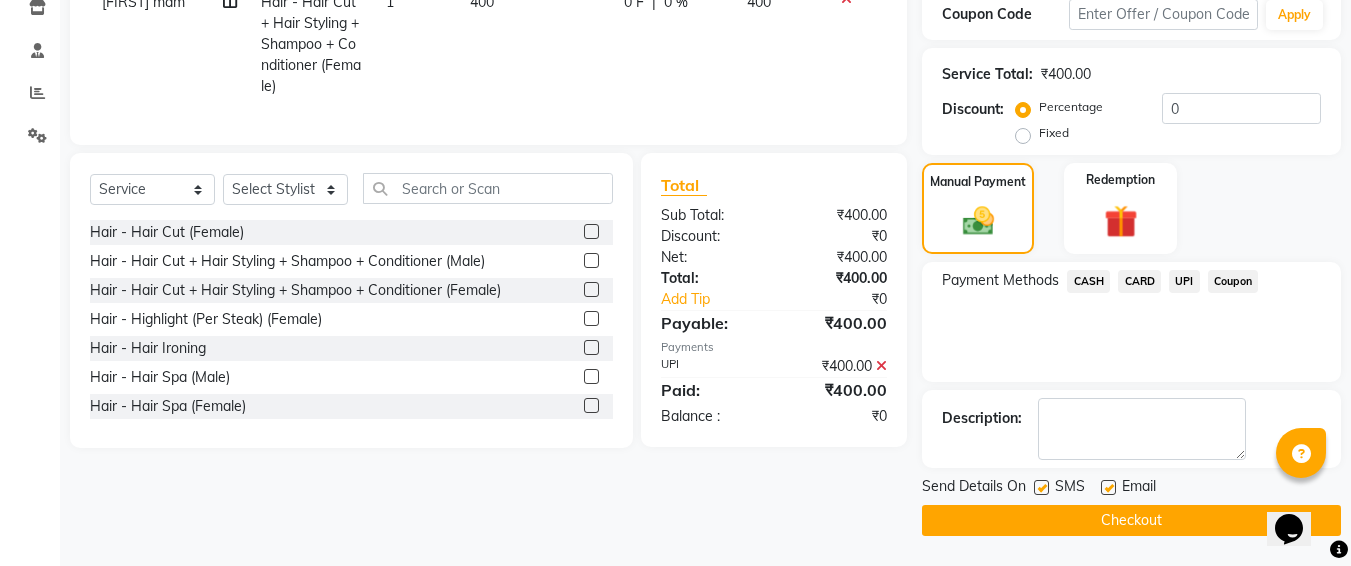 click 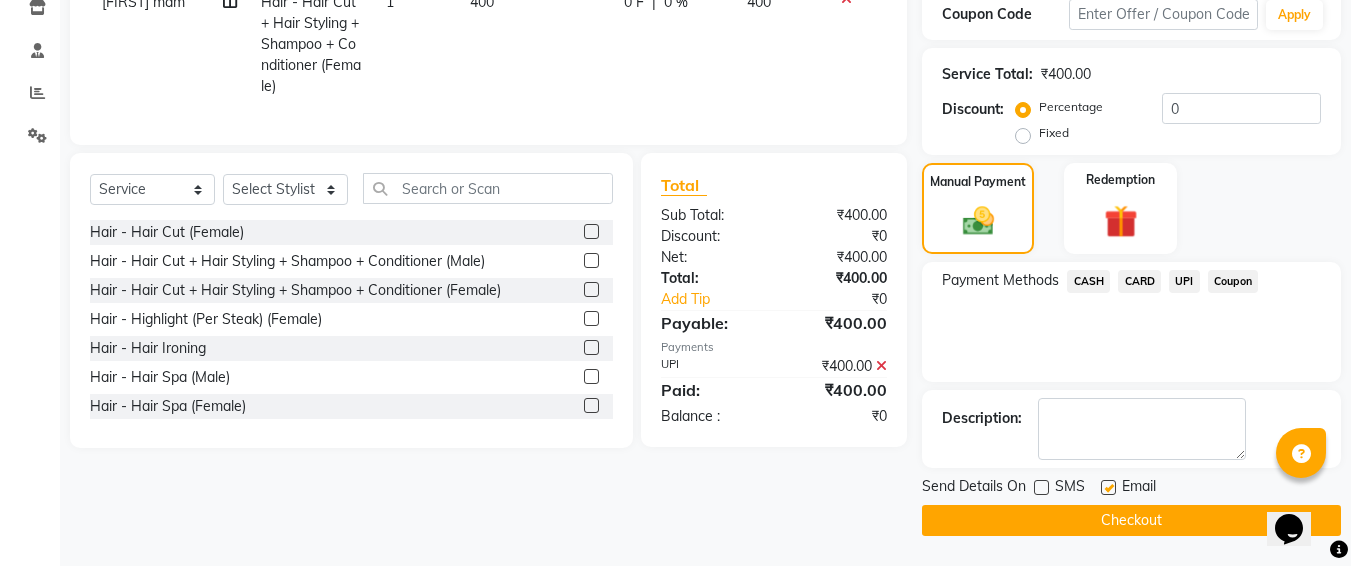 click on "Checkout" 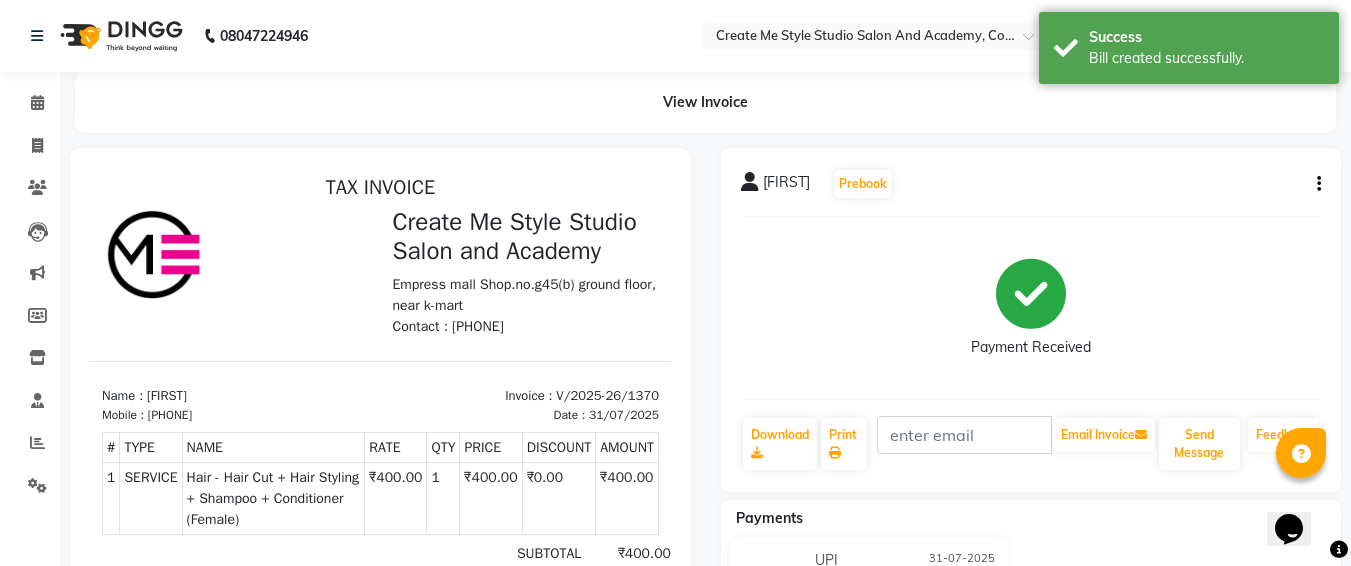 scroll, scrollTop: 0, scrollLeft: 0, axis: both 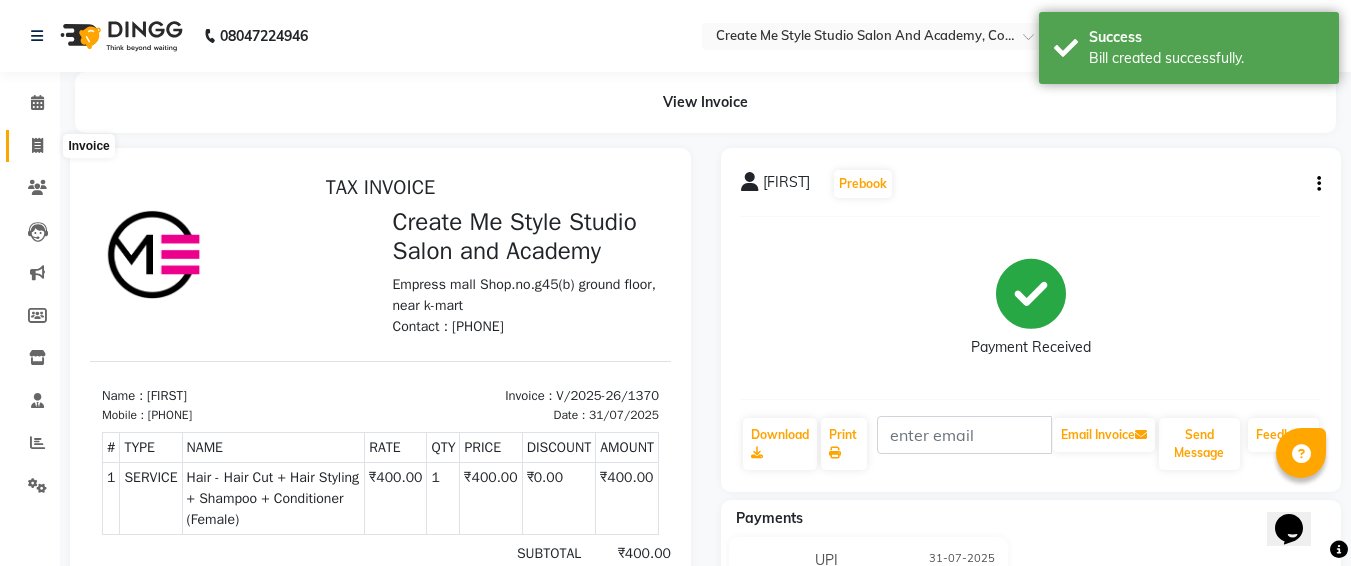 click 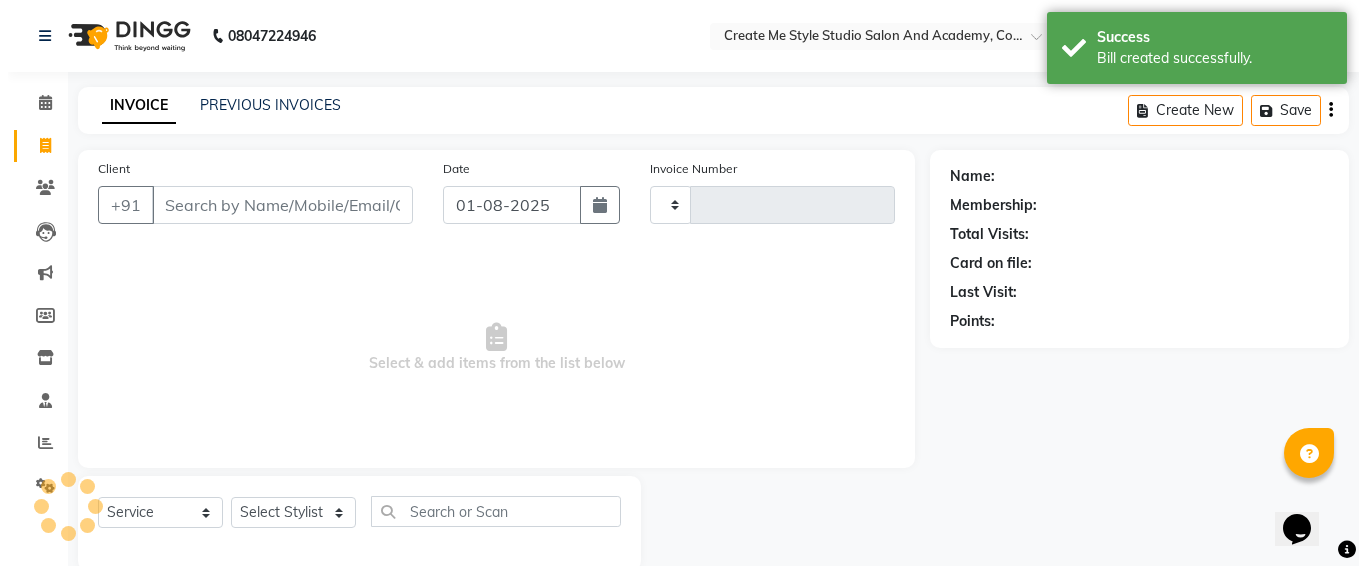 scroll, scrollTop: 35, scrollLeft: 0, axis: vertical 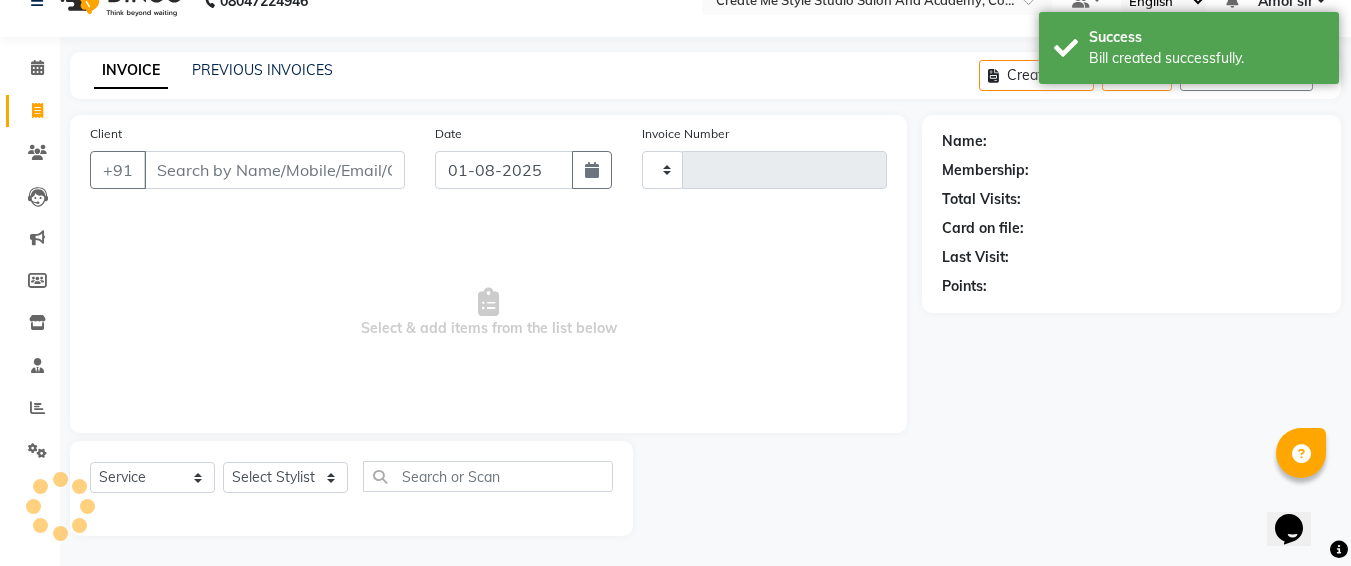 type on "1371" 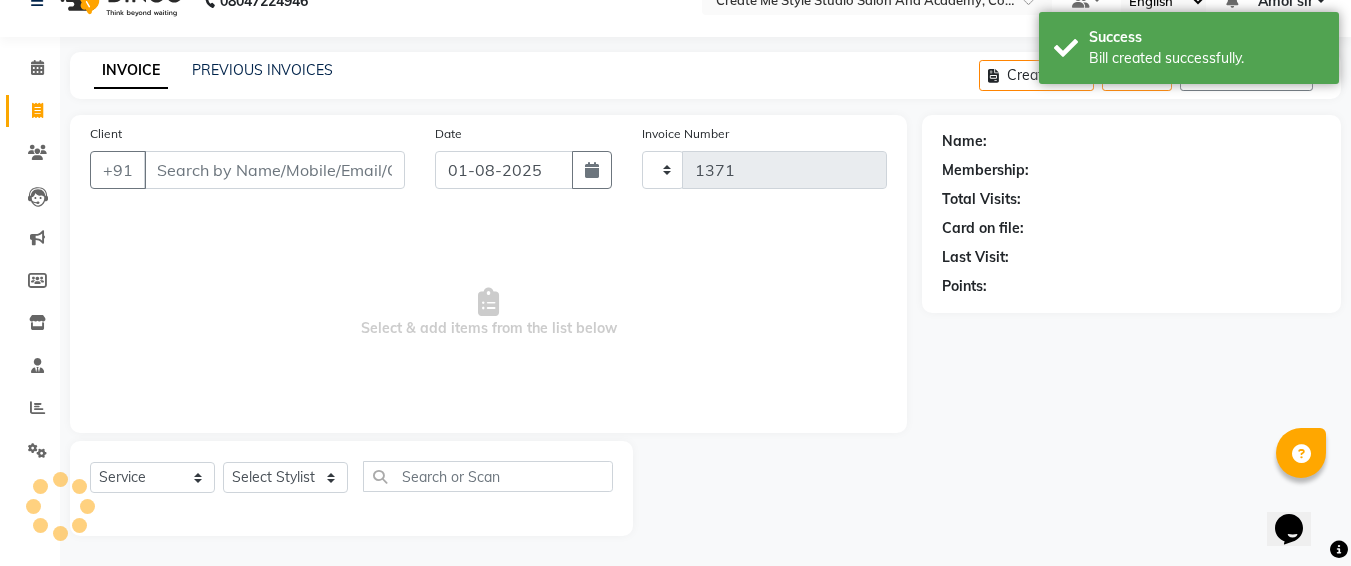 select on "8253" 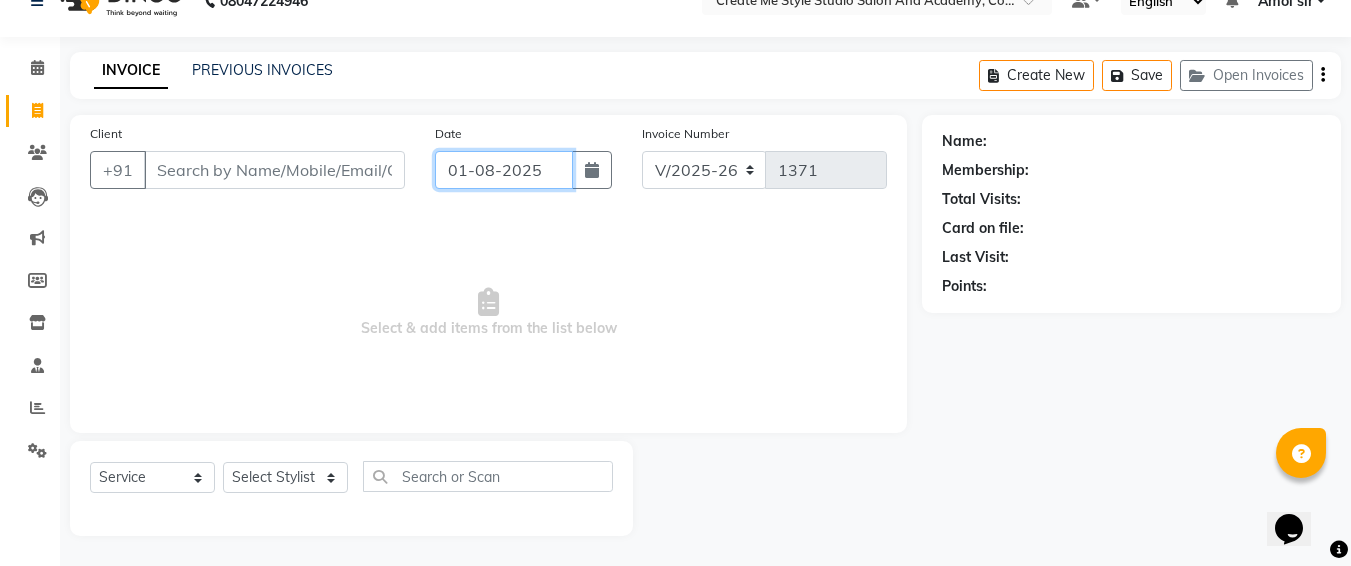 click on "01-08-2025" 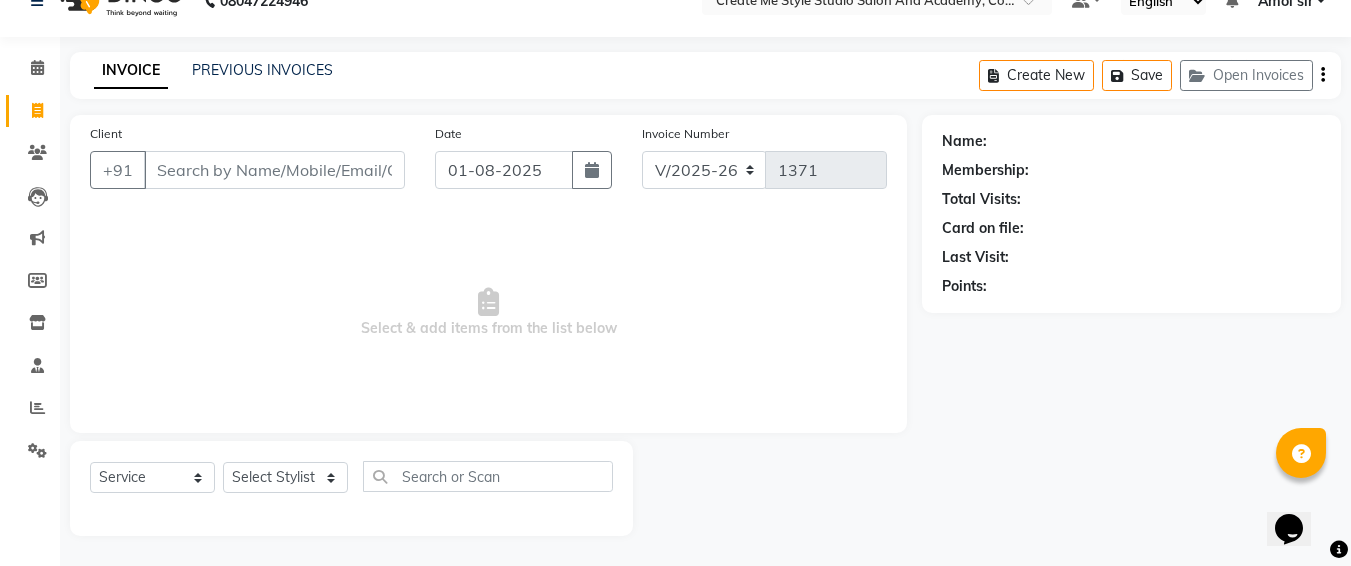 select on "8" 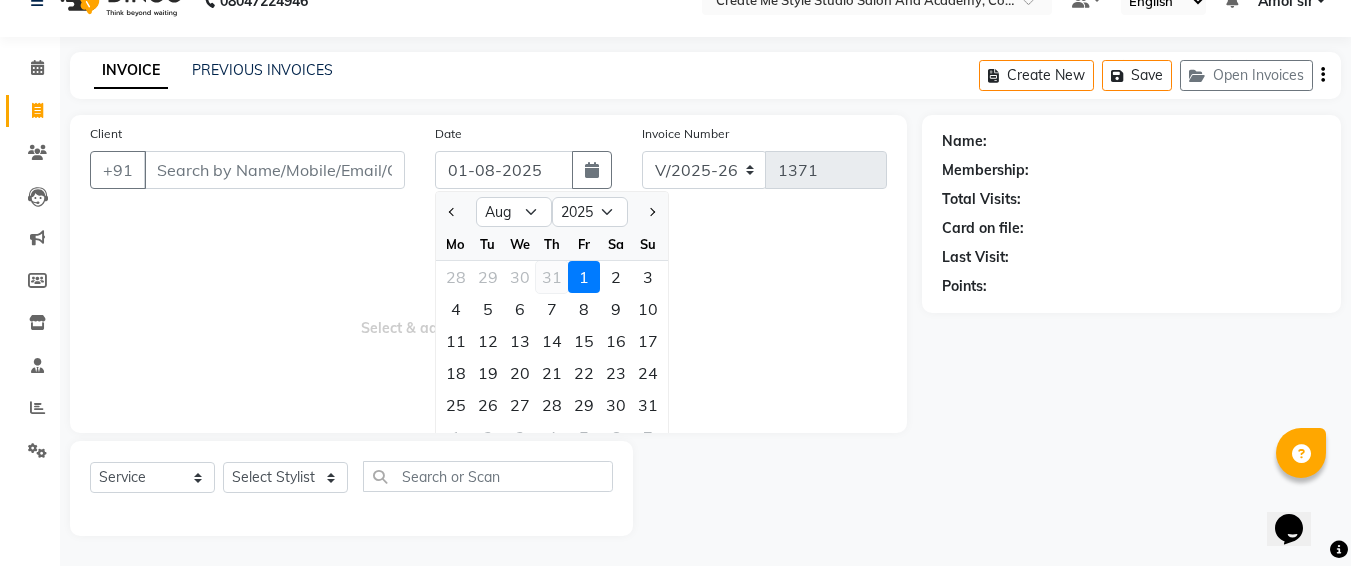 click on "31" 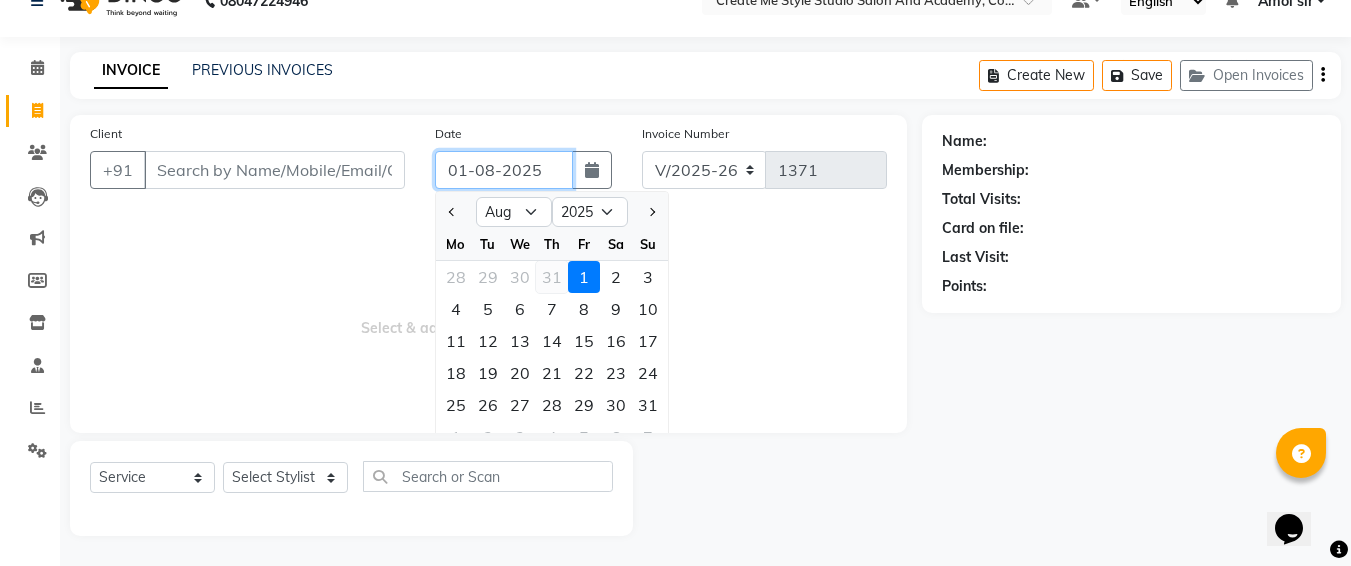 type on "31-07-2025" 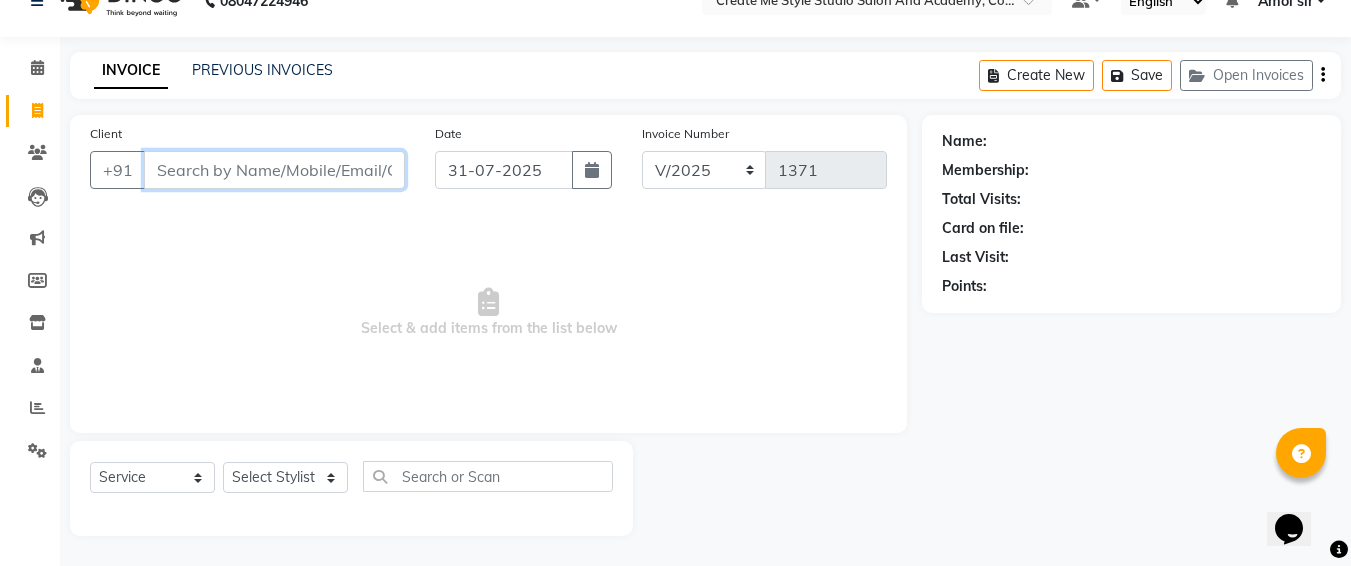 click on "Client" at bounding box center (274, 170) 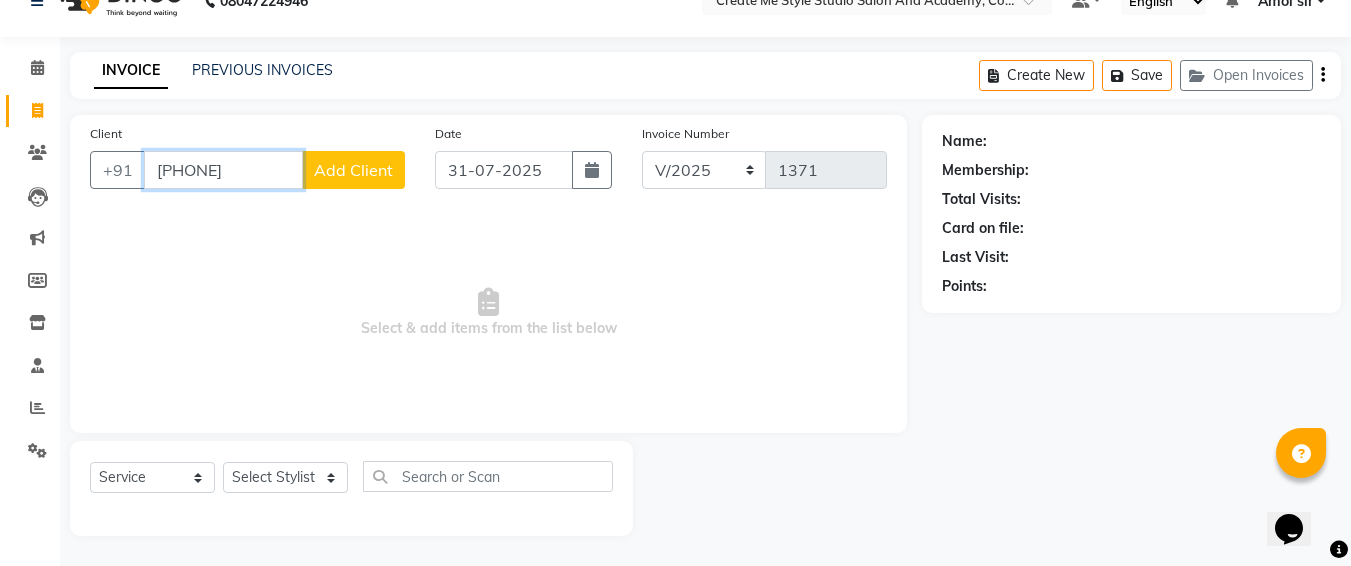 type on "[PHONE]" 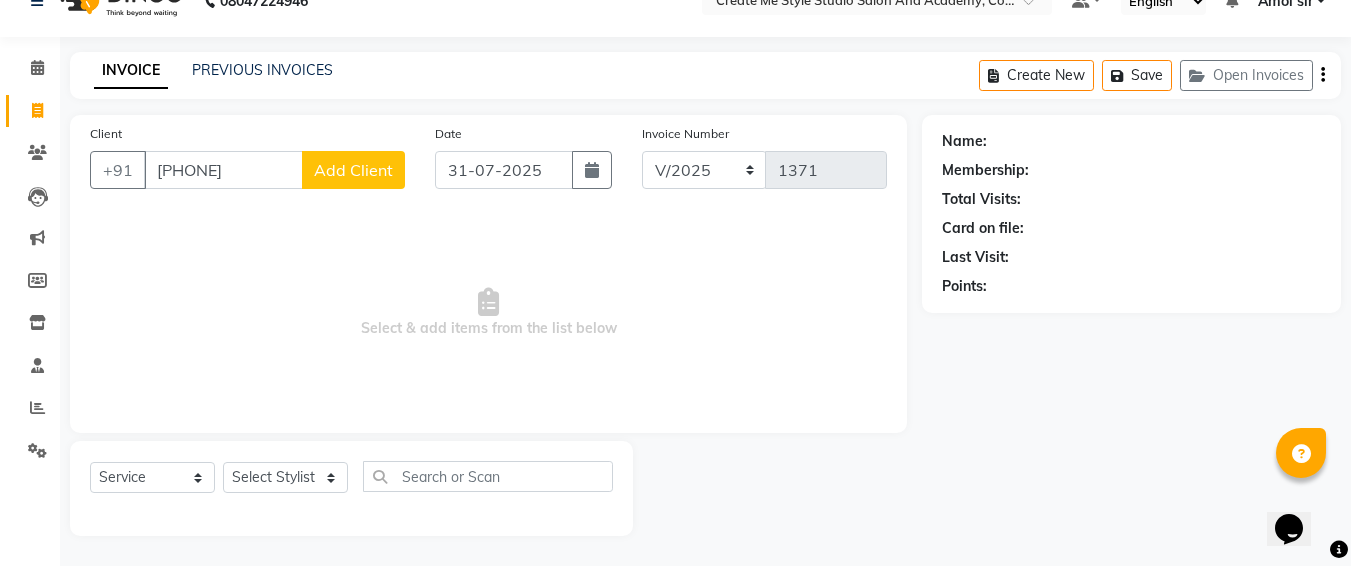 click on "Add Client" 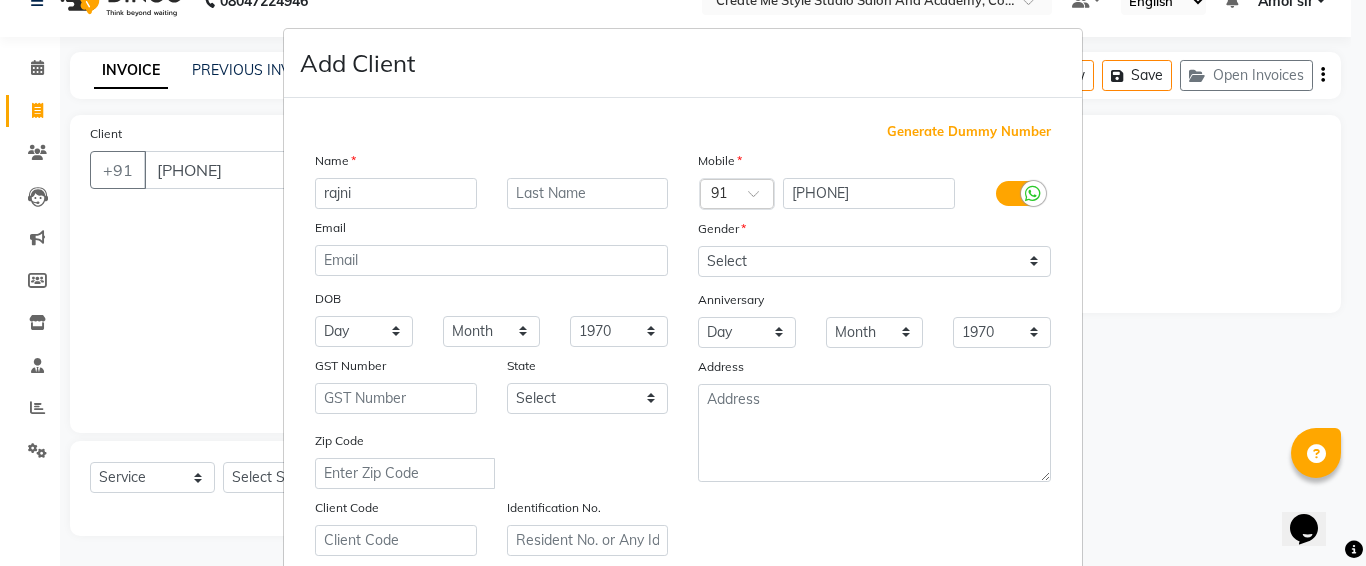 type on "rajni" 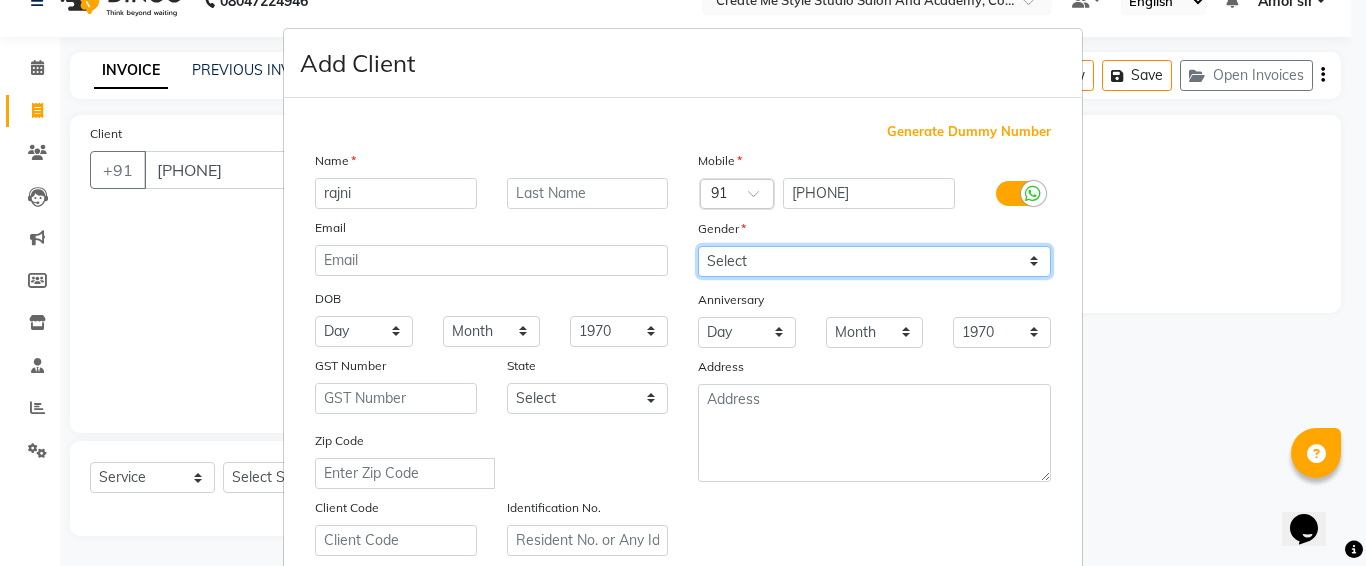click on "Select Male Female Other Prefer Not To Say" at bounding box center (874, 261) 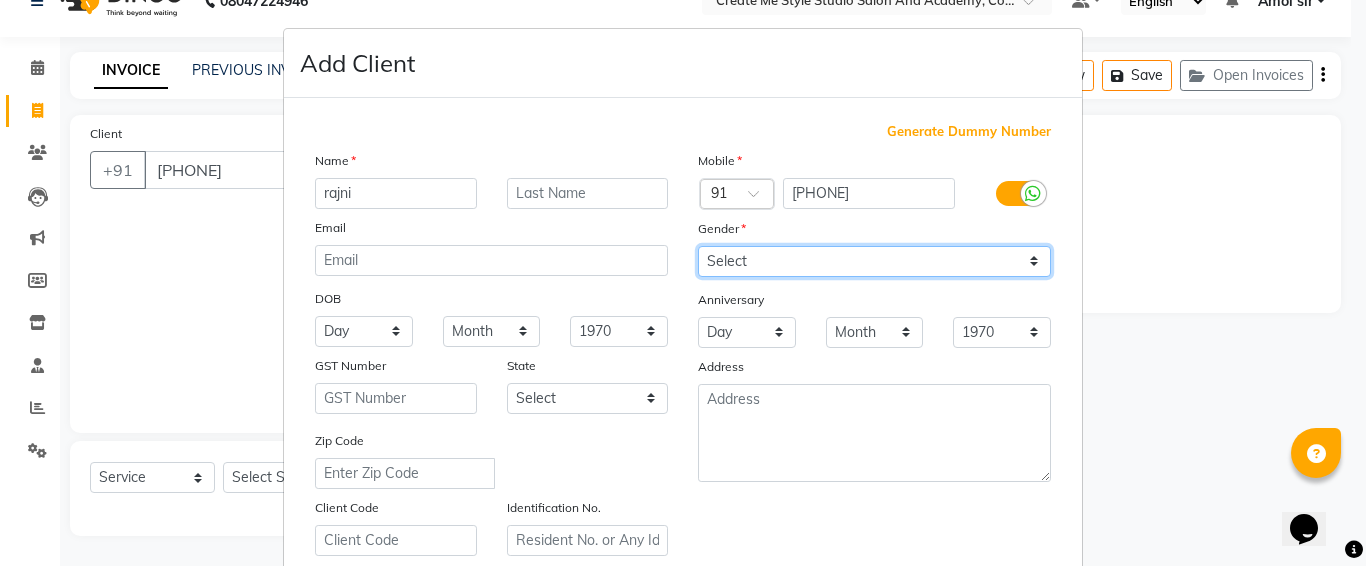select on "female" 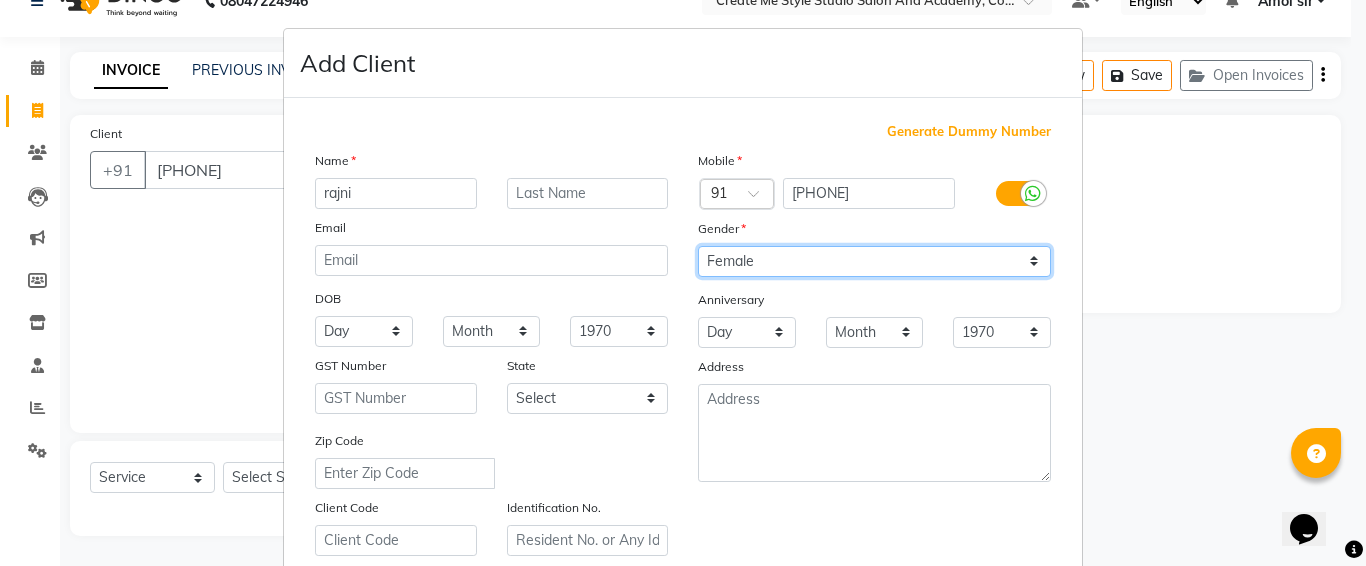 click on "Select Male Female Other Prefer Not To Say" at bounding box center [874, 261] 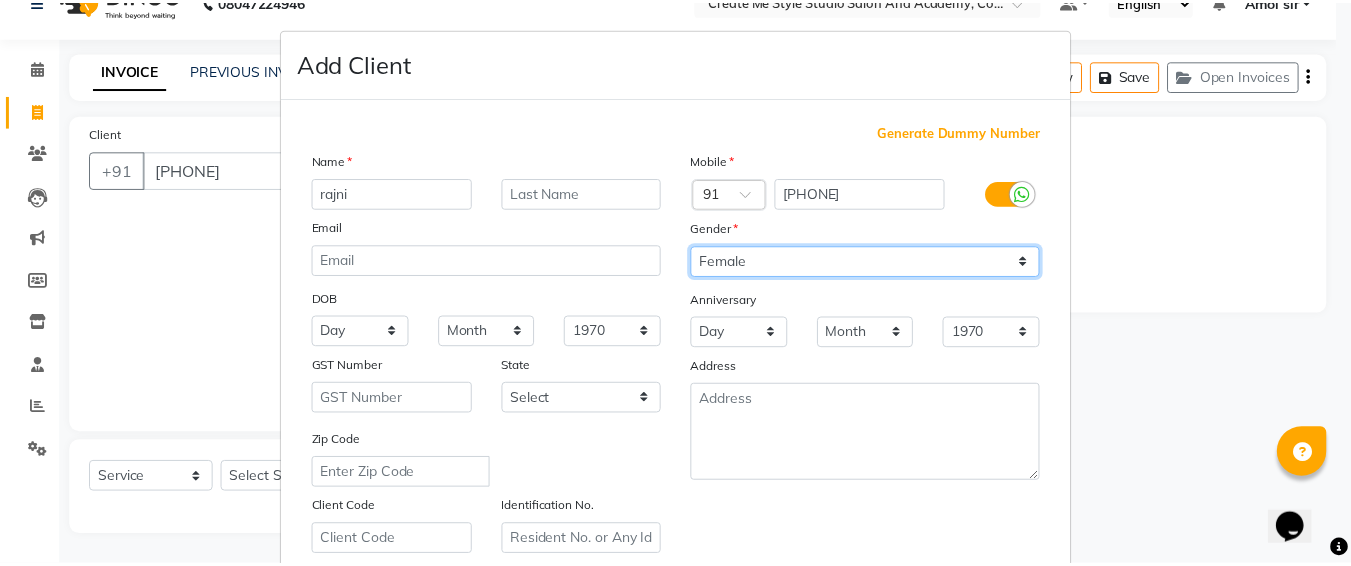 scroll, scrollTop: 357, scrollLeft: 0, axis: vertical 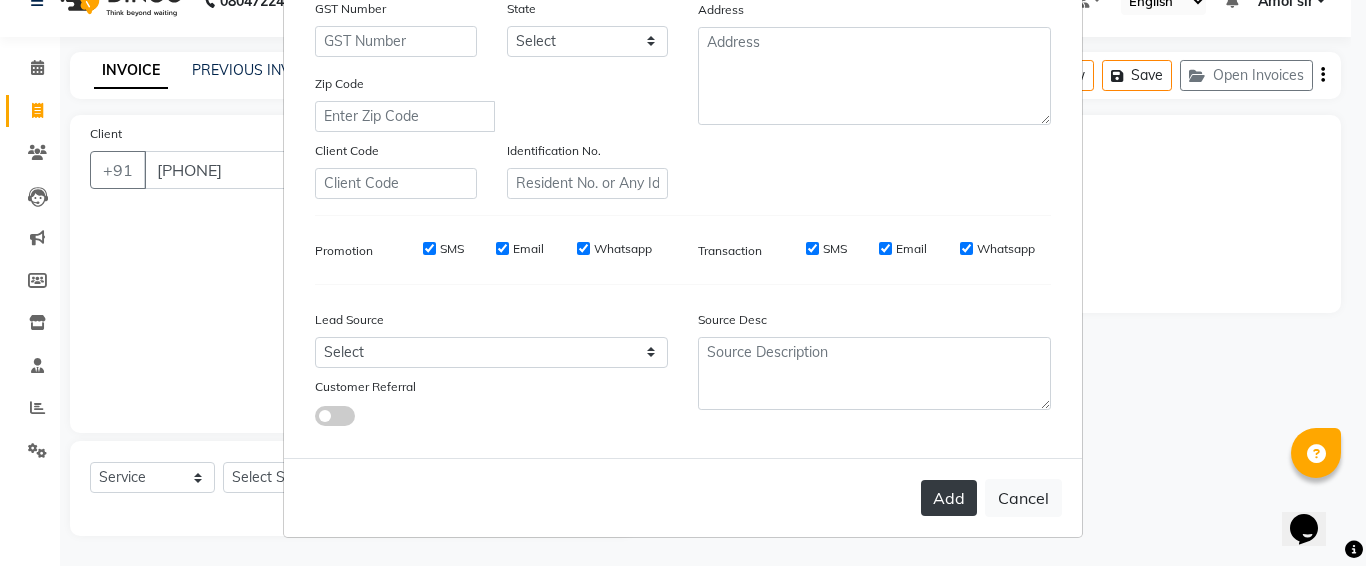 click on "Add" at bounding box center (949, 498) 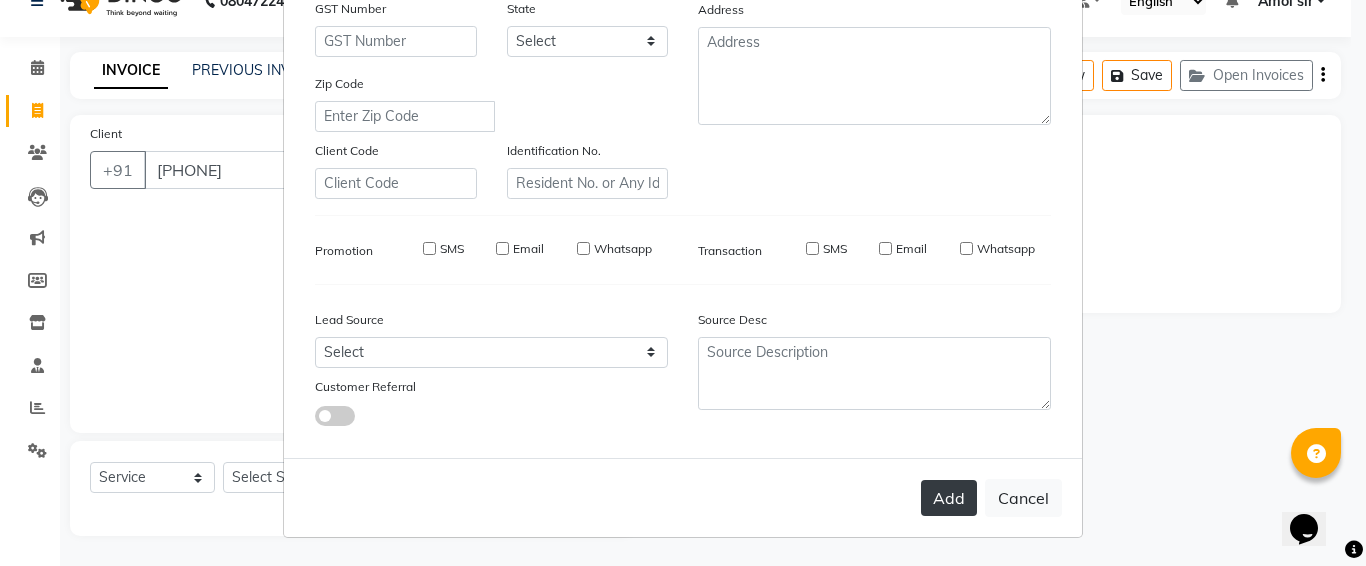 type 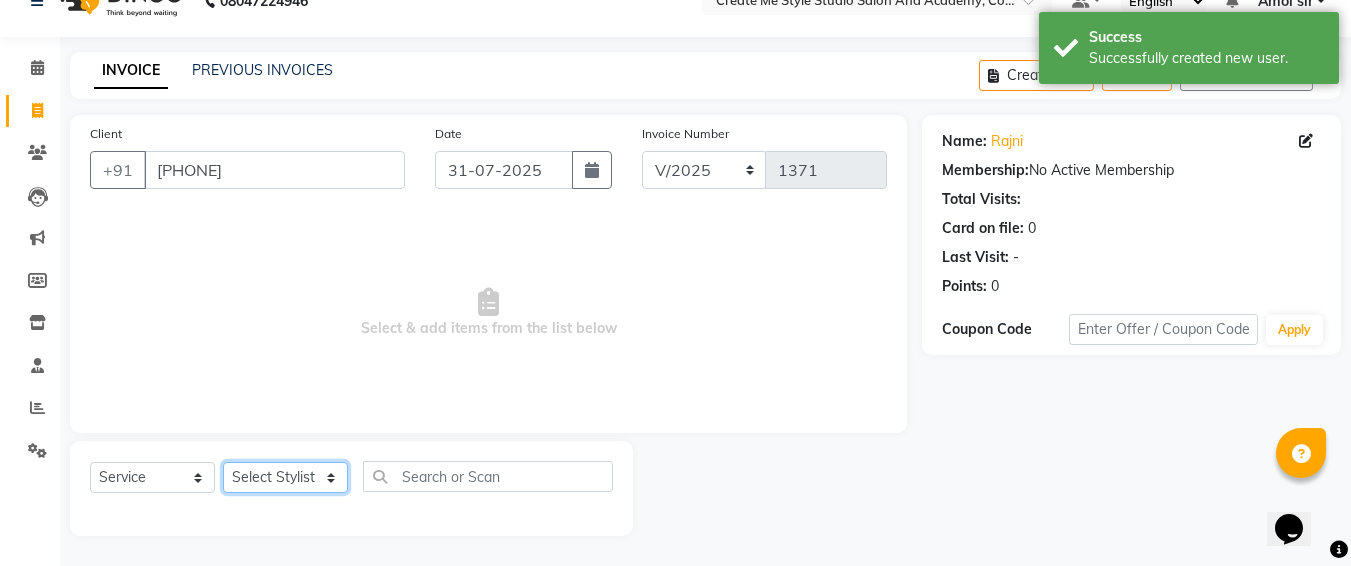 click on "Select Stylist [FIRST] Sir  Archana.B mam  Archana.S mam TS [FIRST] mam [FIRST] mam Neelam Neha mam  [FIRST] Sir Reception 1 Reception 2 Sunil sir" 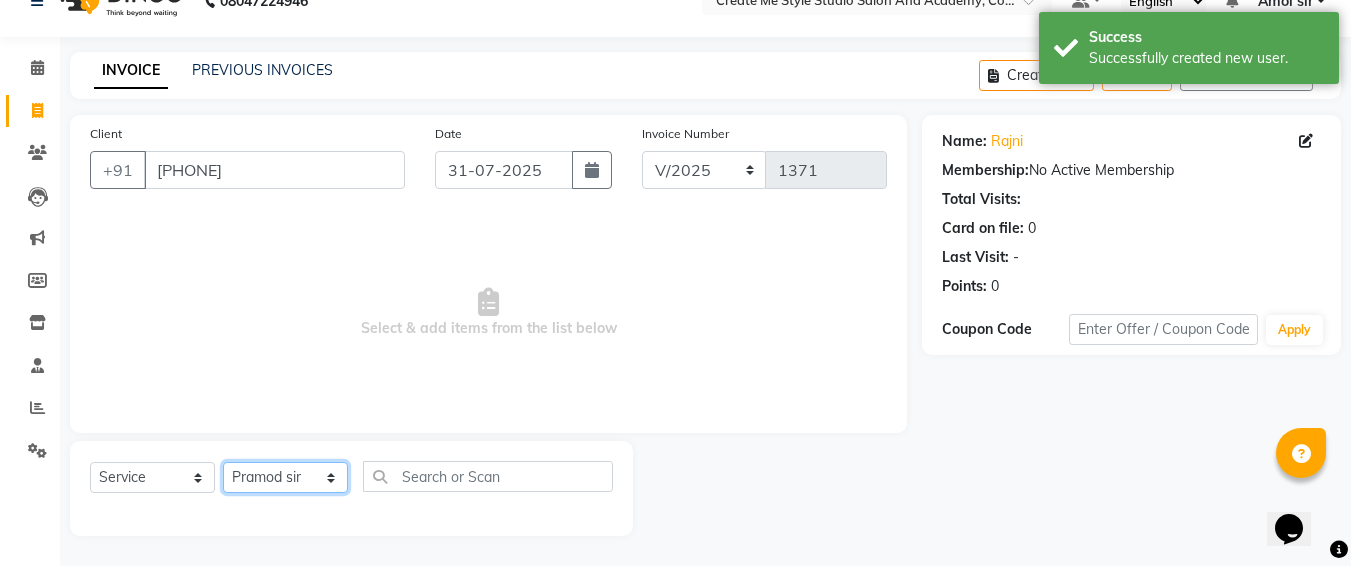 click on "Select Stylist [FIRST] Sir  Archana.B mam  Archana.S mam TS [FIRST] mam [FIRST] mam Neelam Neha mam  [FIRST] Sir Reception 1 Reception 2 Sunil sir" 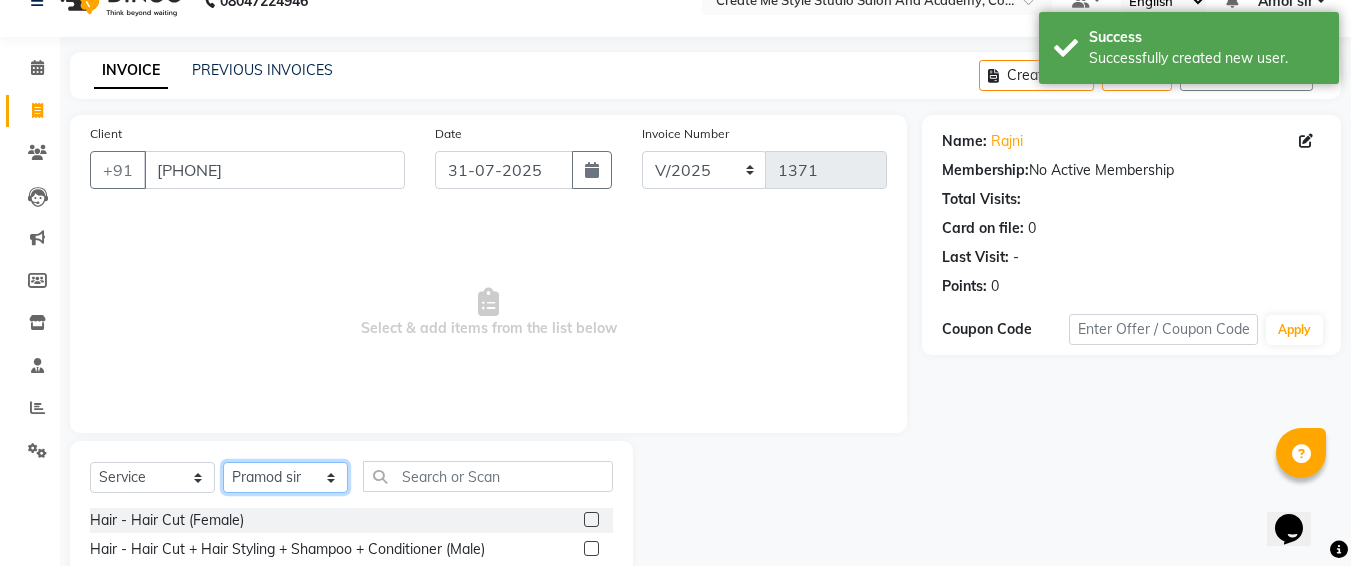 scroll, scrollTop: 235, scrollLeft: 0, axis: vertical 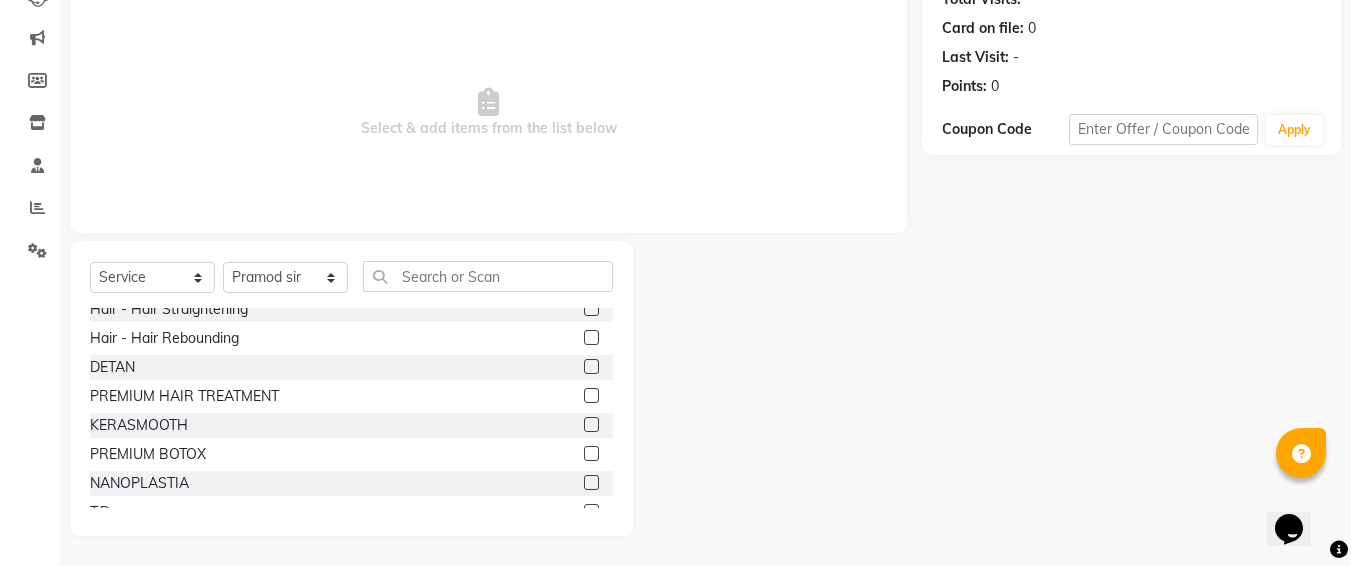 click 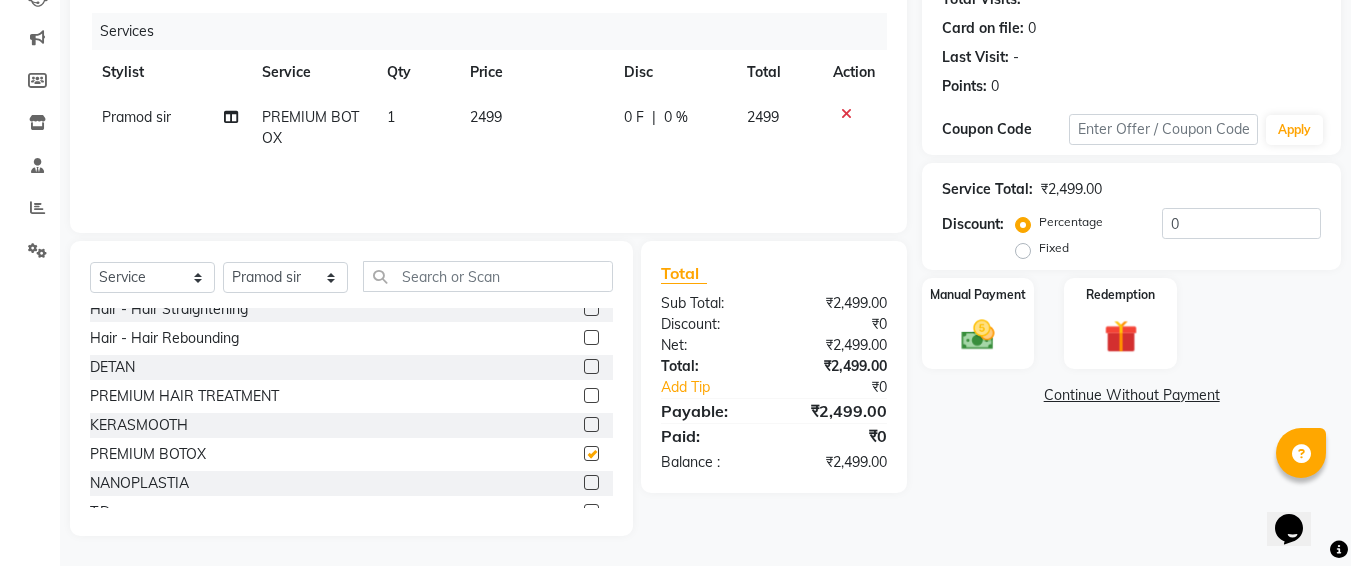 checkbox on "false" 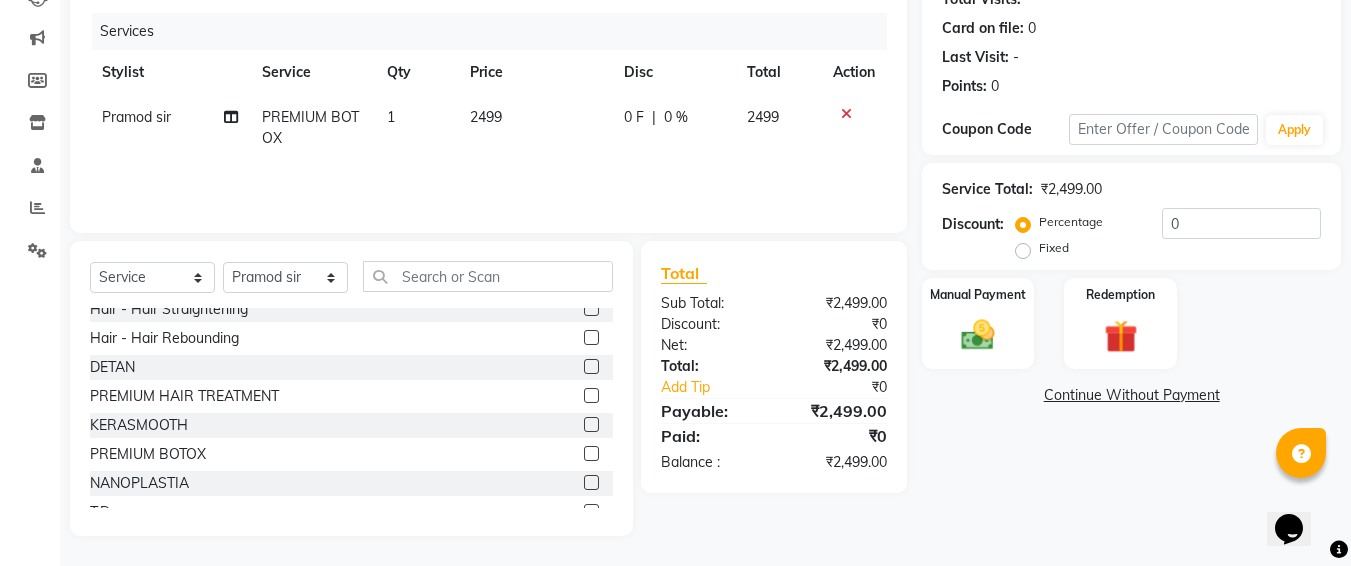 click on "2499" 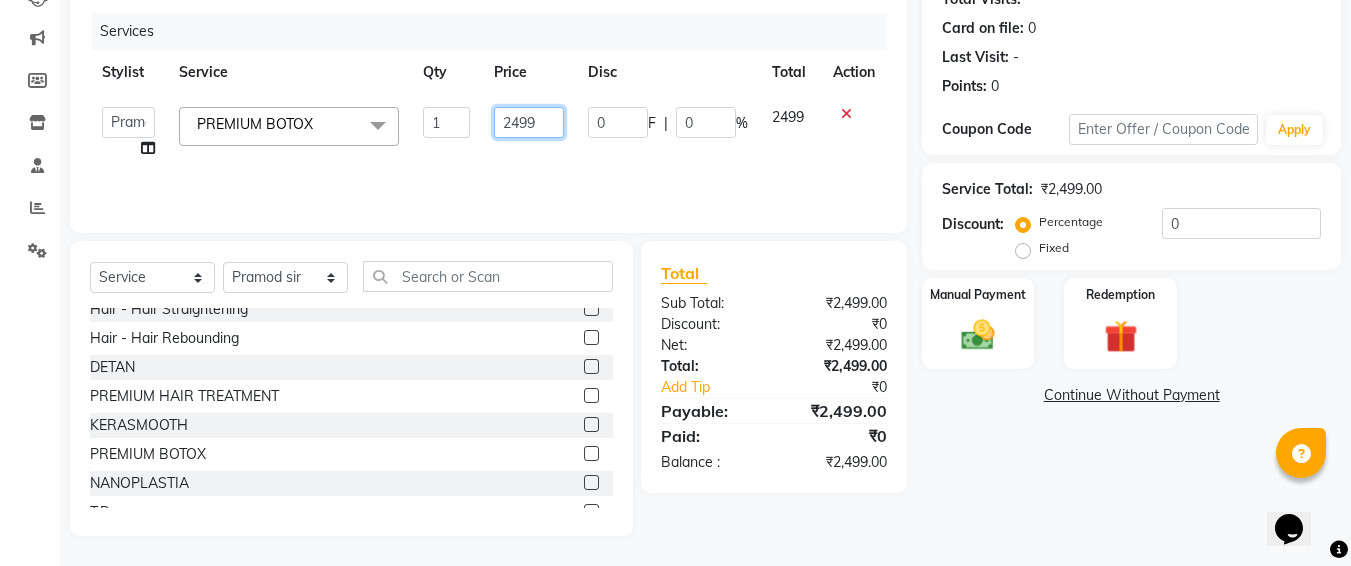 click on "2499" 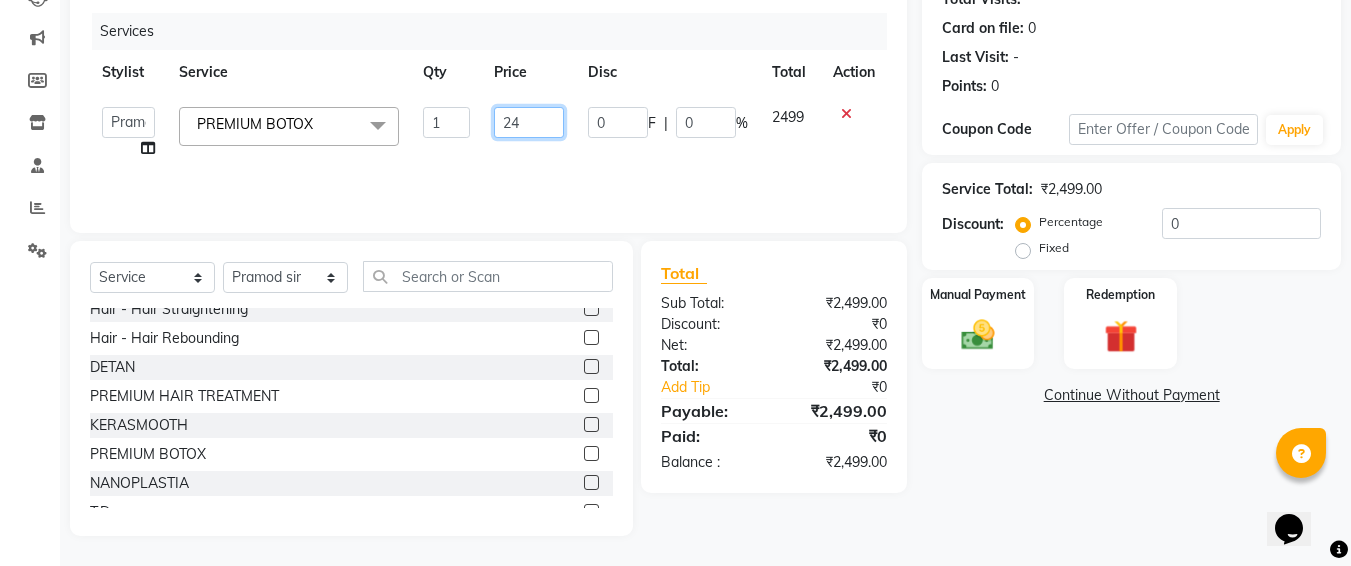 type on "2" 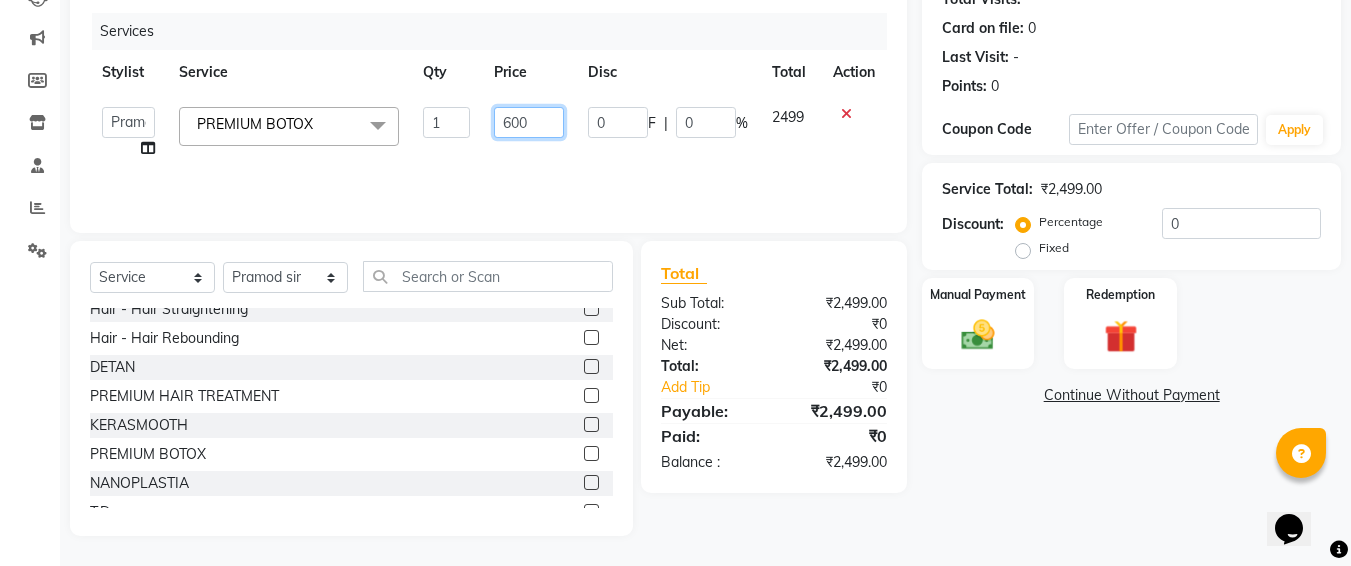 type on "6000" 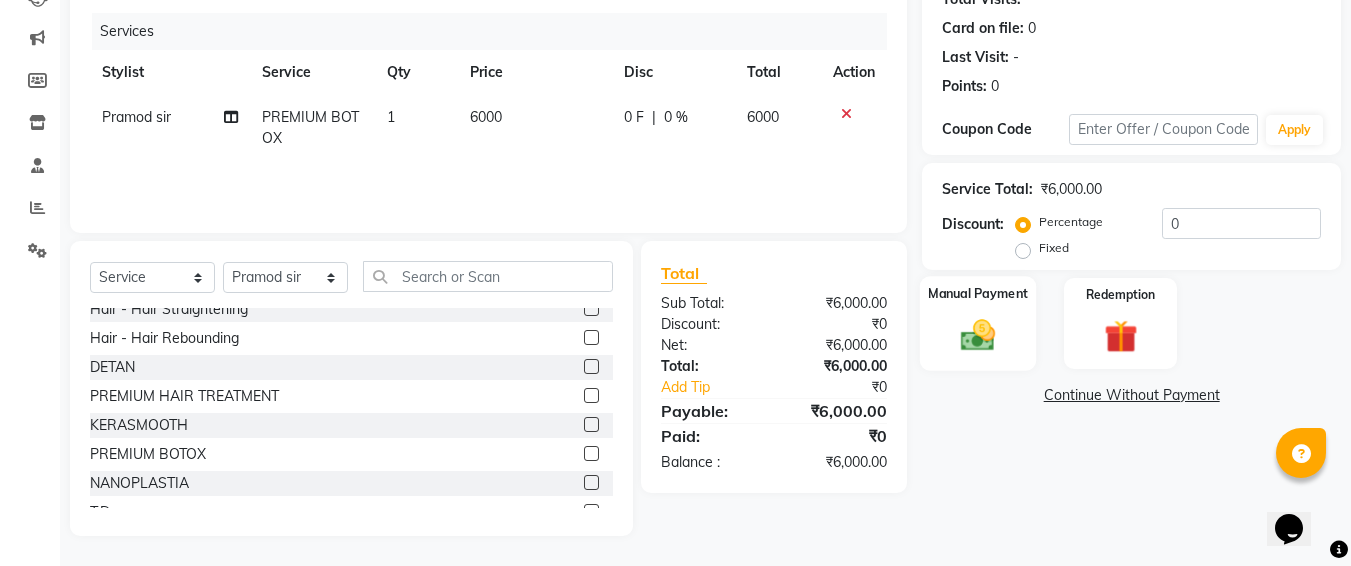 click on "Manual Payment" 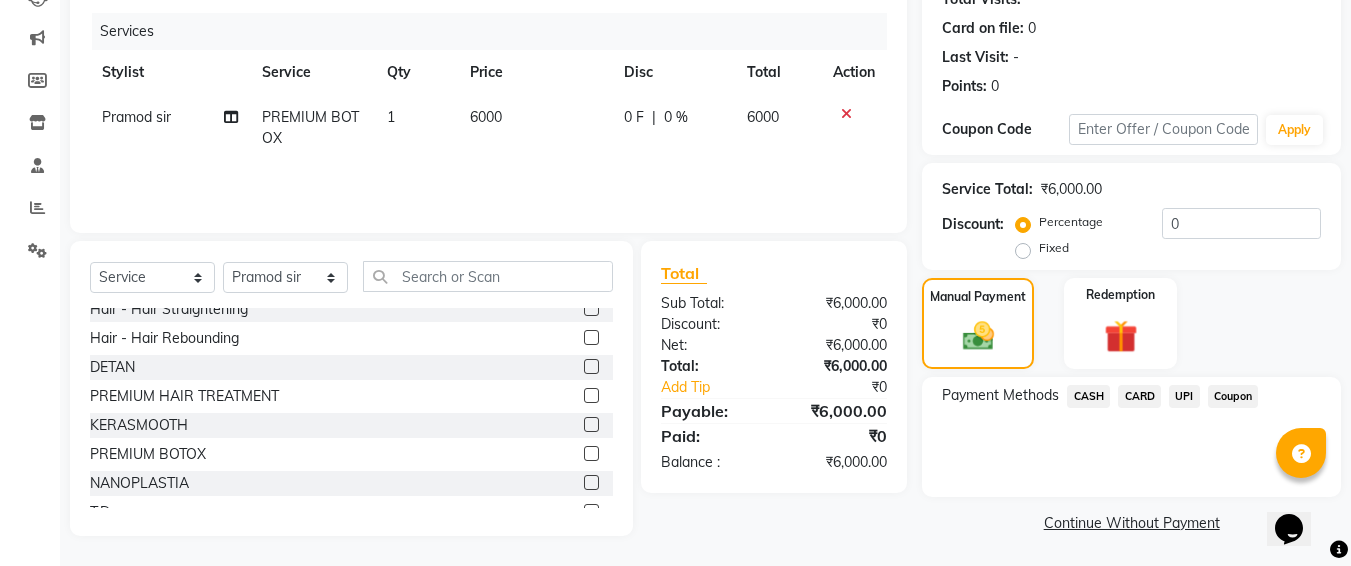 click on "UPI" 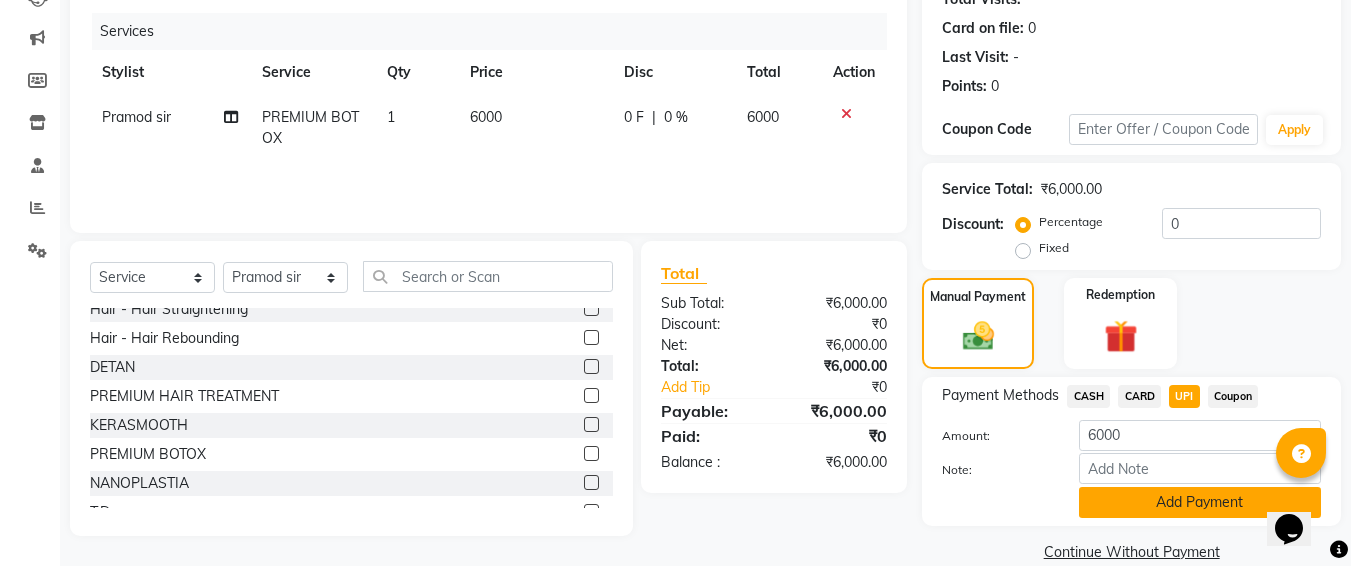 click on "Add Payment" 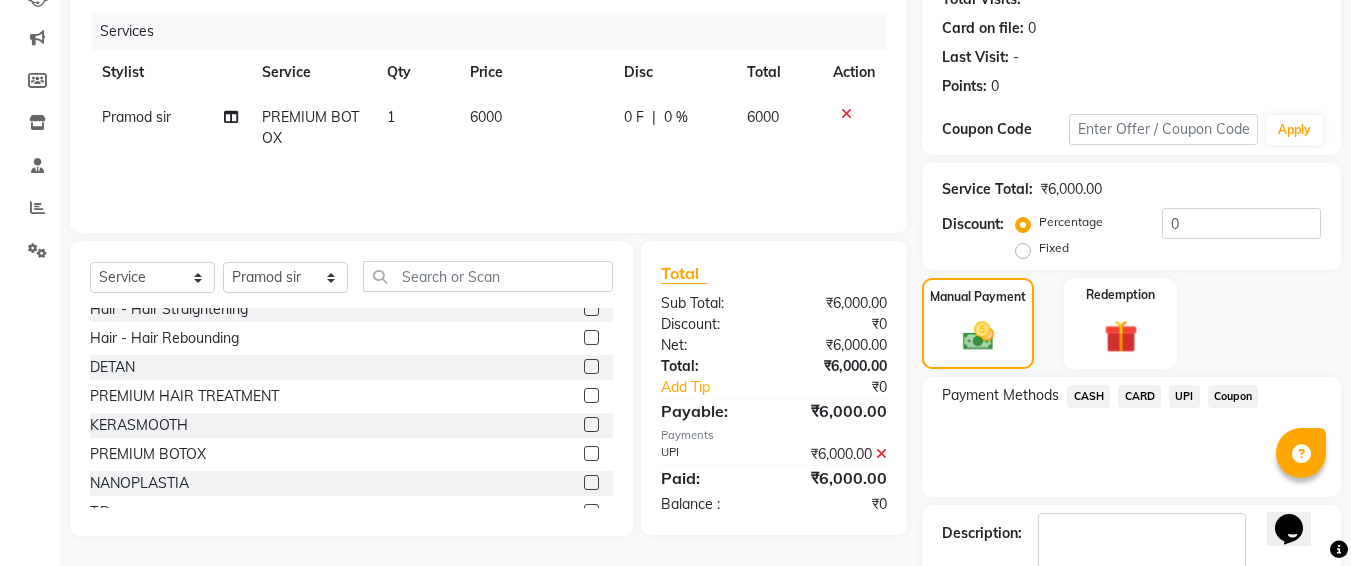 scroll, scrollTop: 350, scrollLeft: 0, axis: vertical 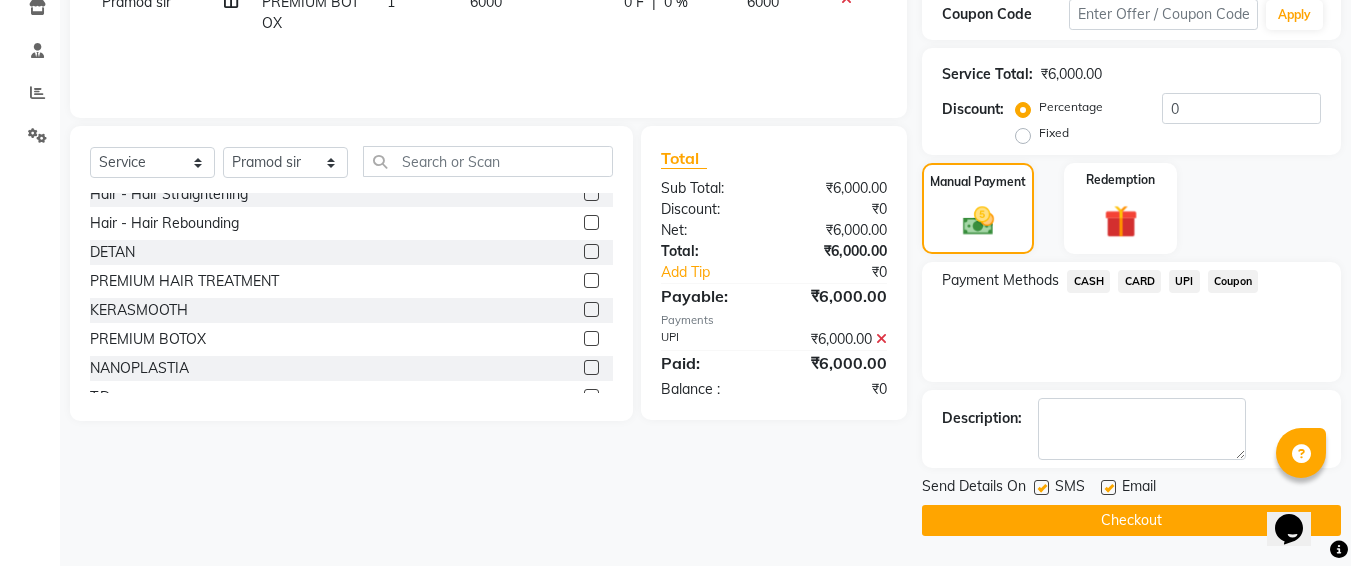 click on "SMS" 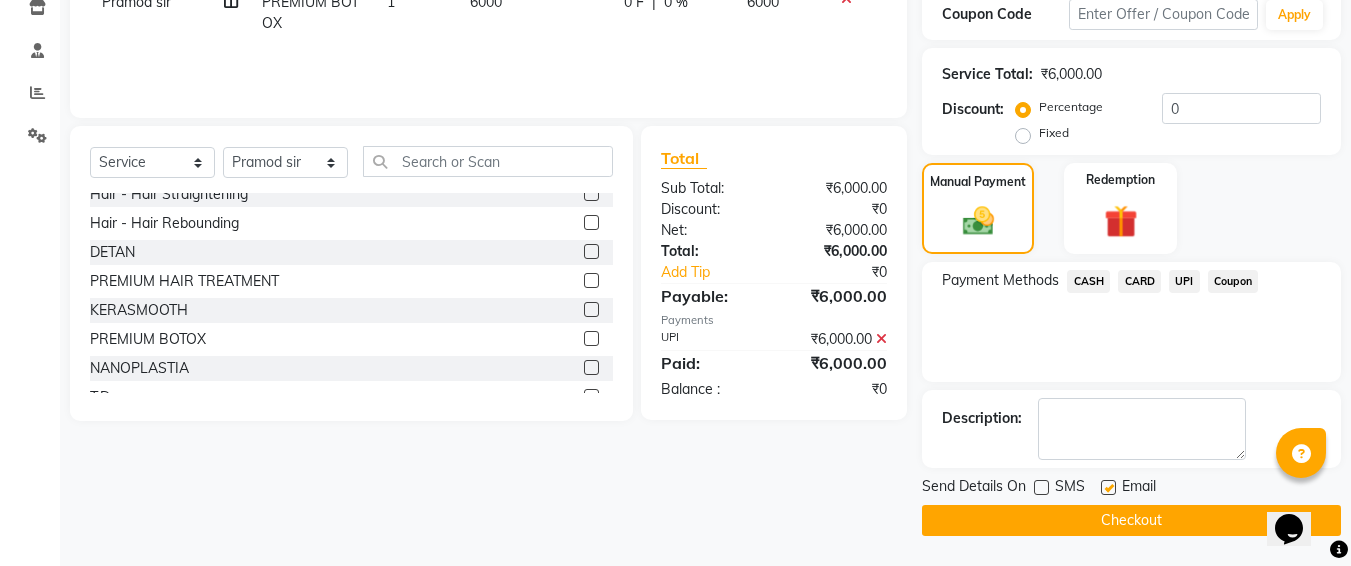 click on "Checkout" 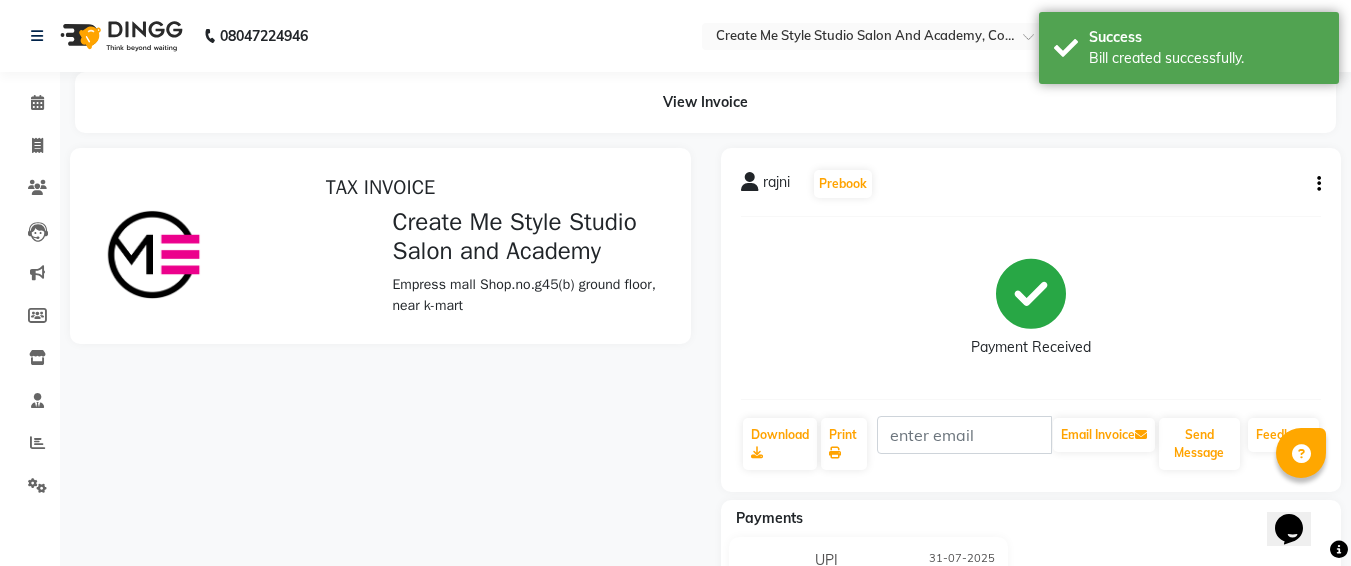 scroll, scrollTop: 0, scrollLeft: 0, axis: both 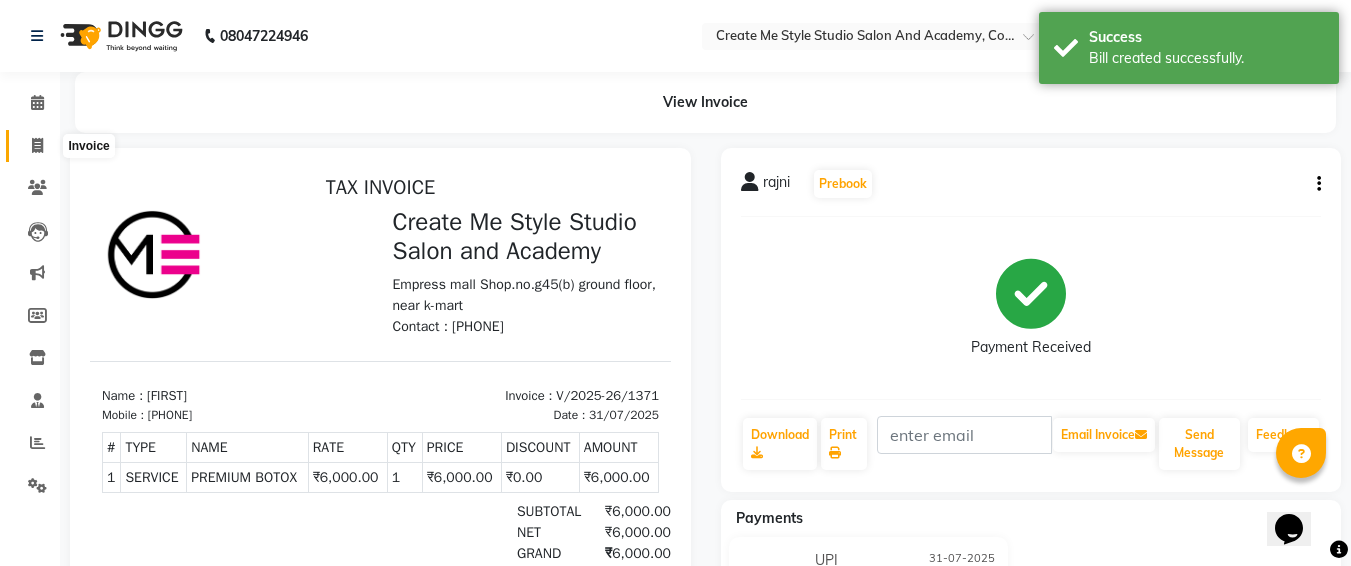 click 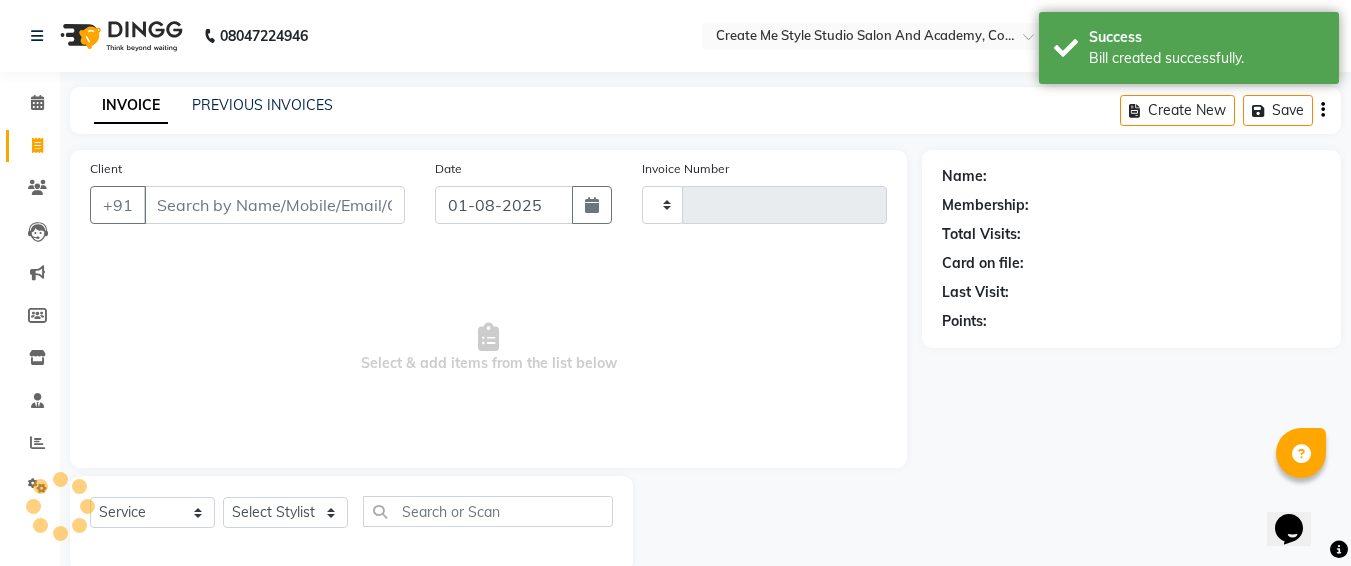 scroll, scrollTop: 35, scrollLeft: 0, axis: vertical 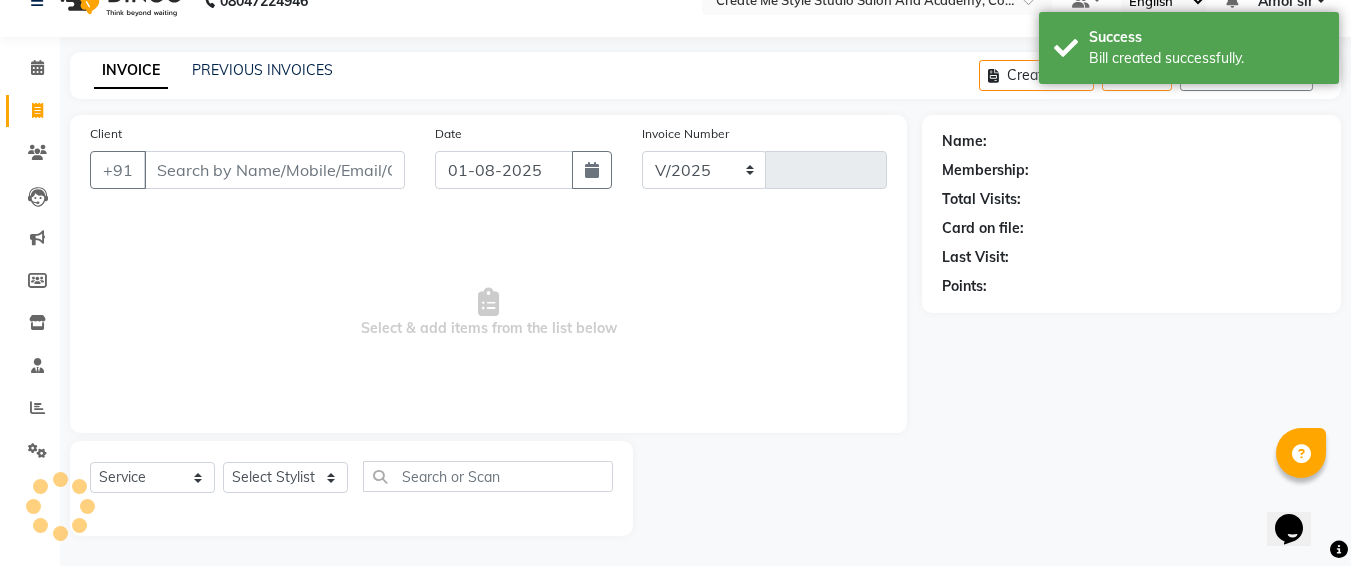 select on "8253" 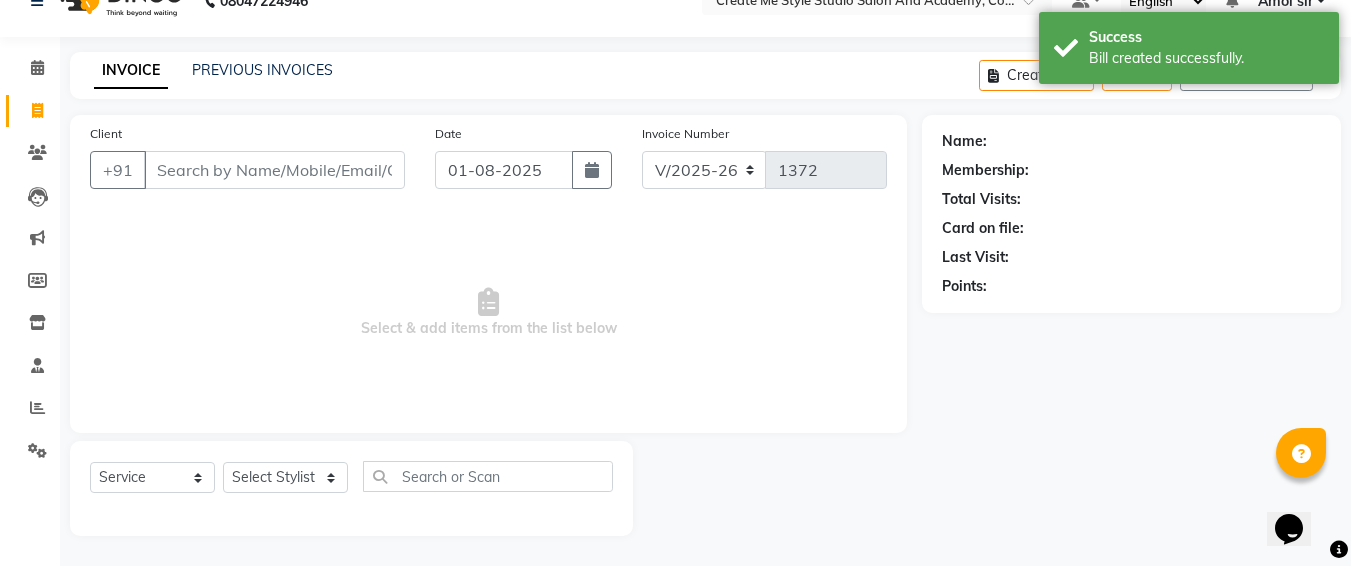 click on "Client" at bounding box center [274, 170] 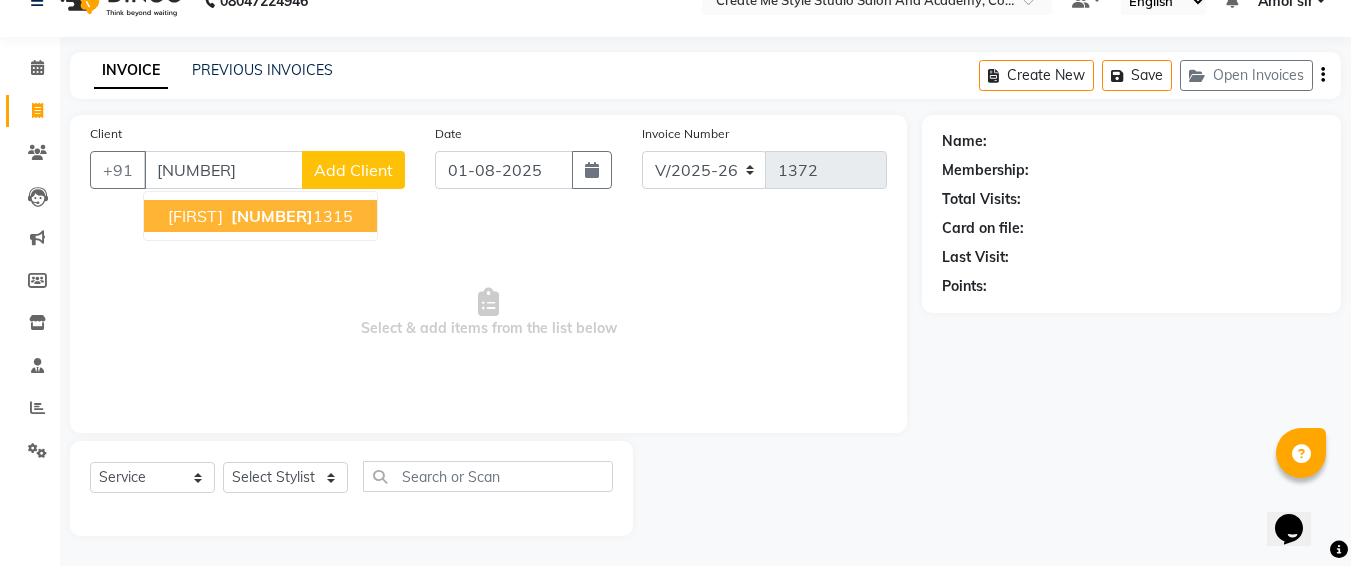click on "[NUMBER]" at bounding box center (272, 216) 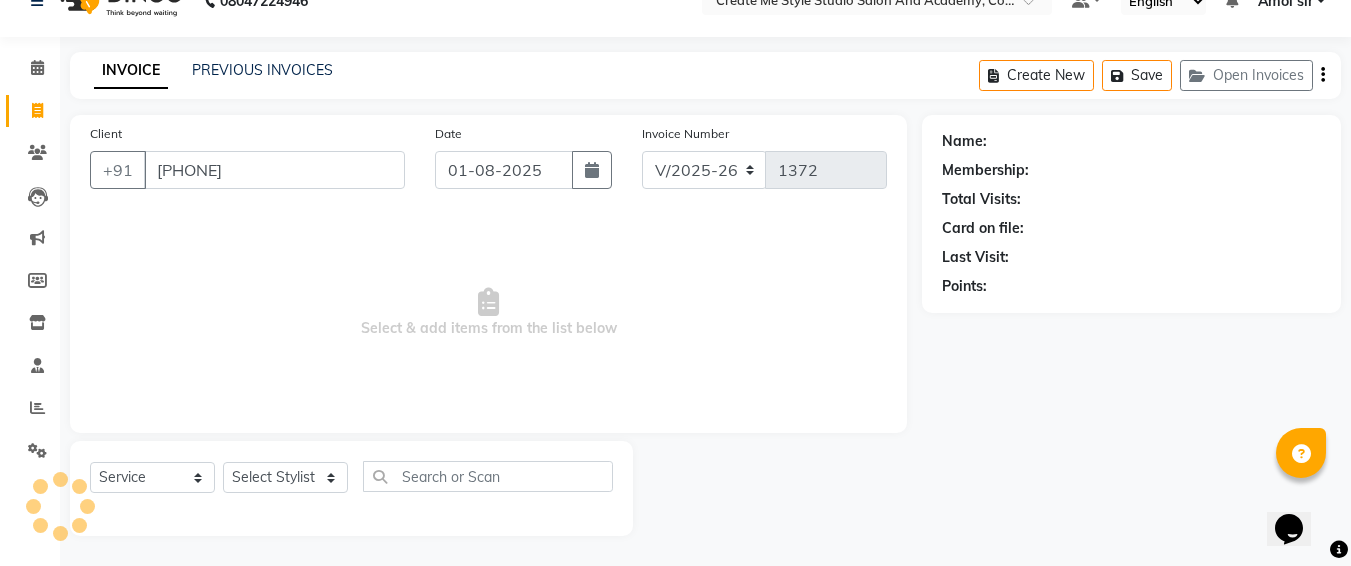 type on "[PHONE]" 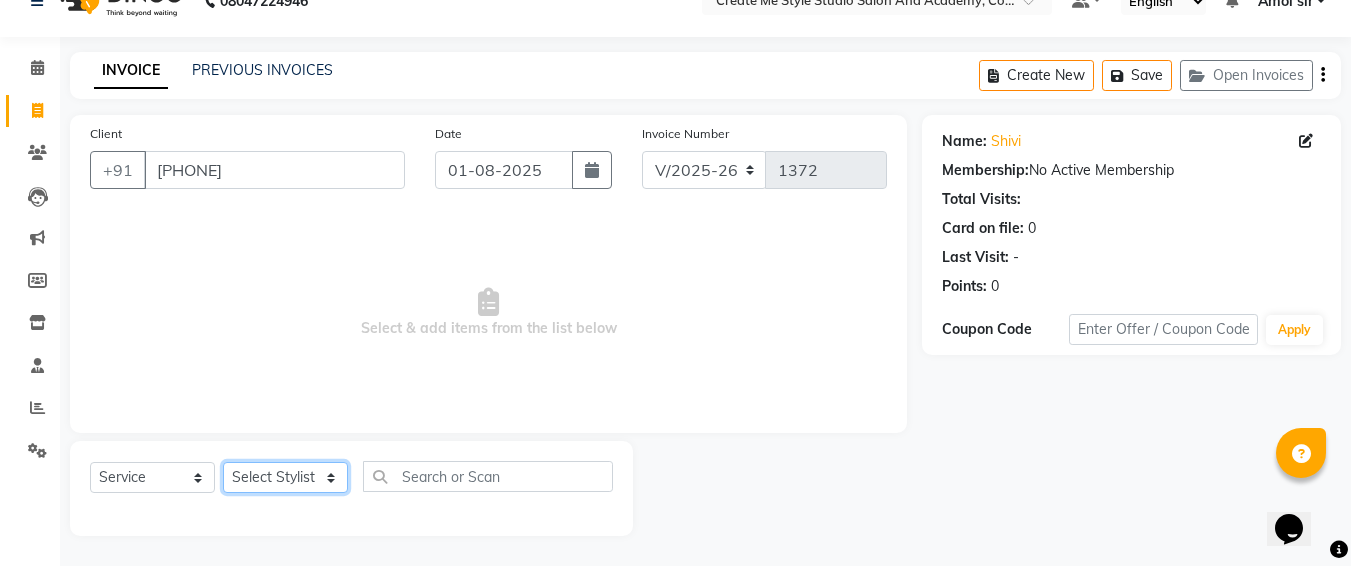 click on "Select Stylist [FIRST] Sir  Archana.B mam  Archana.S mam TS [FIRST] mam [FIRST] mam Neelam Neha mam  [FIRST] Sir Reception 1 Reception 2 Sunil sir" 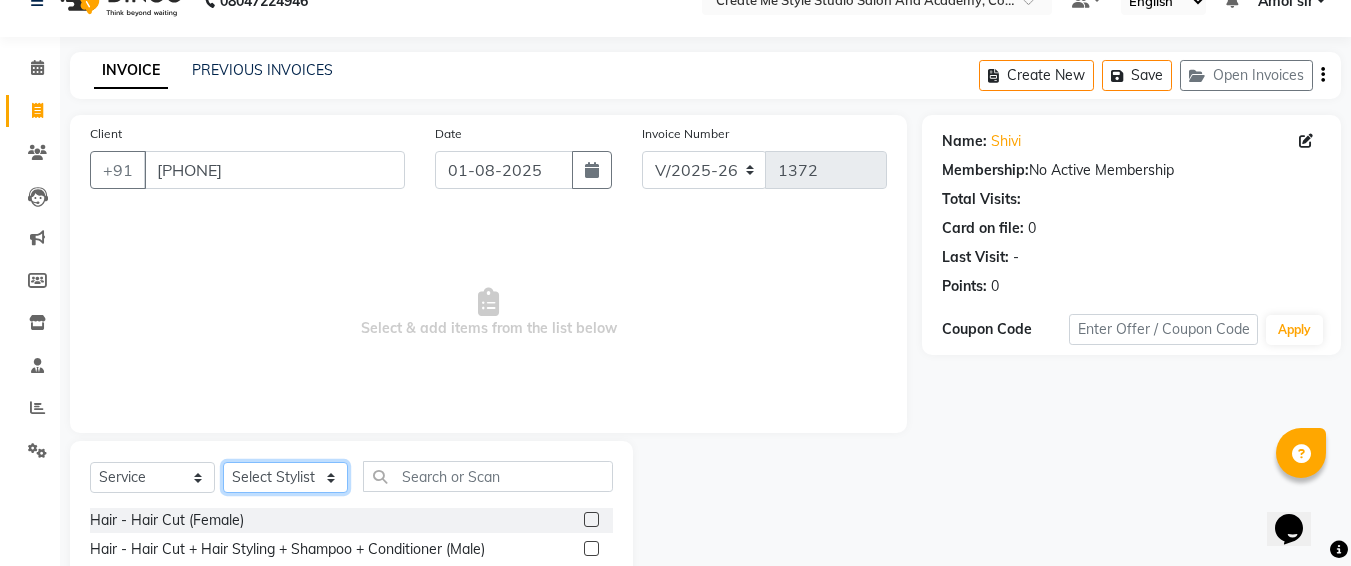scroll, scrollTop: 235, scrollLeft: 0, axis: vertical 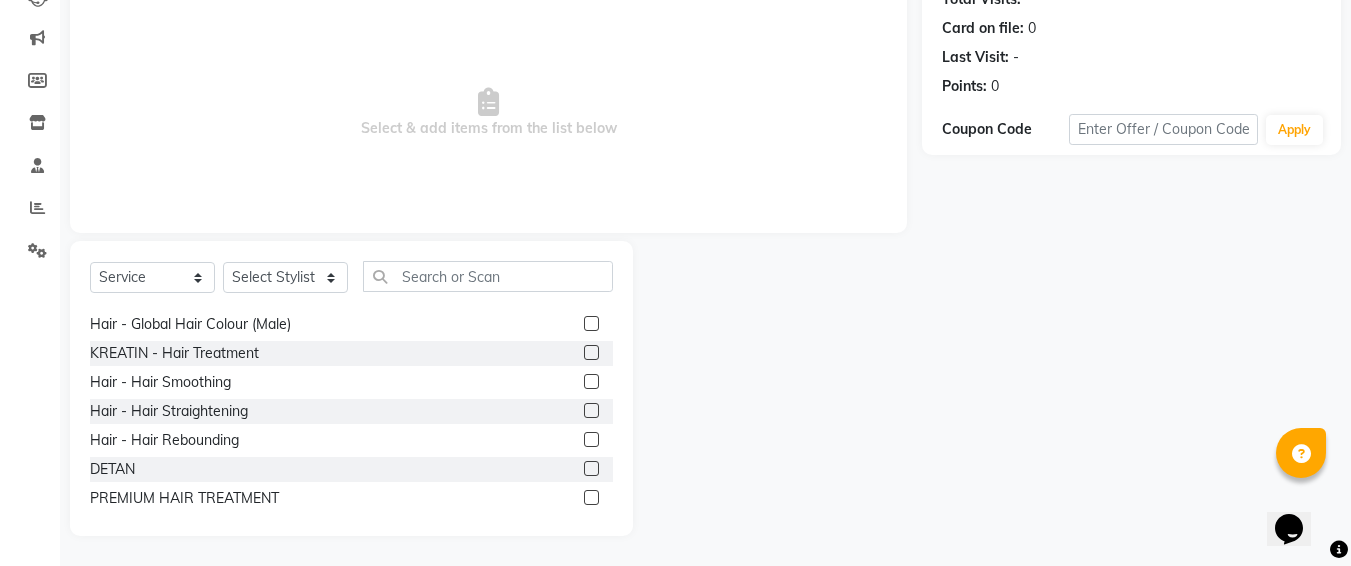click 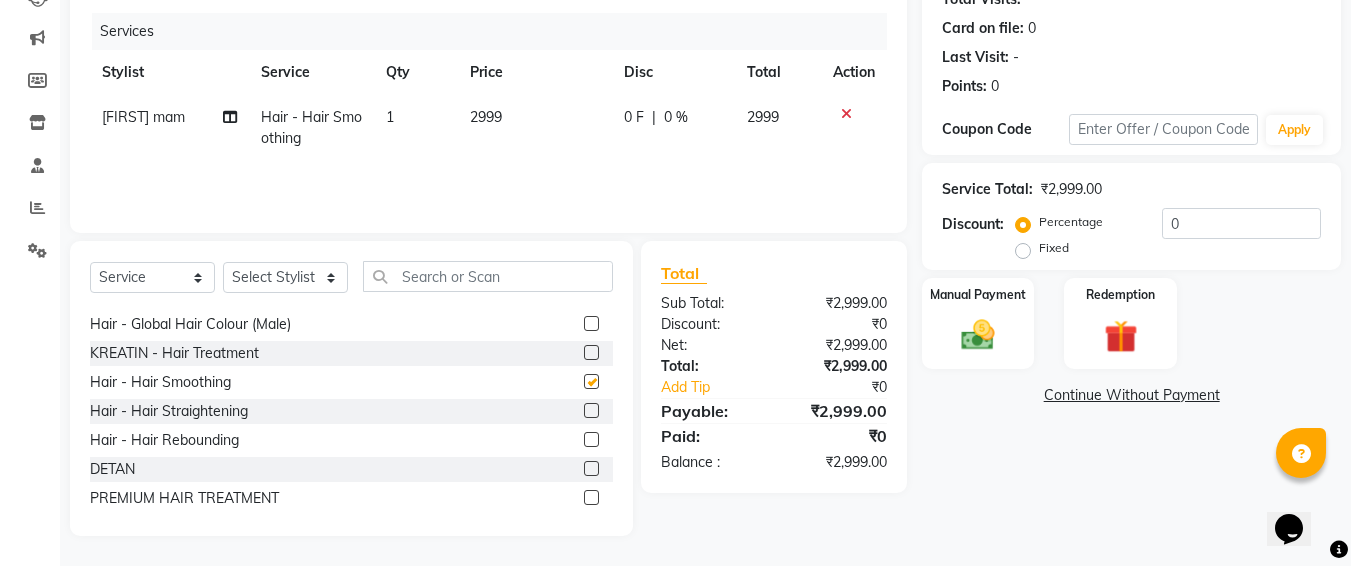 checkbox on "false" 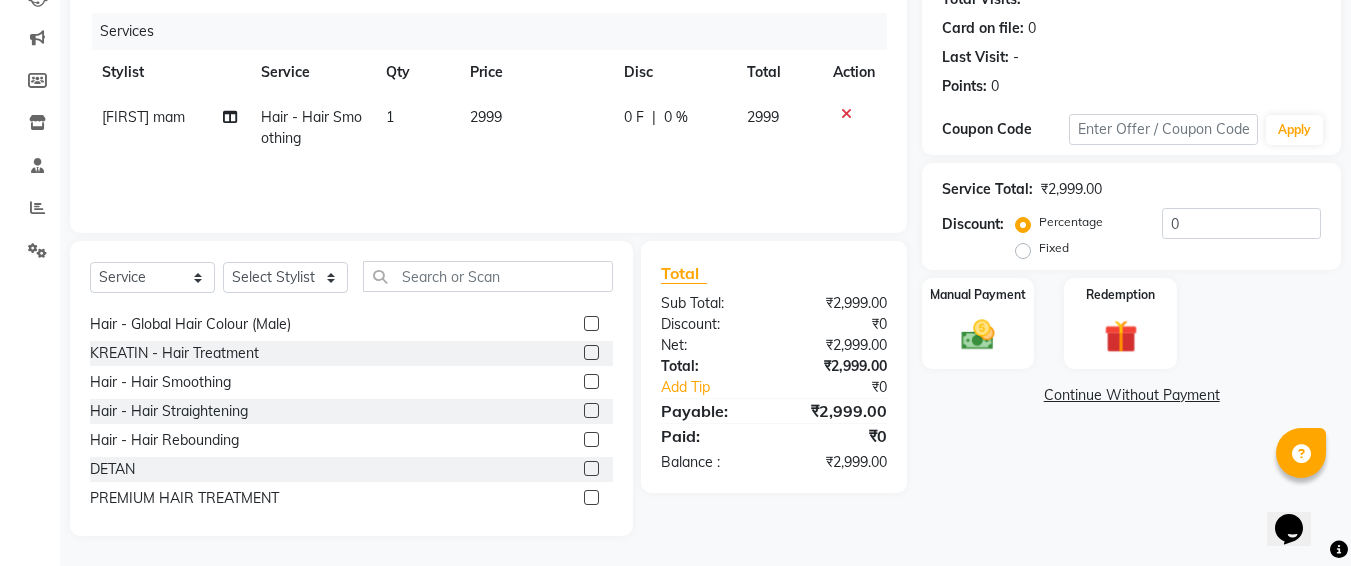 click on "2999" 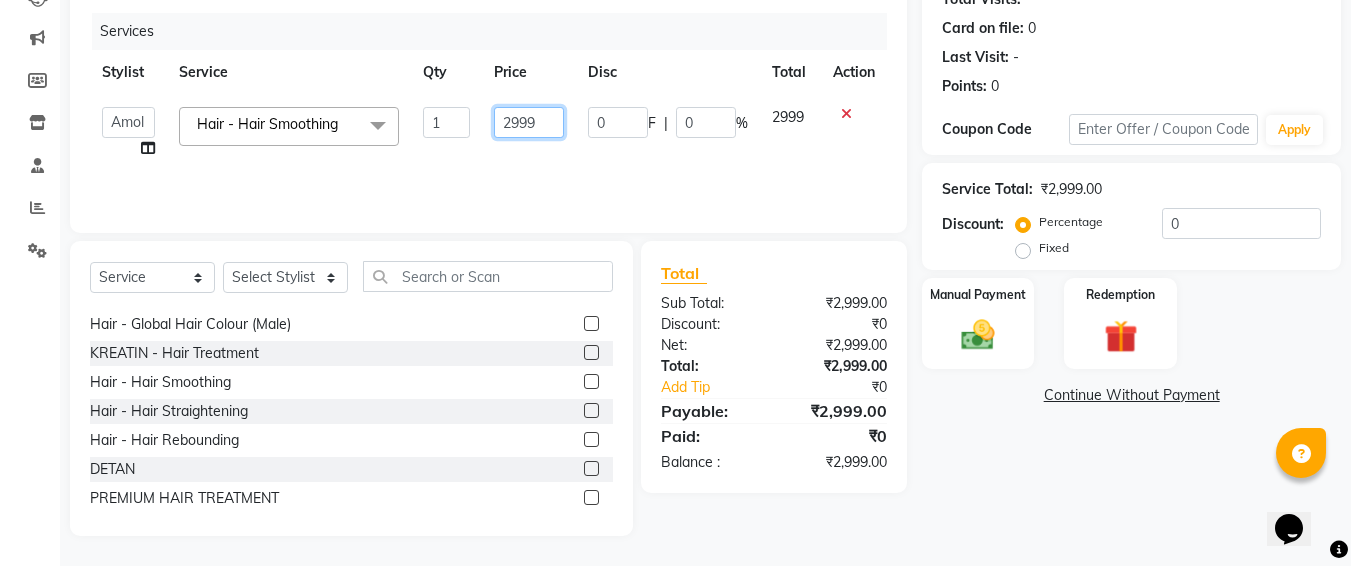 click on "2999" 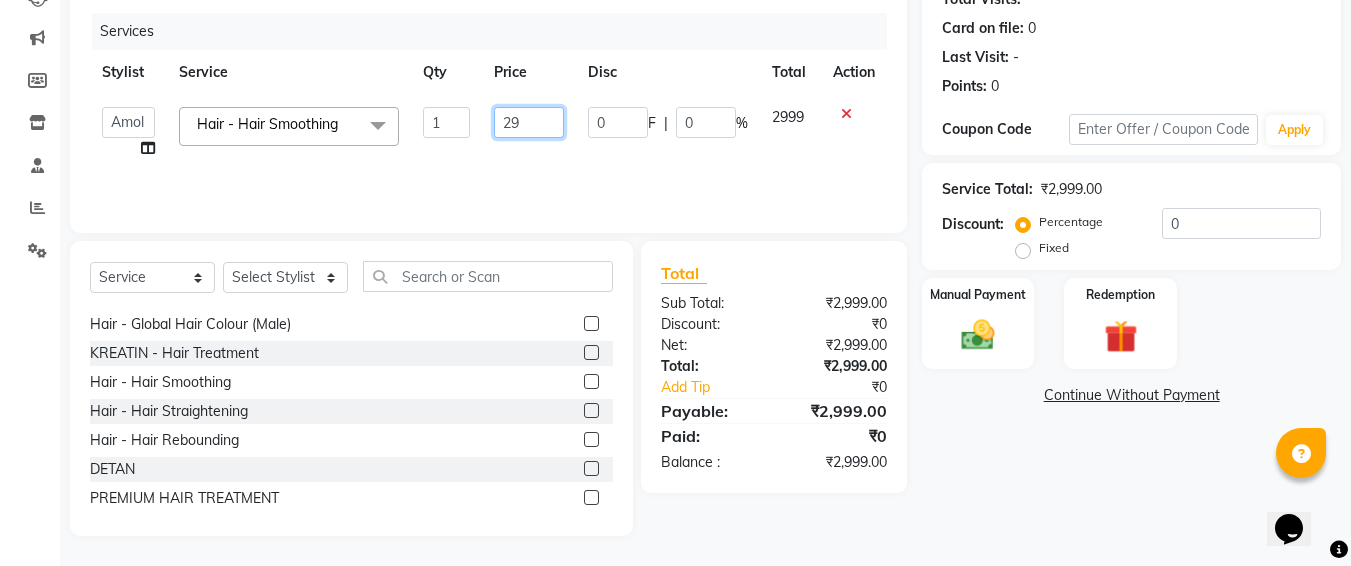 type on "2" 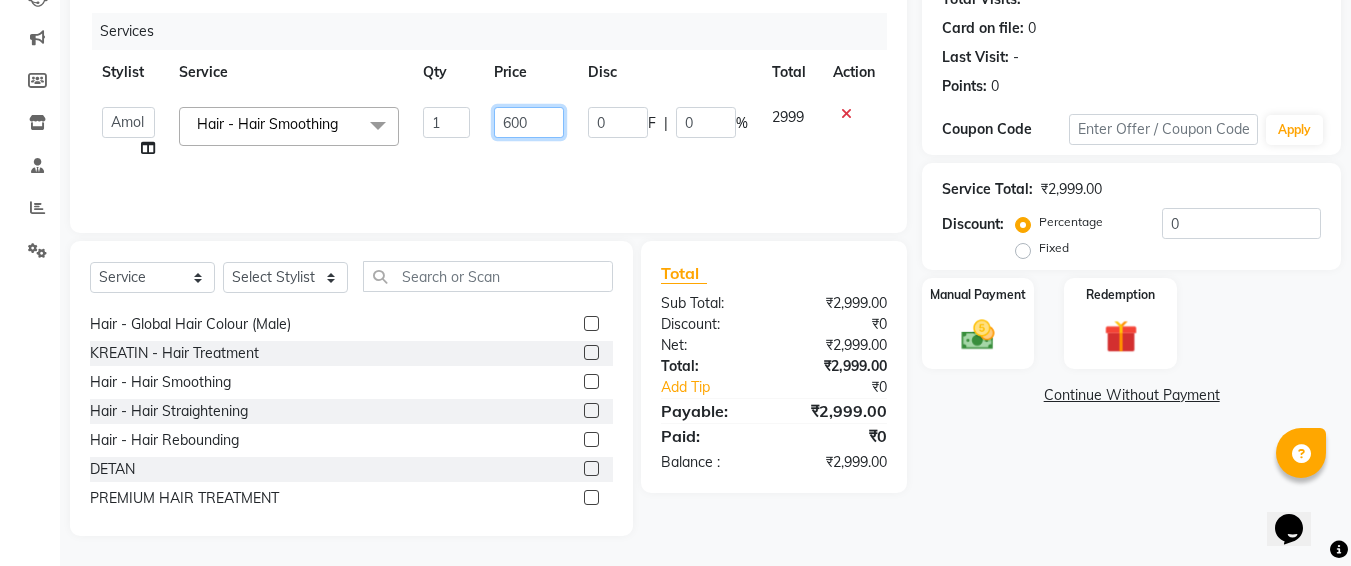 type on "6000" 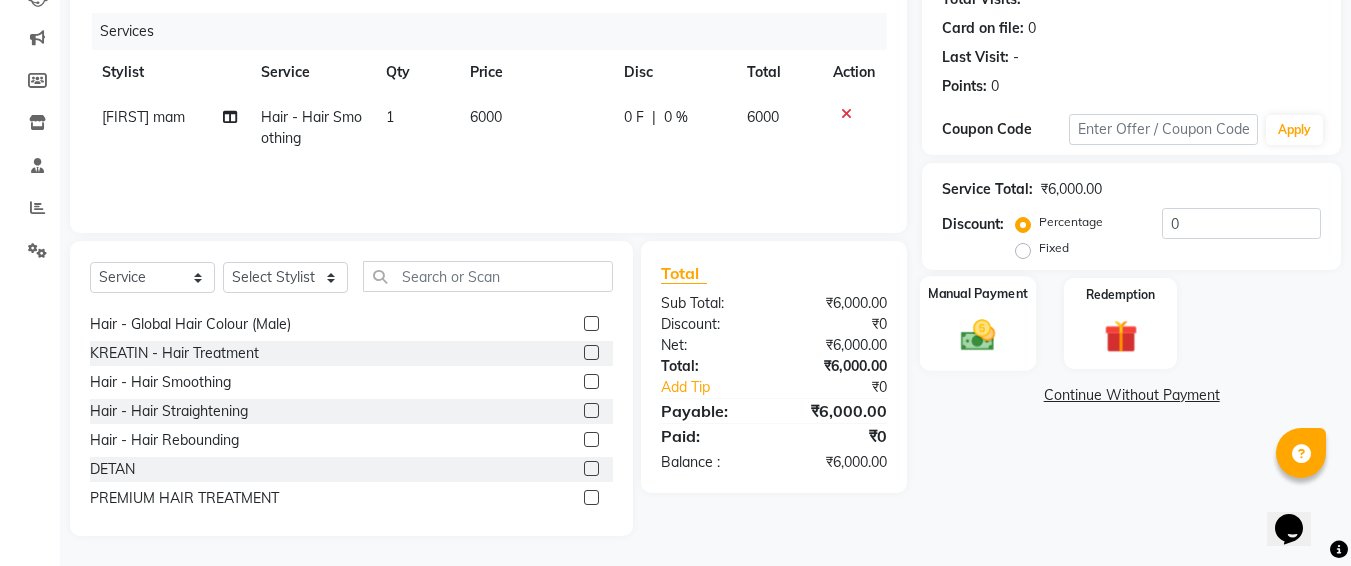 click on "Manual Payment" 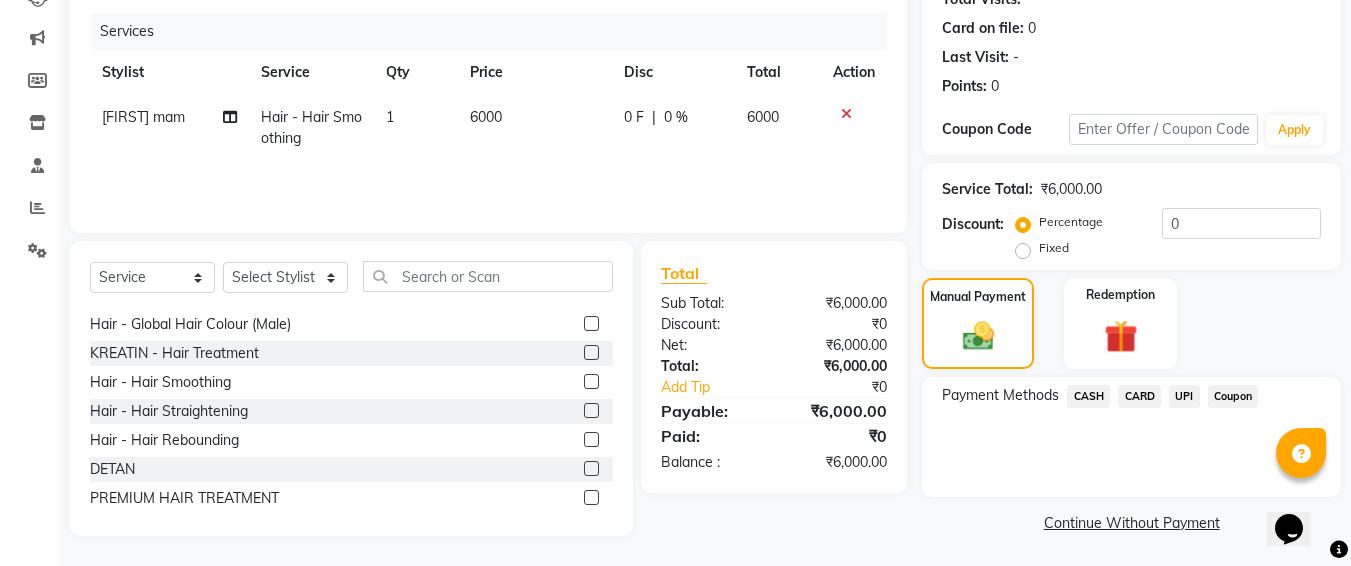 click on "UPI" 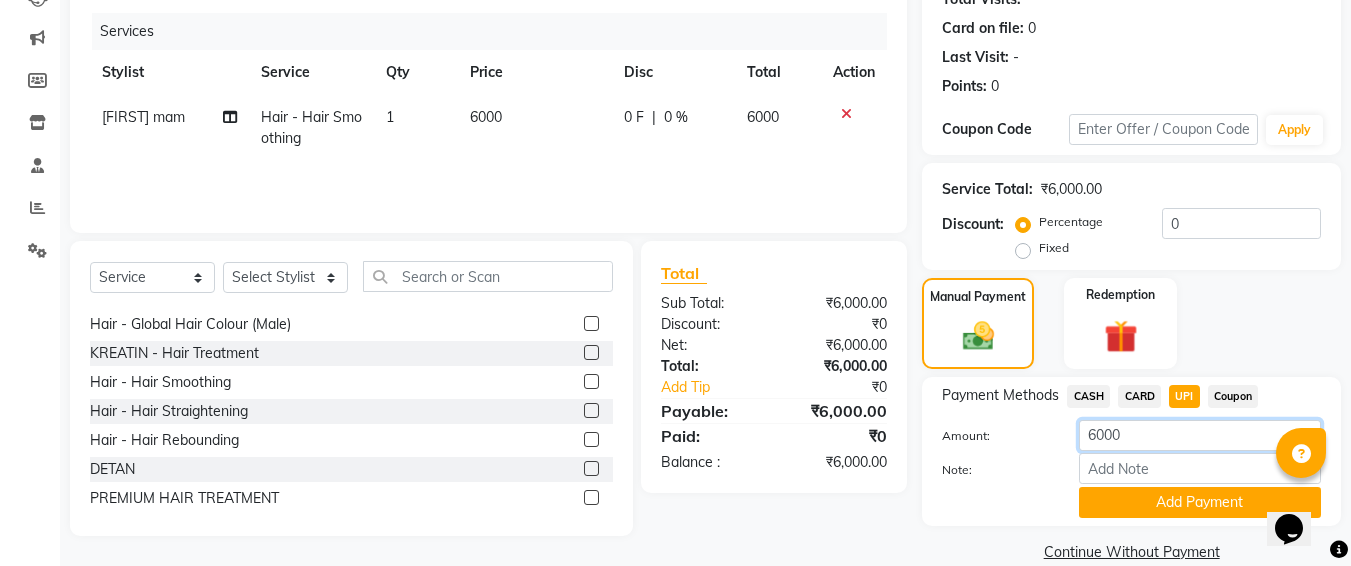click on "6000" 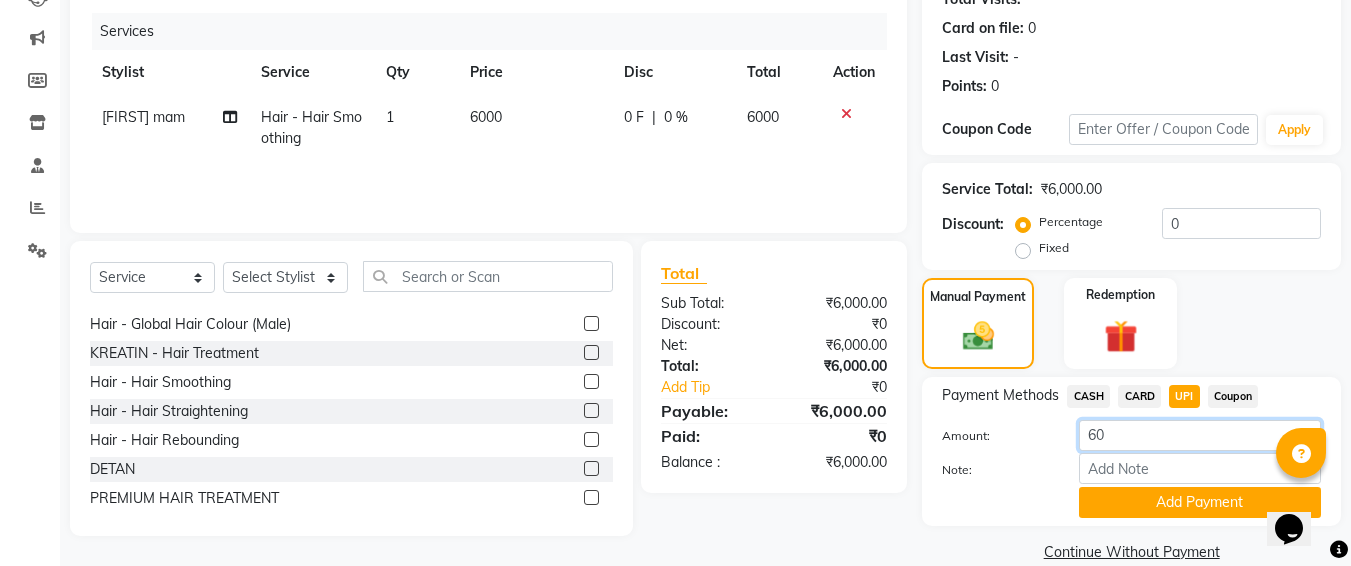type on "6" 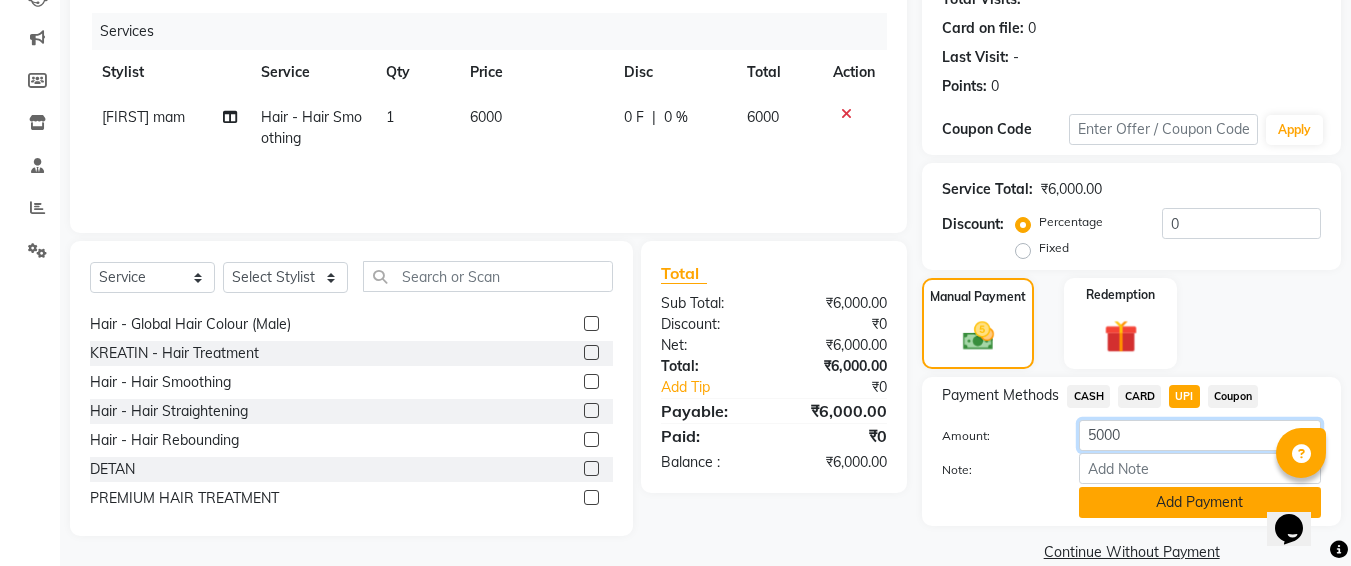 type on "5000" 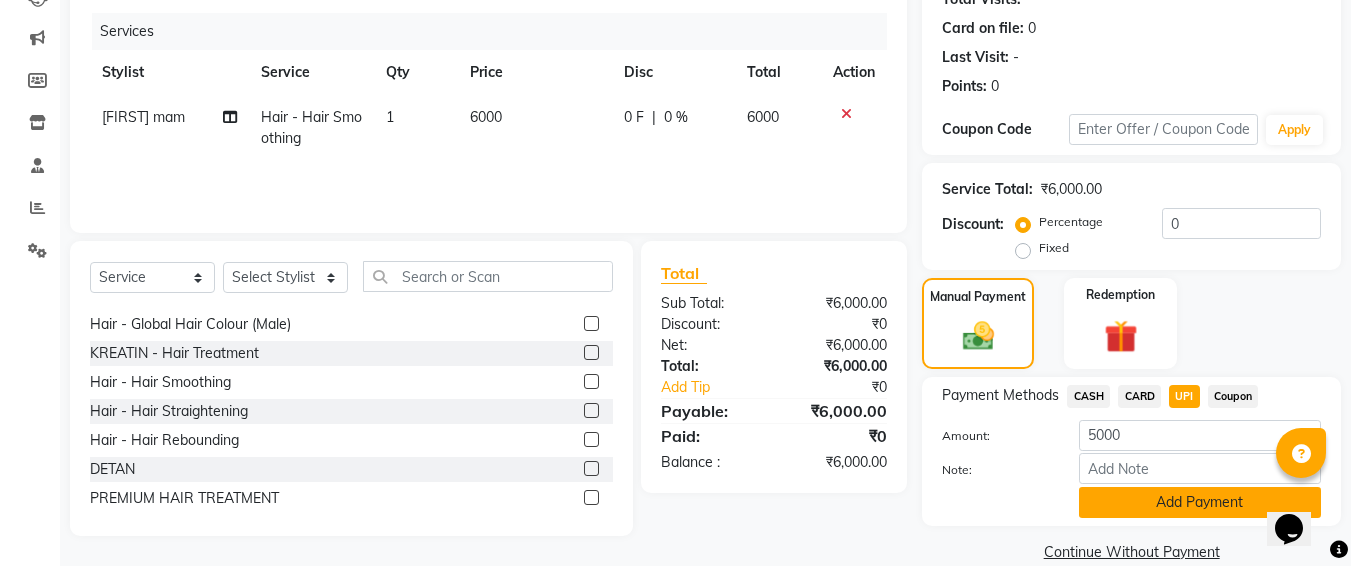 click on "Add Payment" 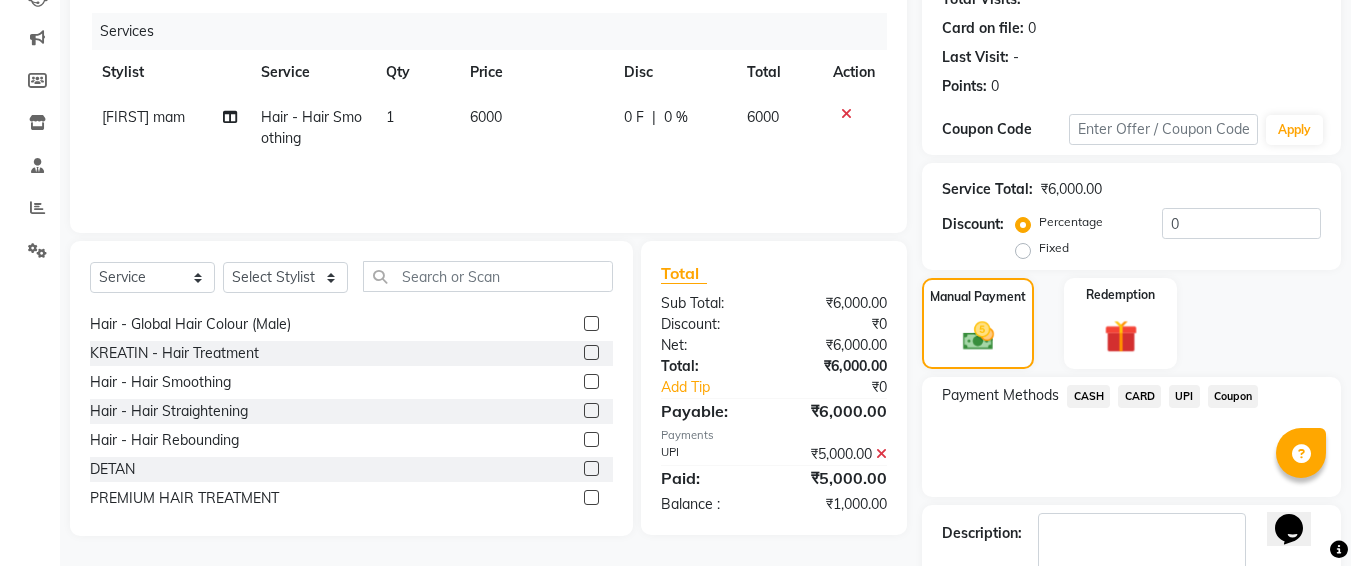 click on "CASH" 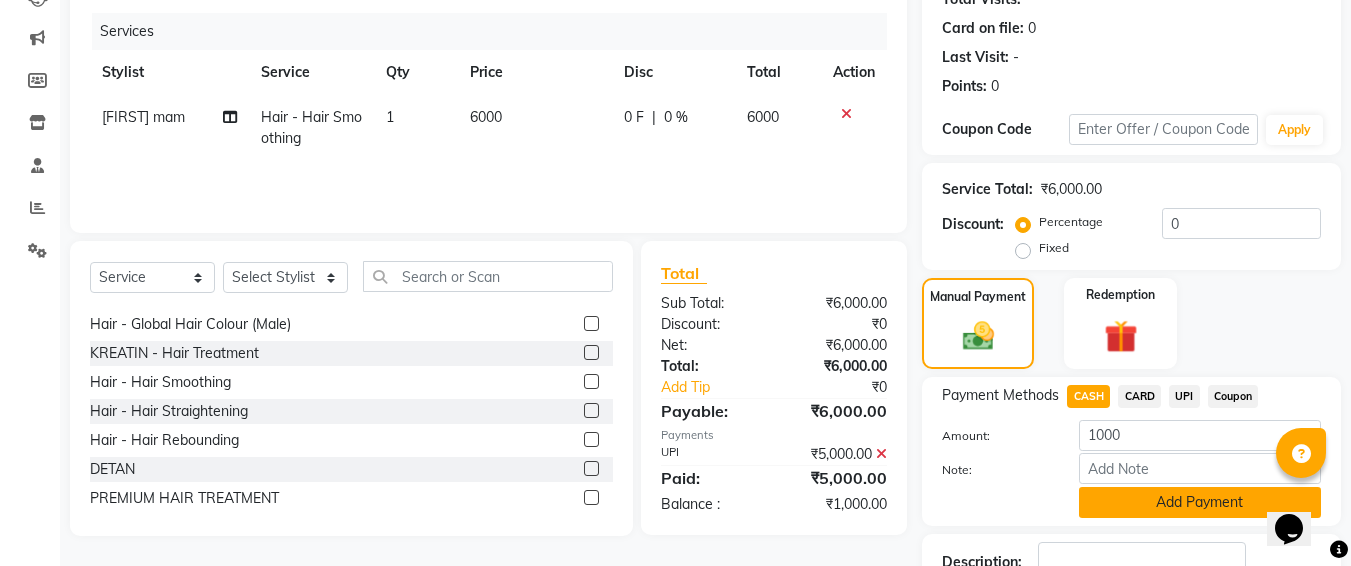click on "Add Payment" 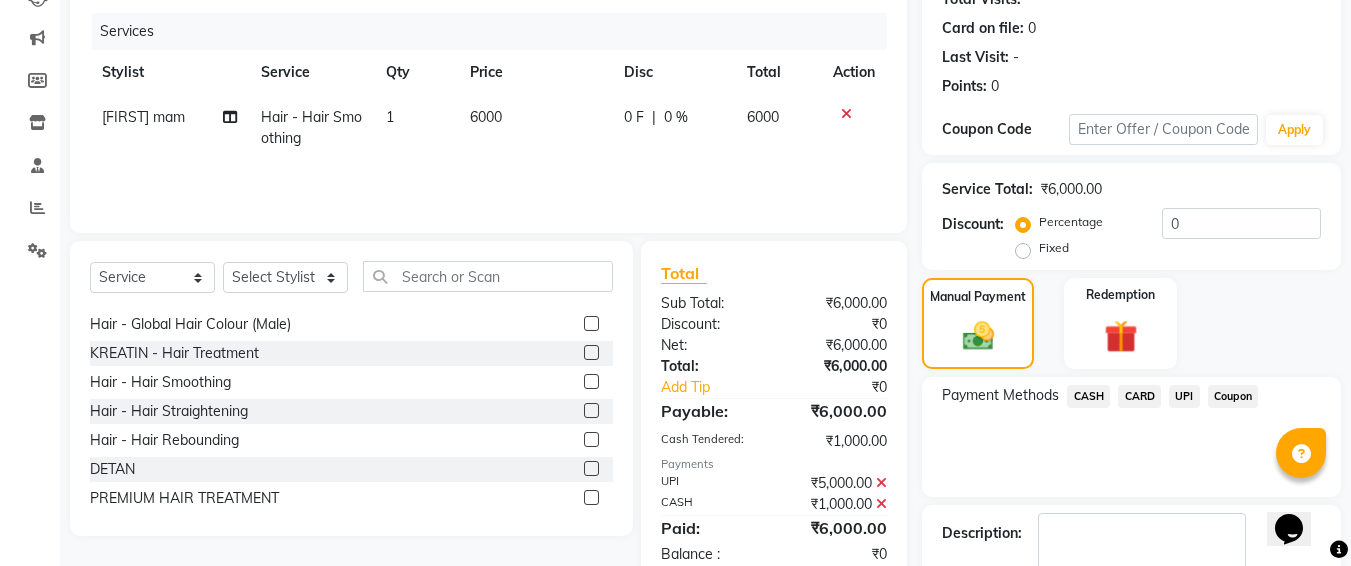 scroll, scrollTop: 350, scrollLeft: 0, axis: vertical 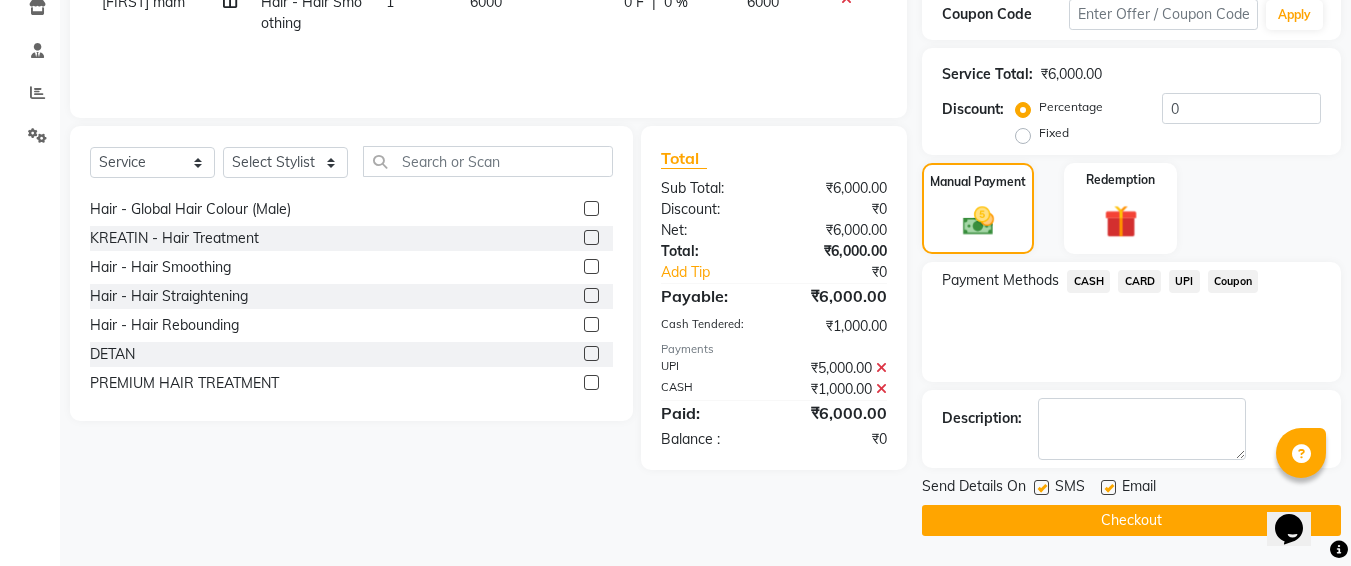 click 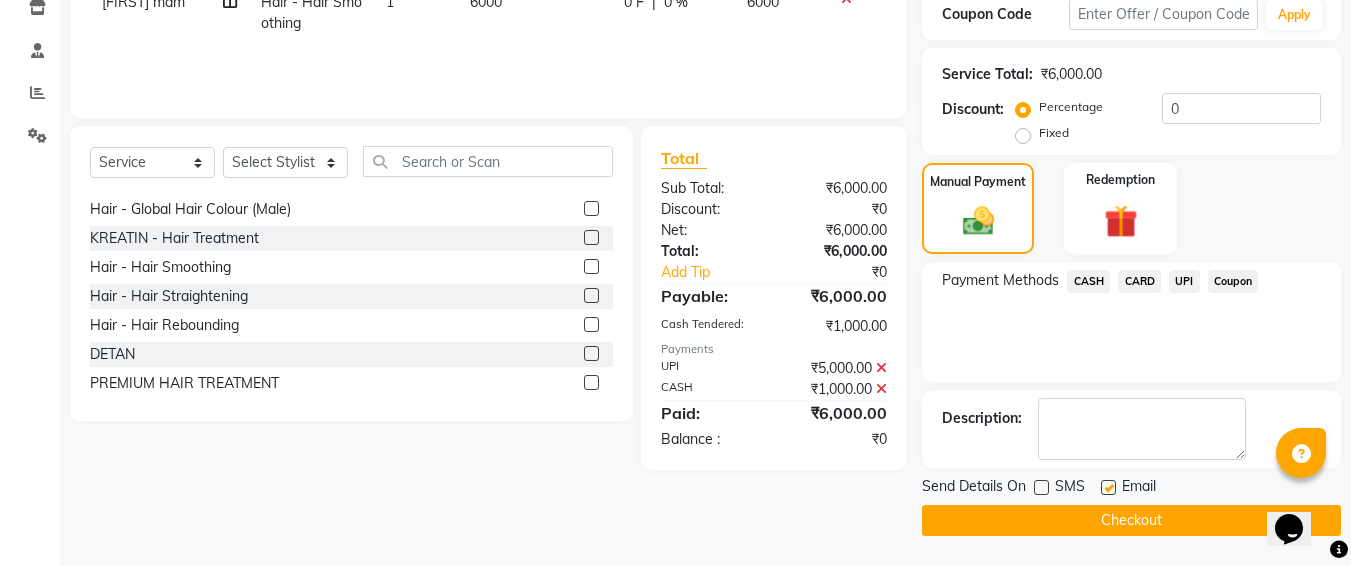 click on "Checkout" 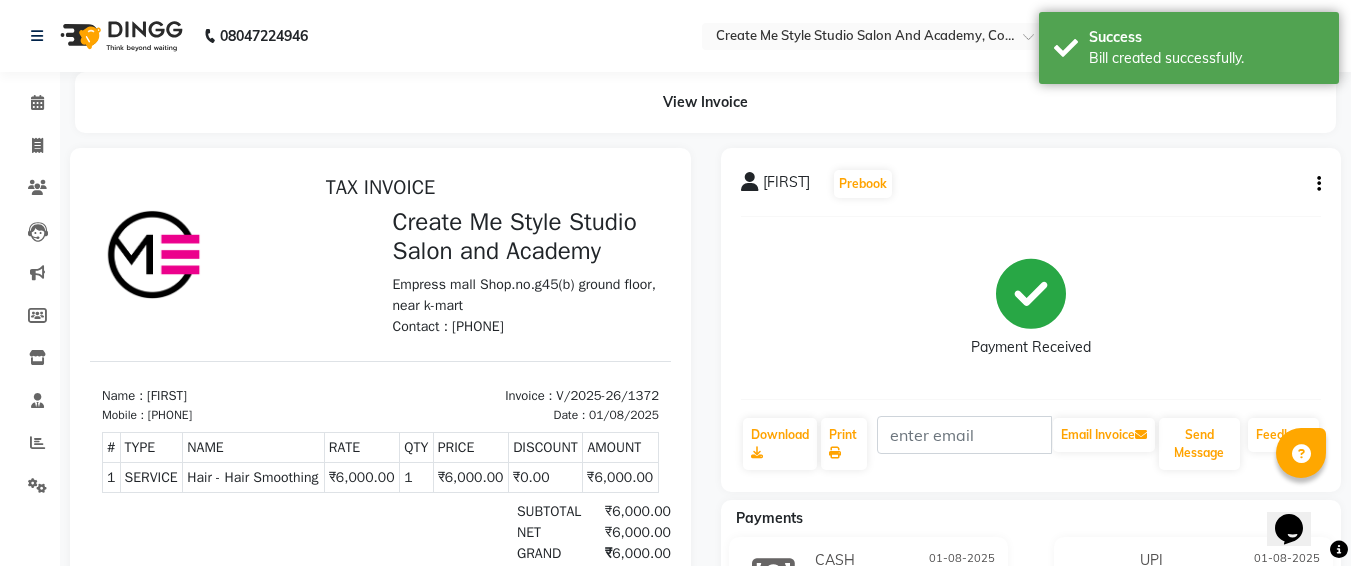 scroll, scrollTop: 0, scrollLeft: 0, axis: both 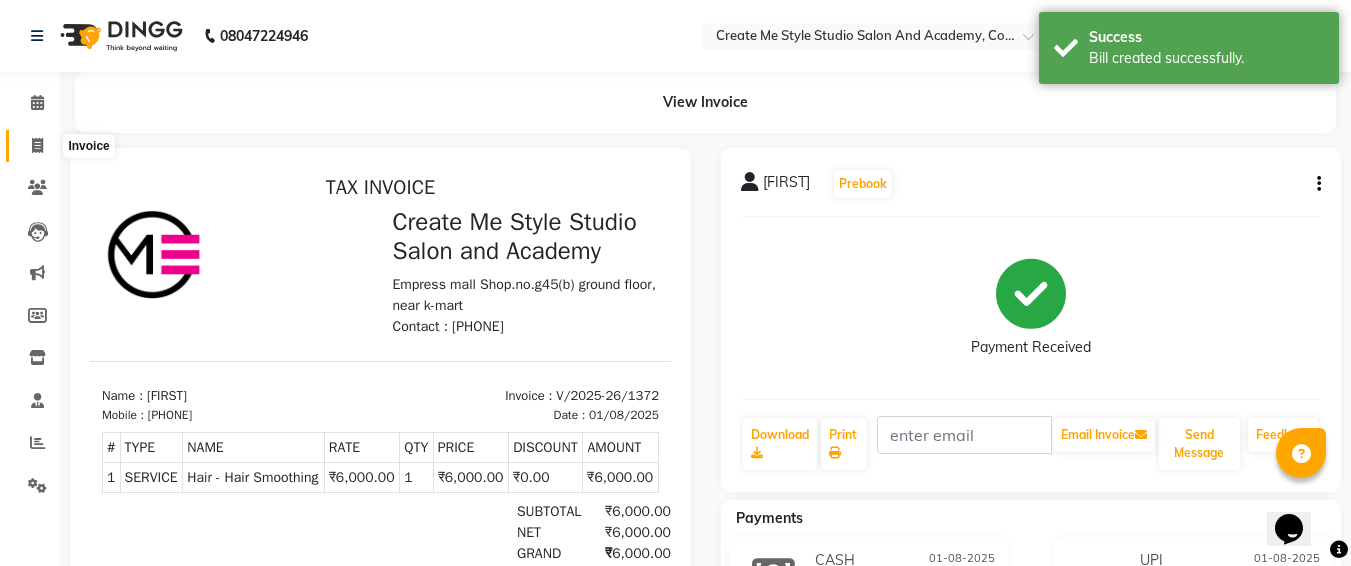 click 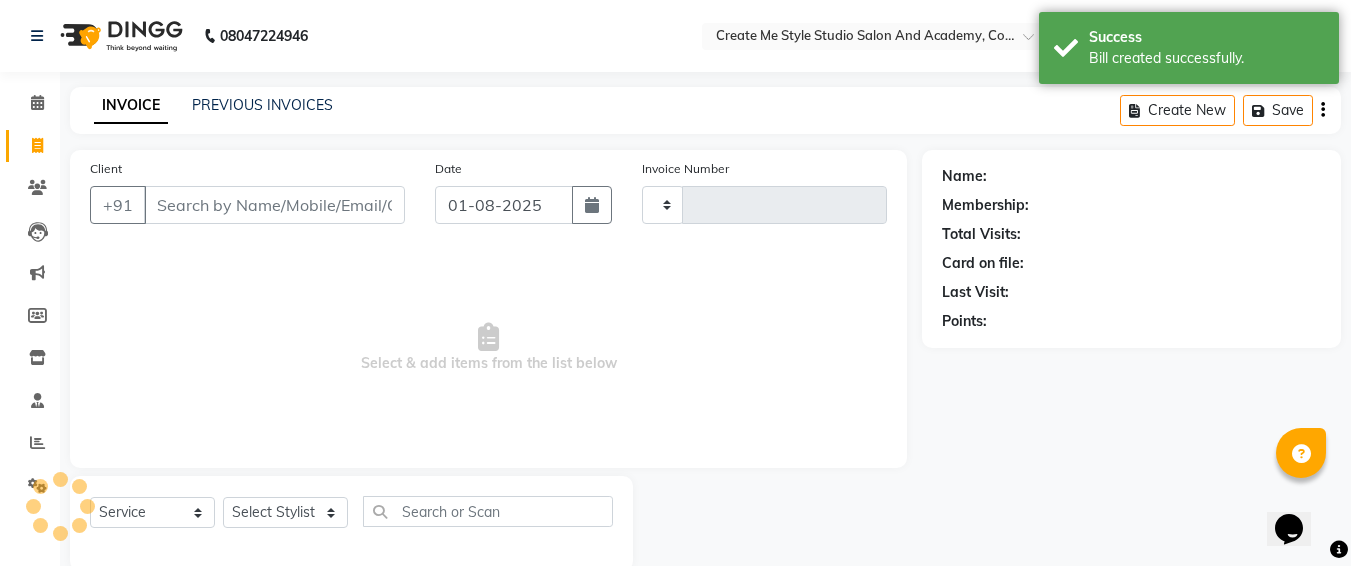 scroll, scrollTop: 35, scrollLeft: 0, axis: vertical 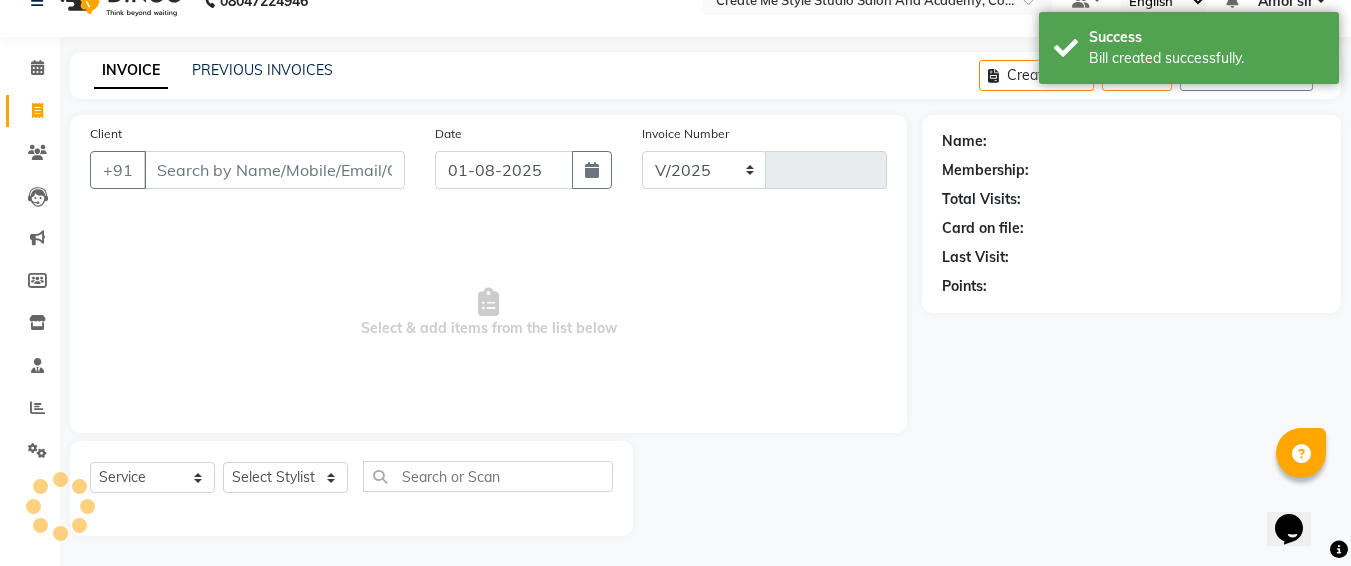 select on "8253" 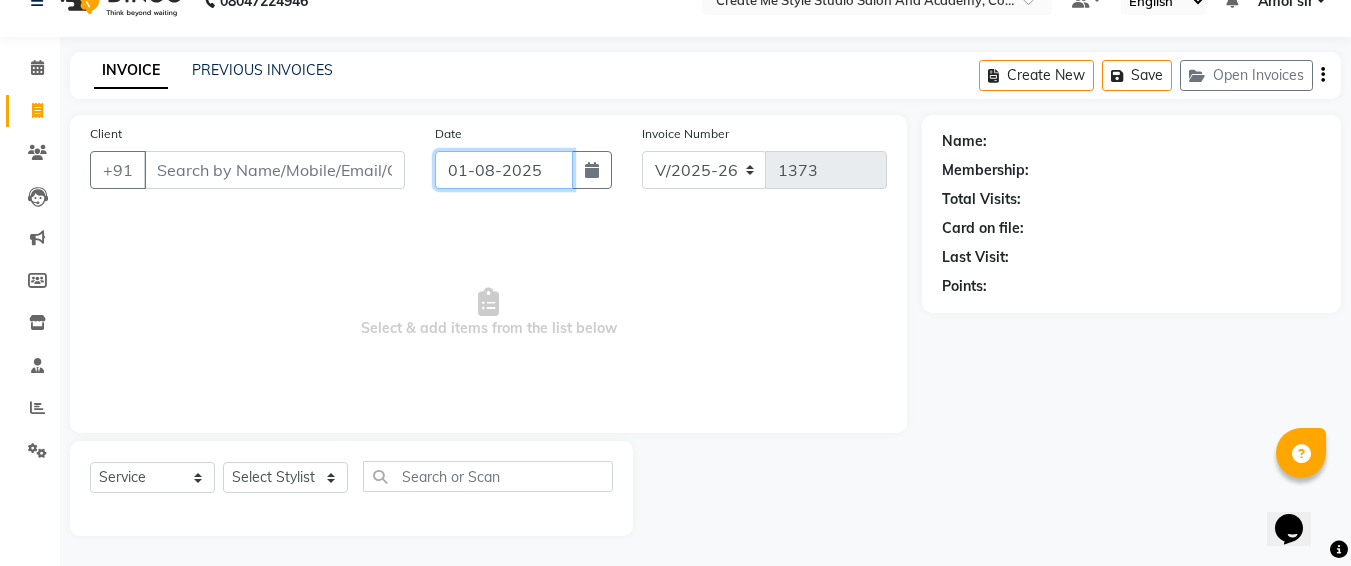 click on "01-08-2025" 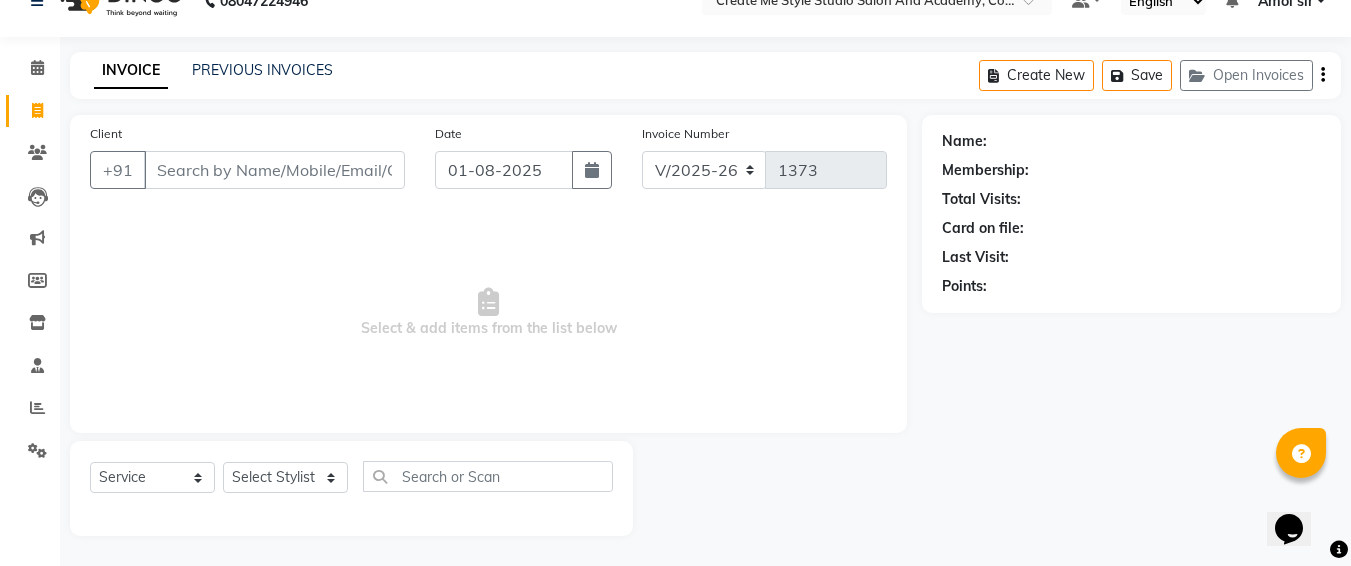 select on "8" 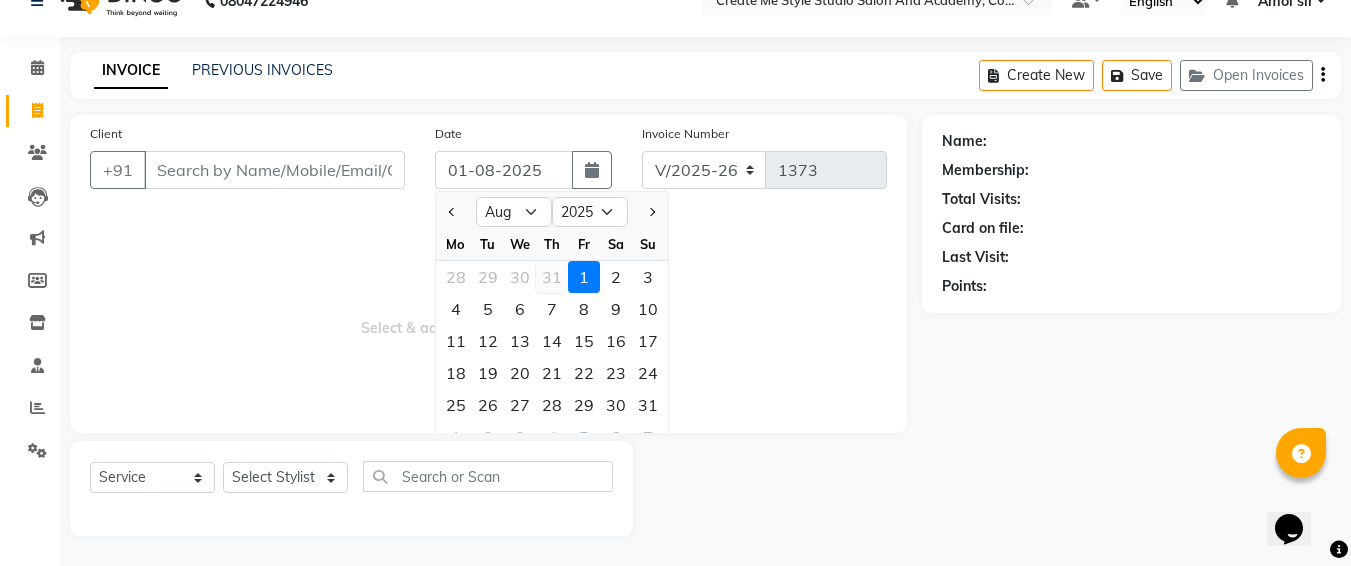 click on "31" 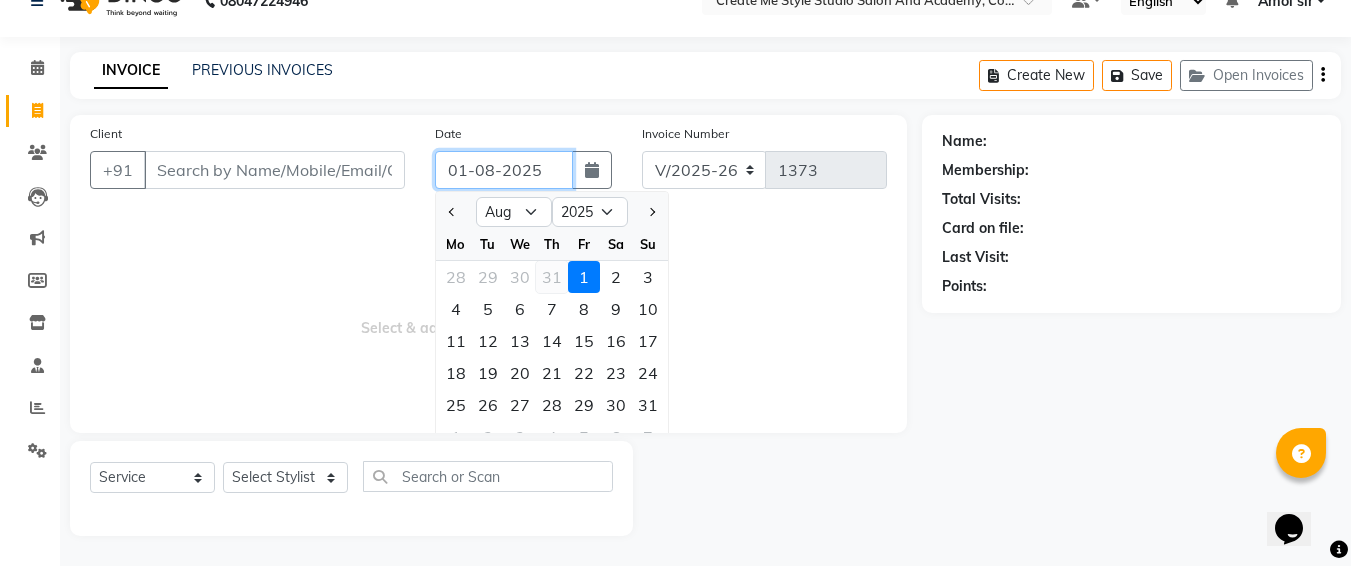 type on "31-07-2025" 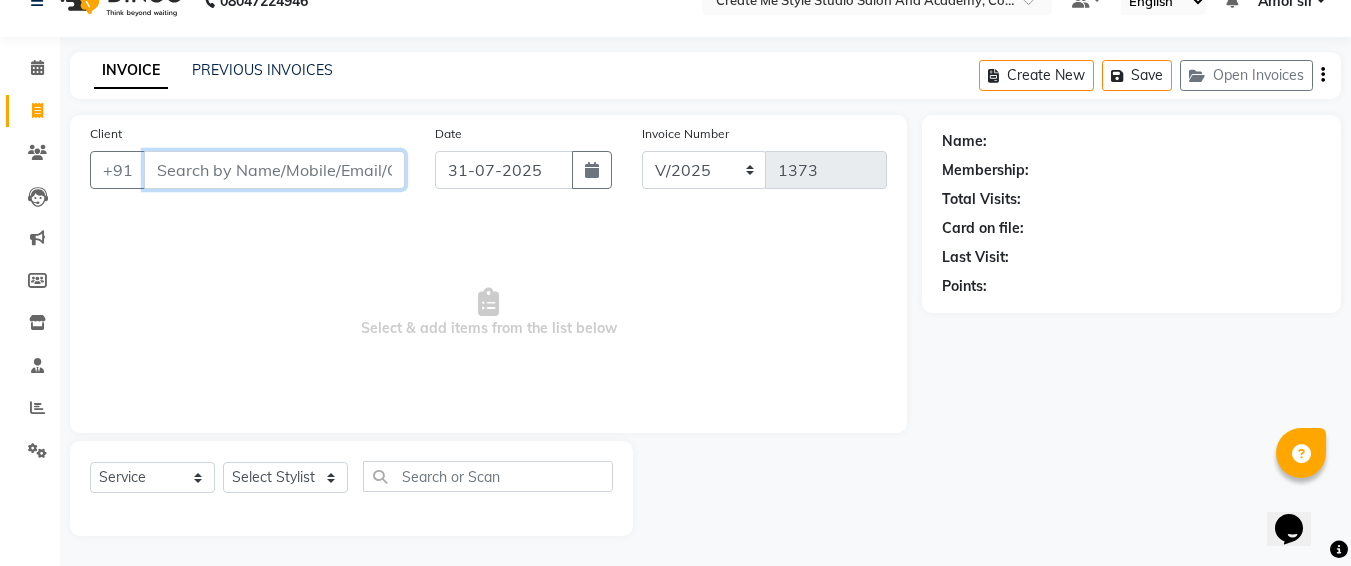 click on "Client" at bounding box center [274, 170] 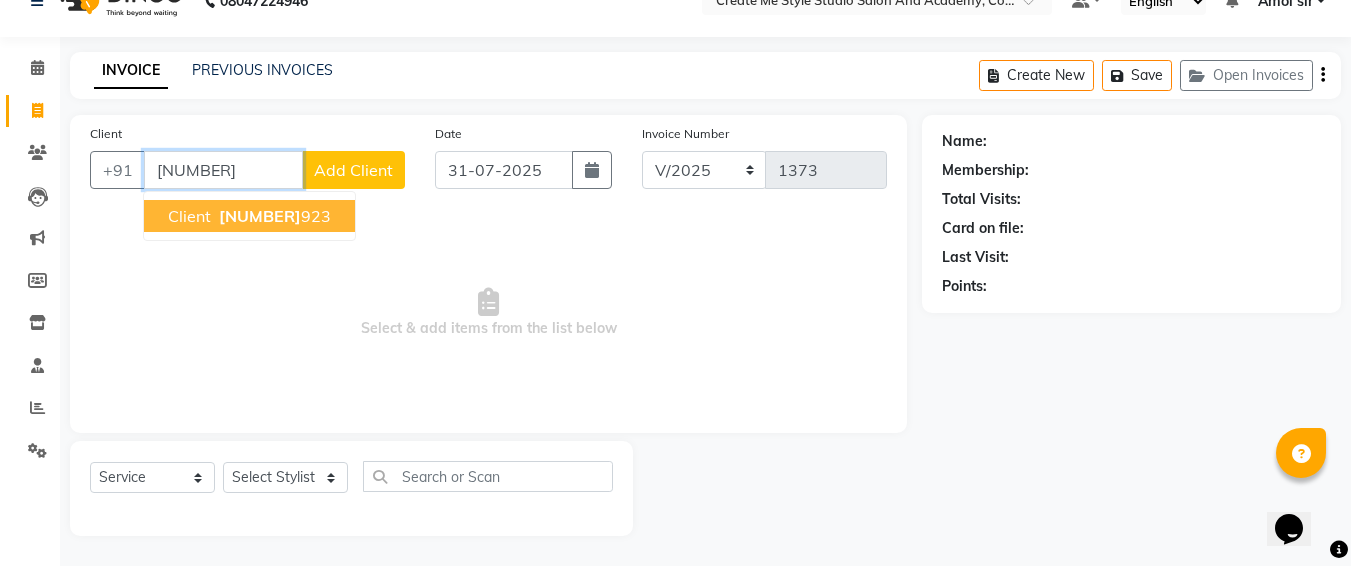 click on "[NUMBER]" at bounding box center [260, 216] 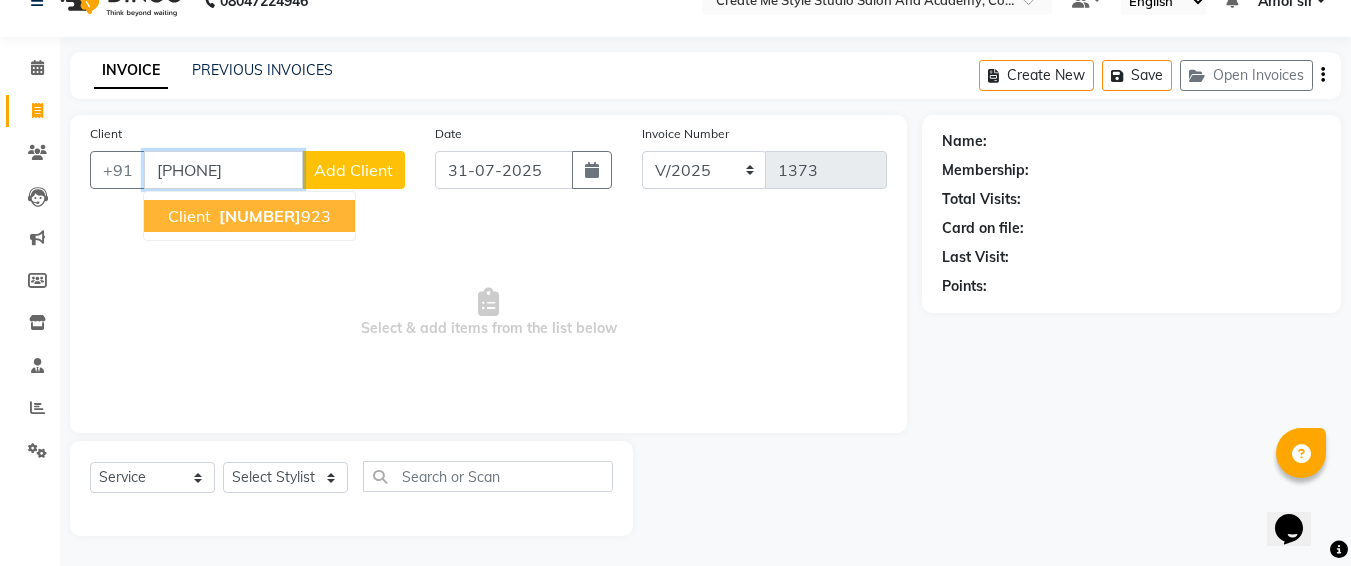 type on "[PHONE]" 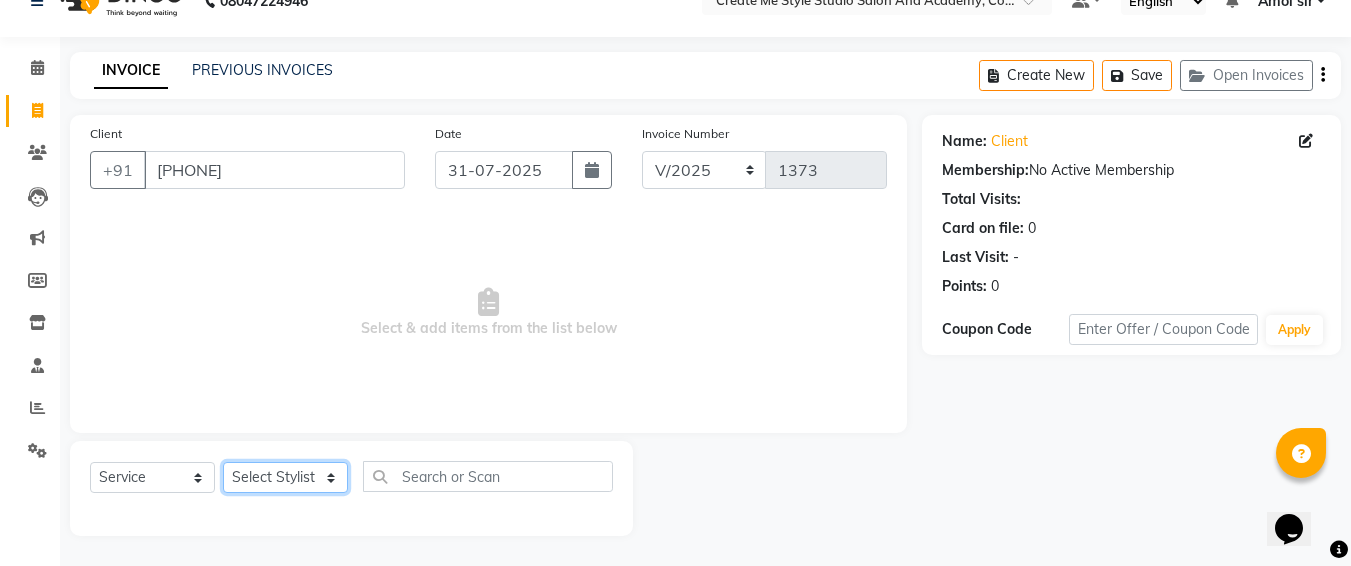 click on "Select Stylist [FIRST] Sir  Archana.B mam  Archana.S mam TS [FIRST] mam [FIRST] mam Neelam Neha mam  [FIRST] Sir Reception 1 Reception 2 Sunil sir" 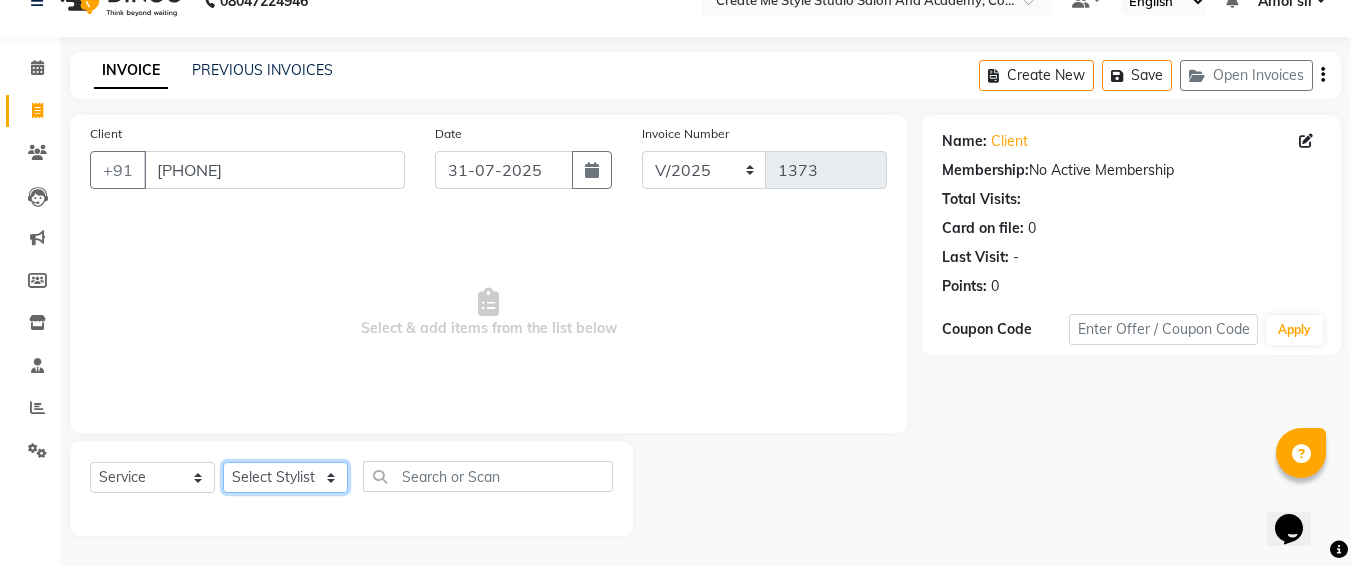 click on "Select Stylist [FIRST] Sir  Archana.B mam  Archana.S mam TS [FIRST] mam [FIRST] mam Neelam Neha mam  [FIRST] Sir Reception 1 Reception 2 Sunil sir" 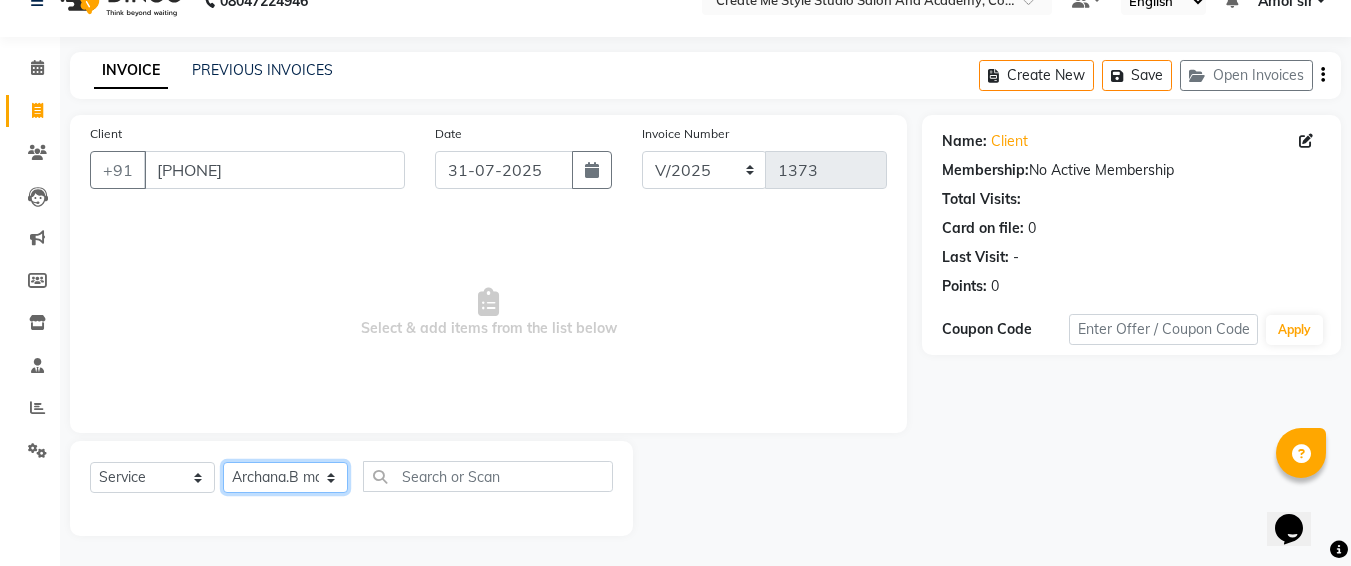 click on "Select Stylist [FIRST] Sir  Archana.B mam  Archana.S mam TS [FIRST] mam [FIRST] mam Neelam Neha mam  [FIRST] Sir Reception 1 Reception 2 Sunil sir" 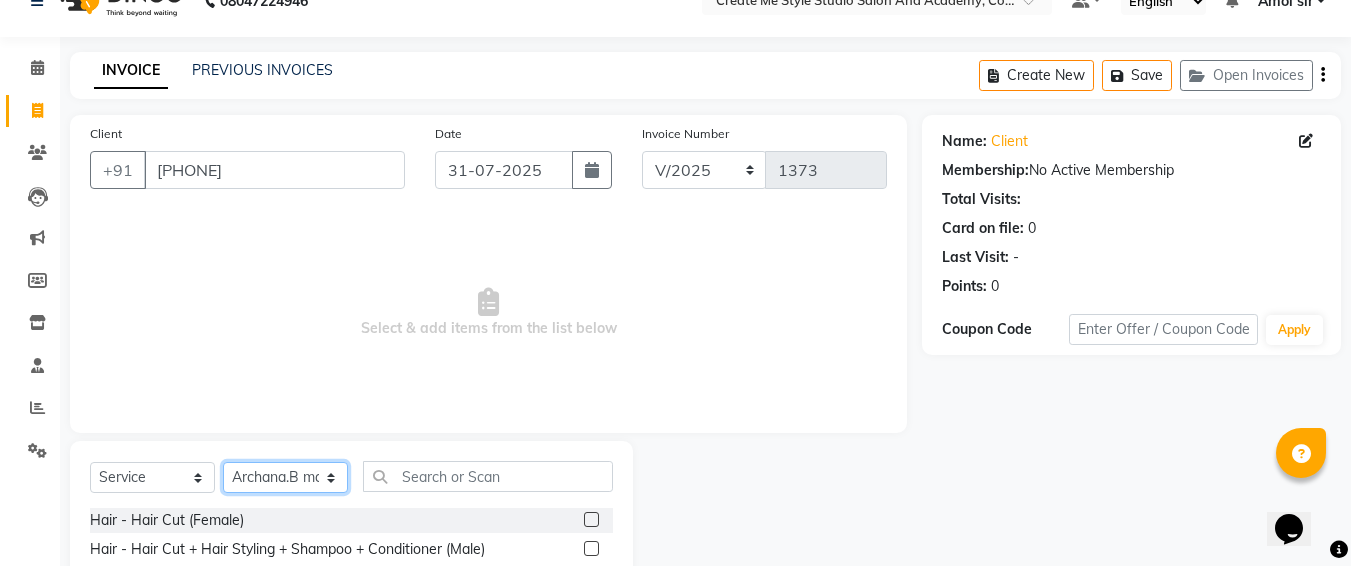 scroll, scrollTop: 235, scrollLeft: 0, axis: vertical 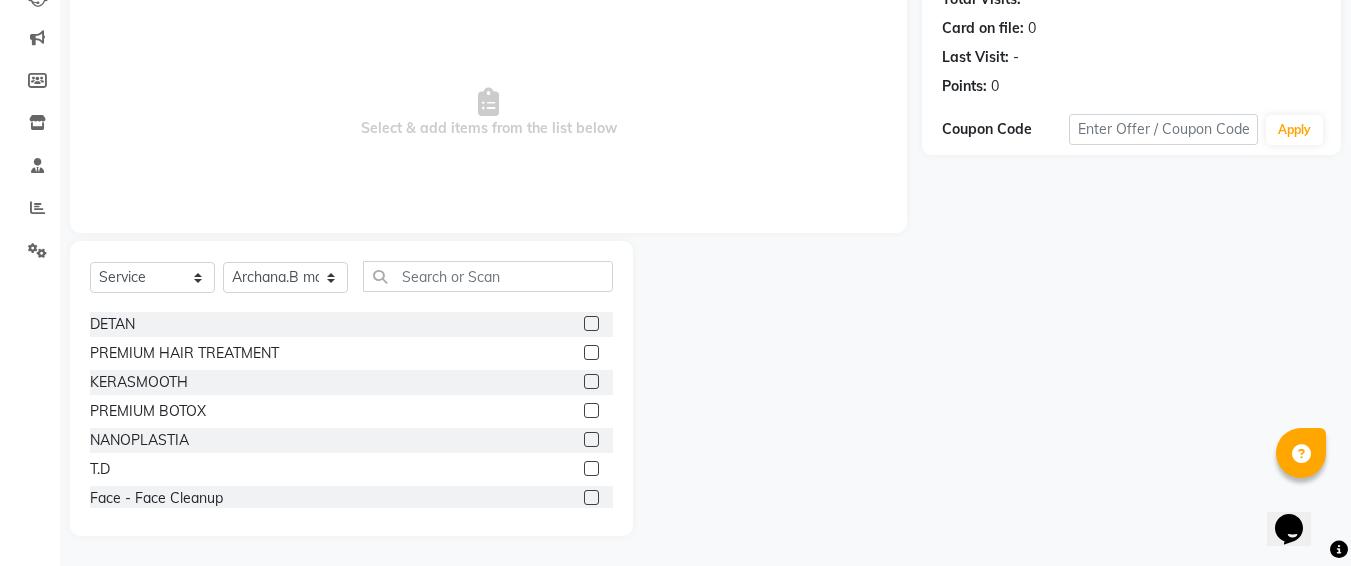 click 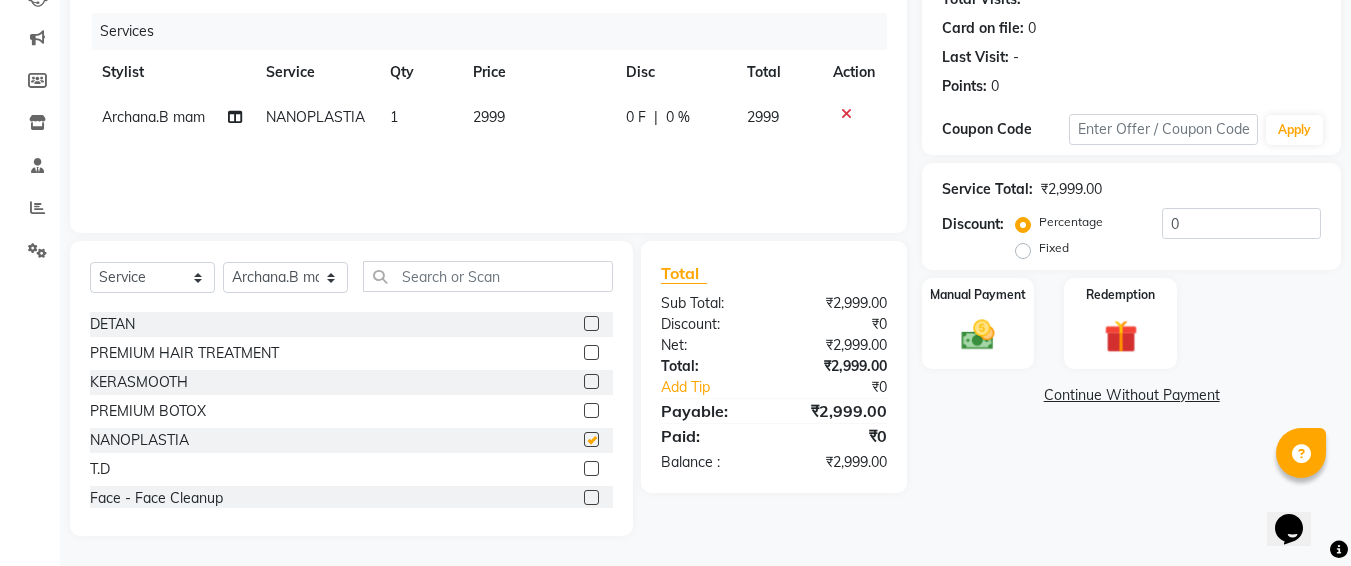 checkbox on "false" 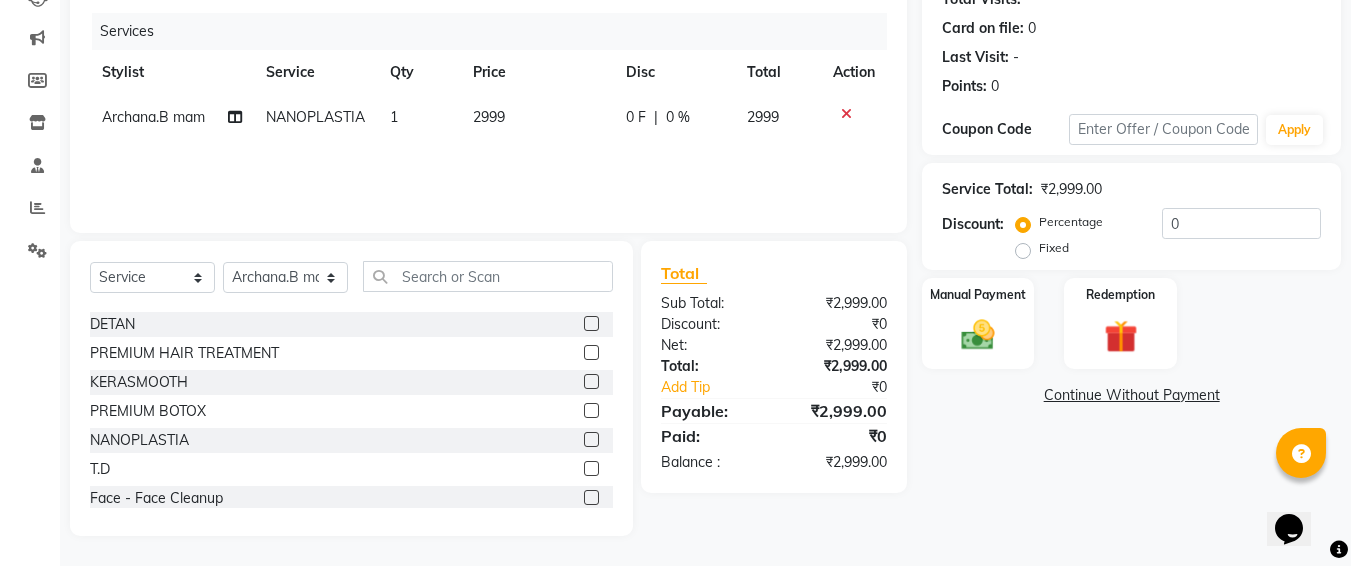 click on "2999" 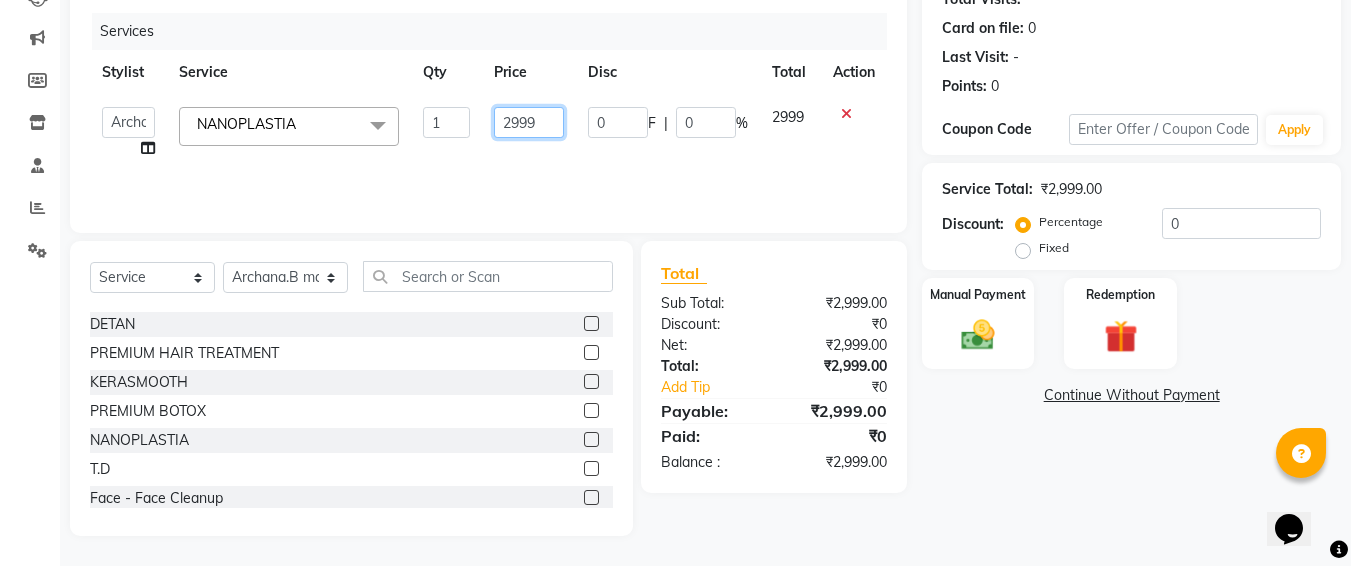click on "2999" 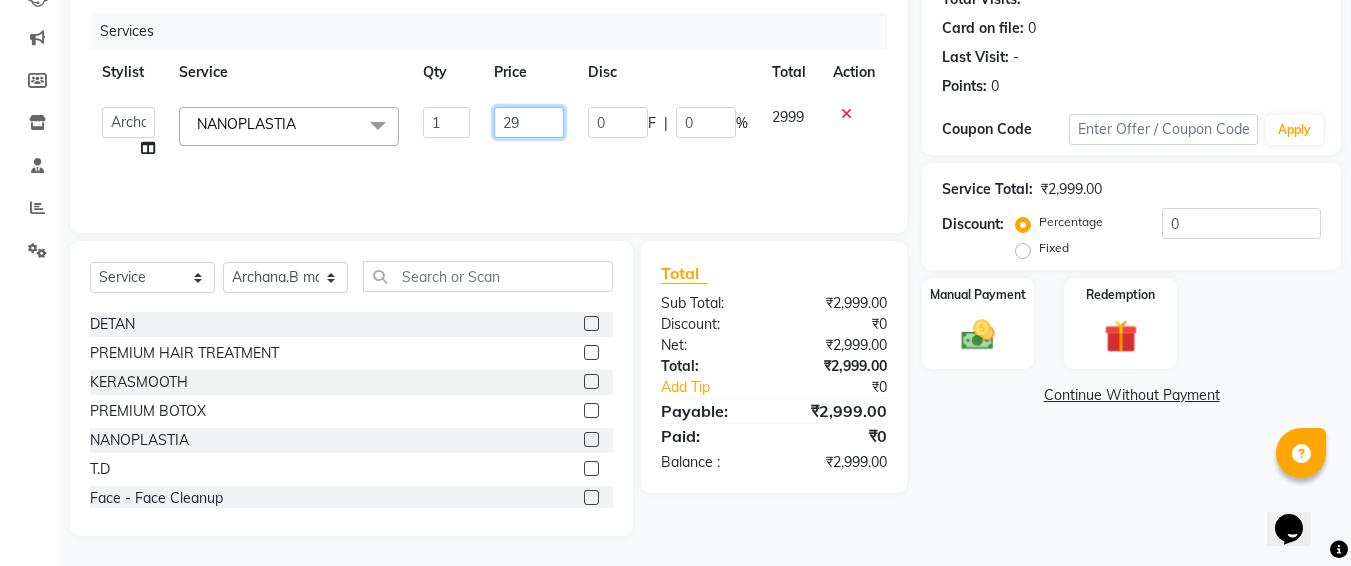 type on "2" 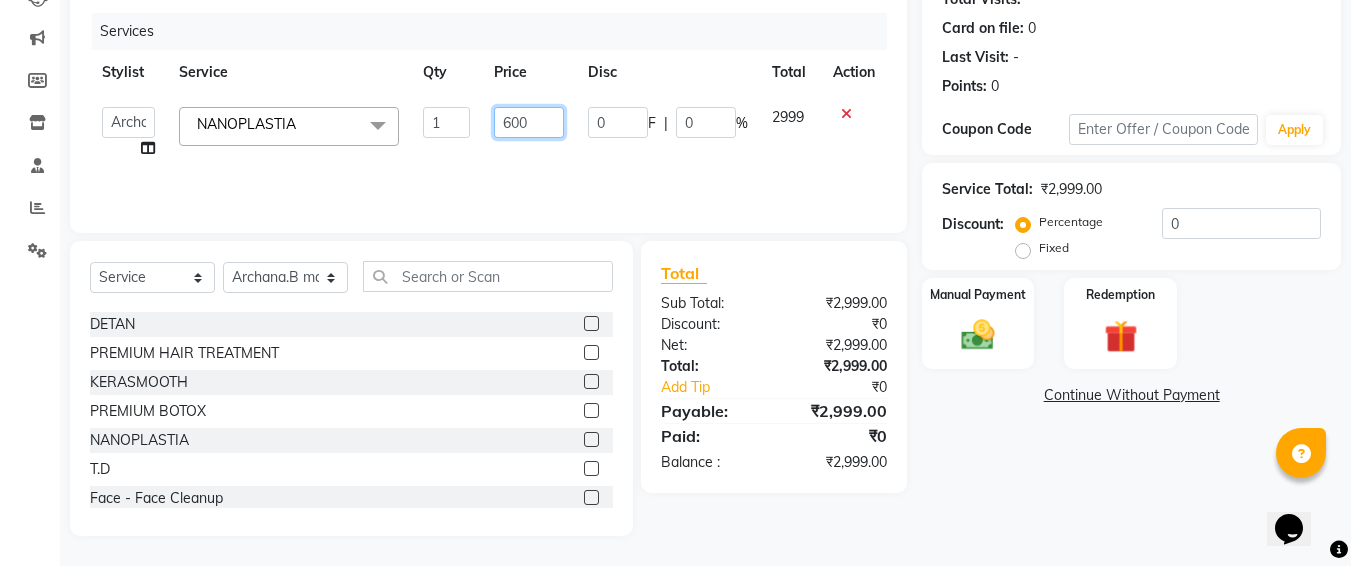 type on "6000" 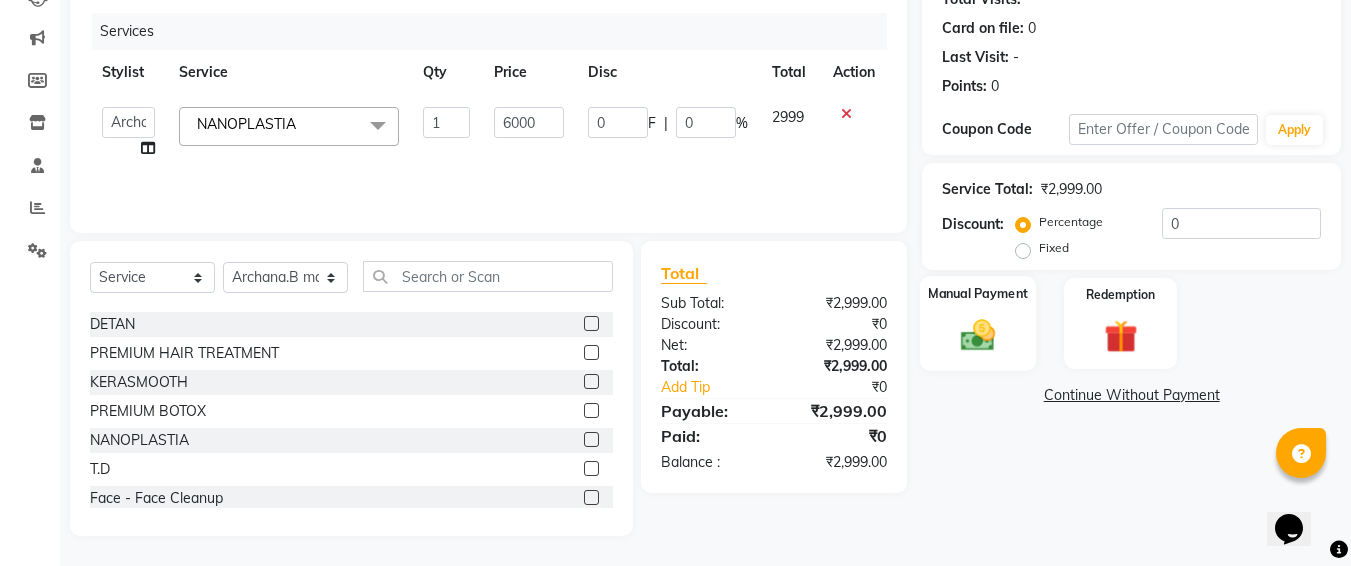 click on "Manual Payment" 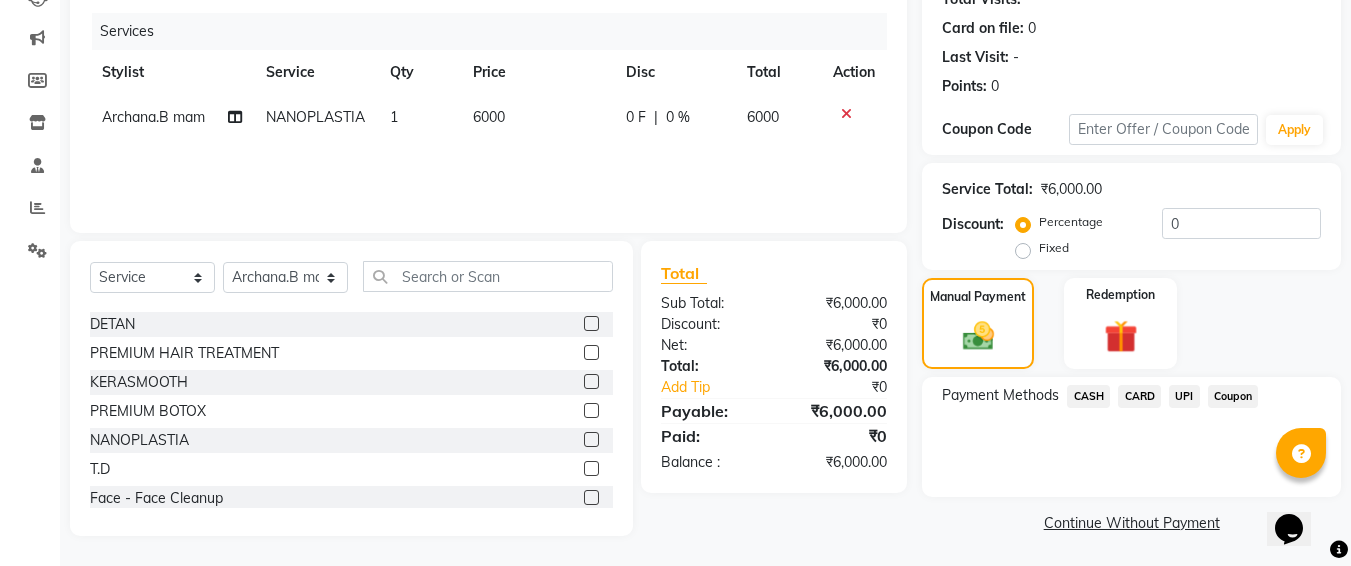 click on "UPI" 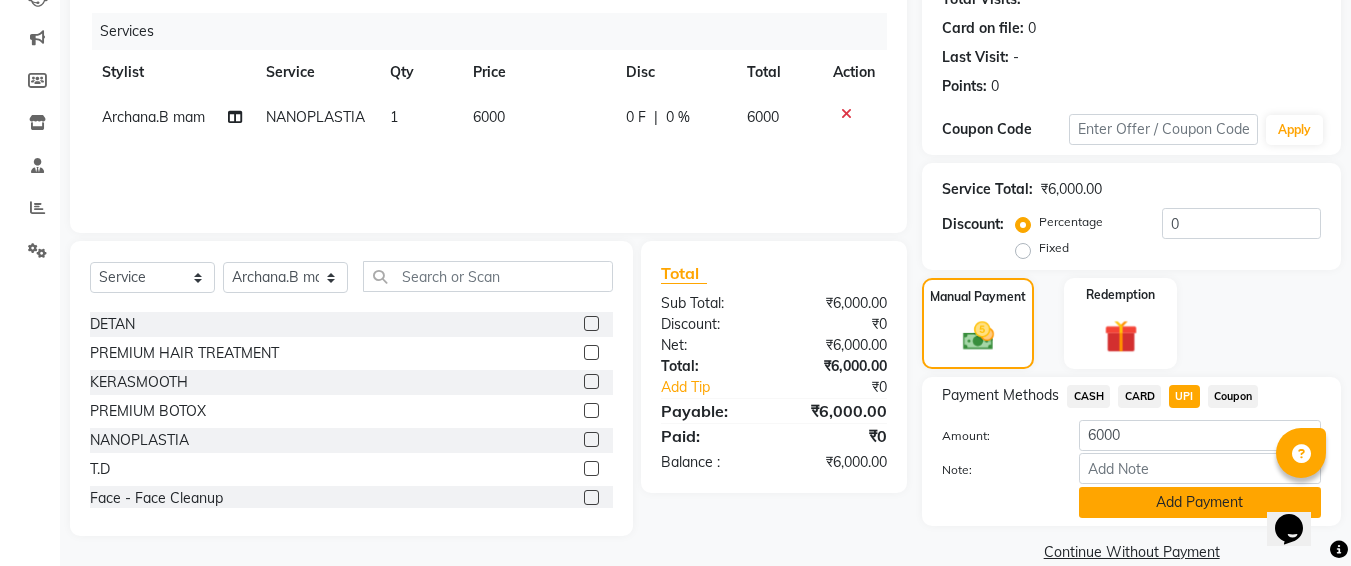 click on "Add Payment" 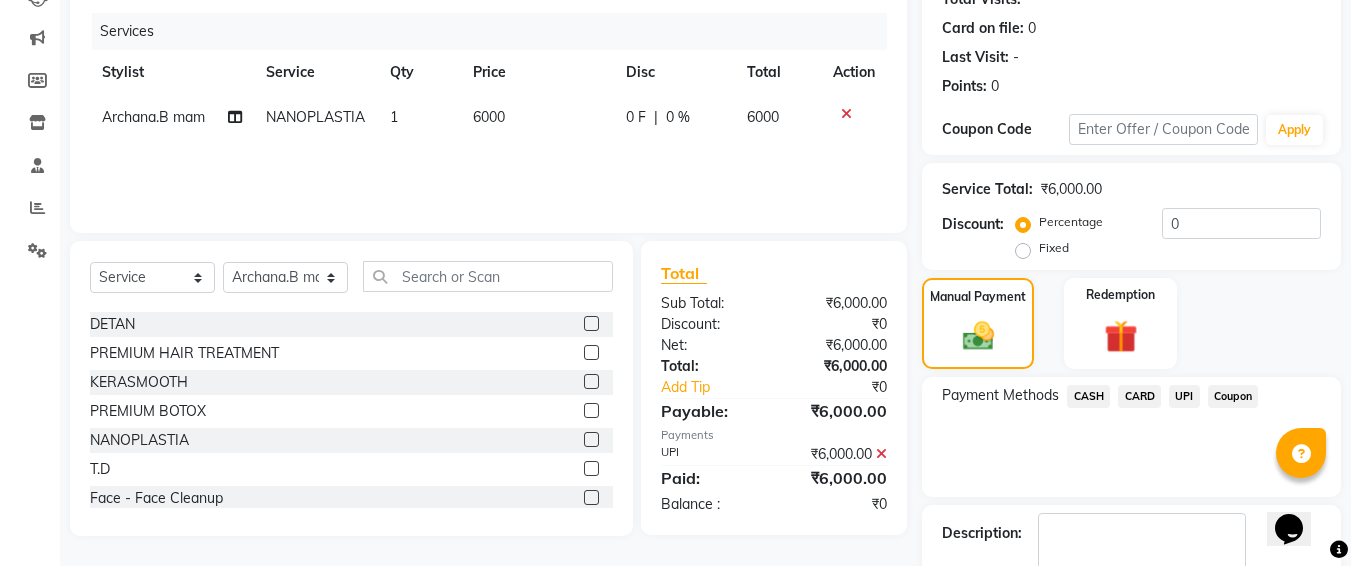 scroll, scrollTop: 350, scrollLeft: 0, axis: vertical 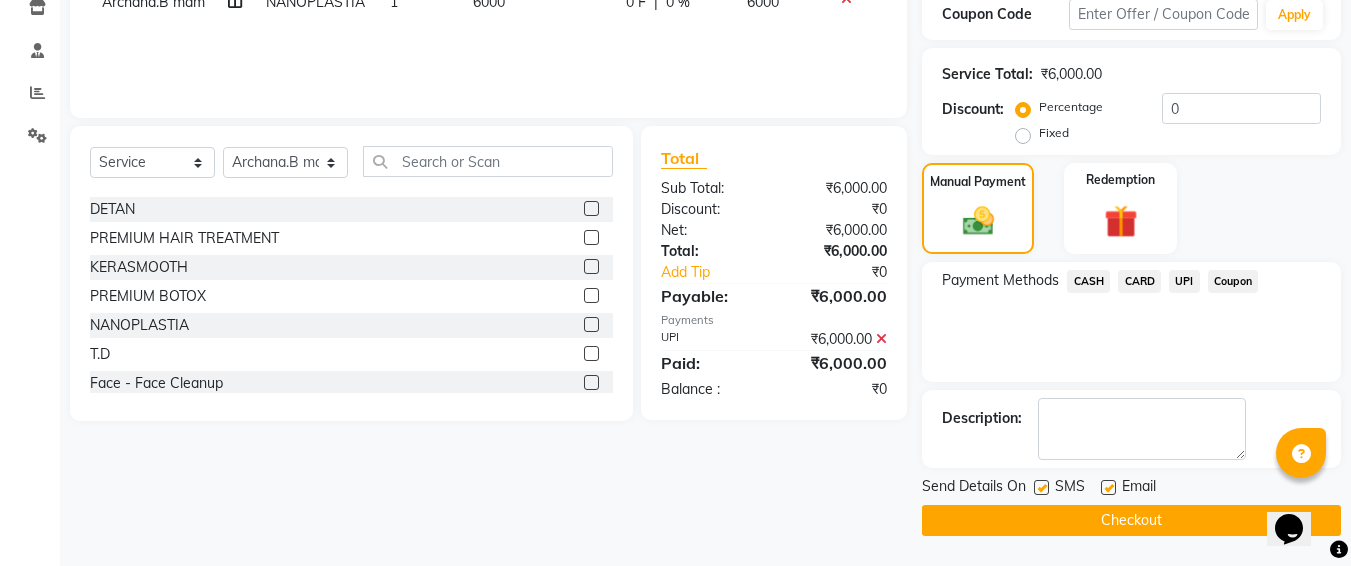 click 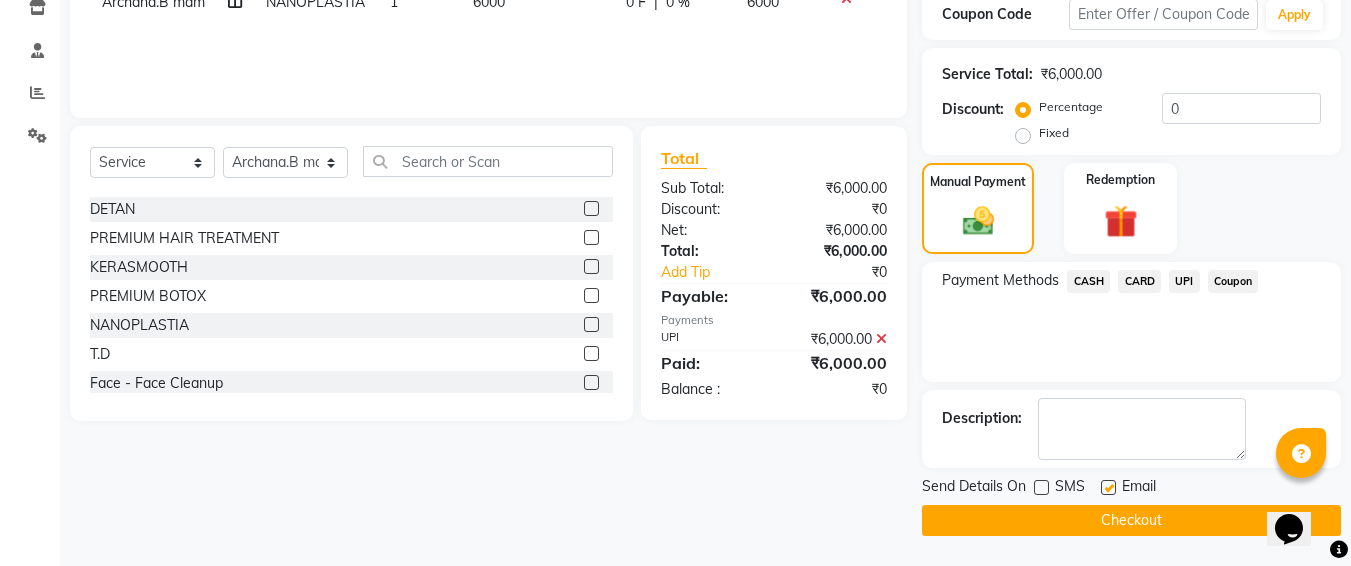 click on "Checkout" 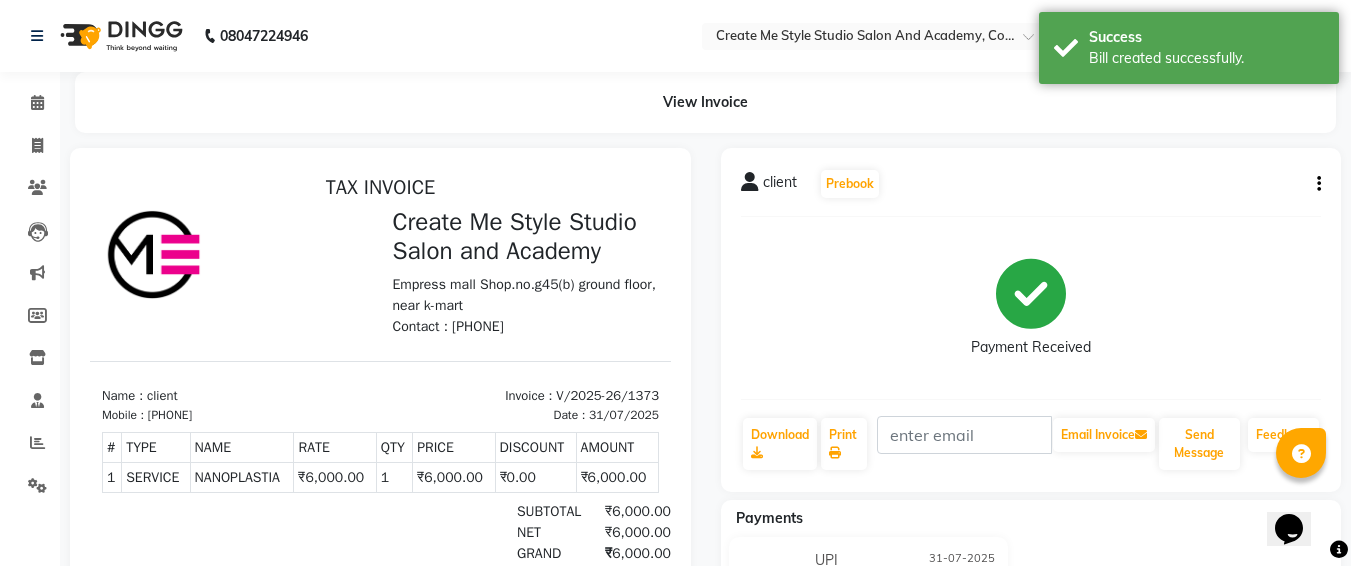 scroll, scrollTop: 0, scrollLeft: 0, axis: both 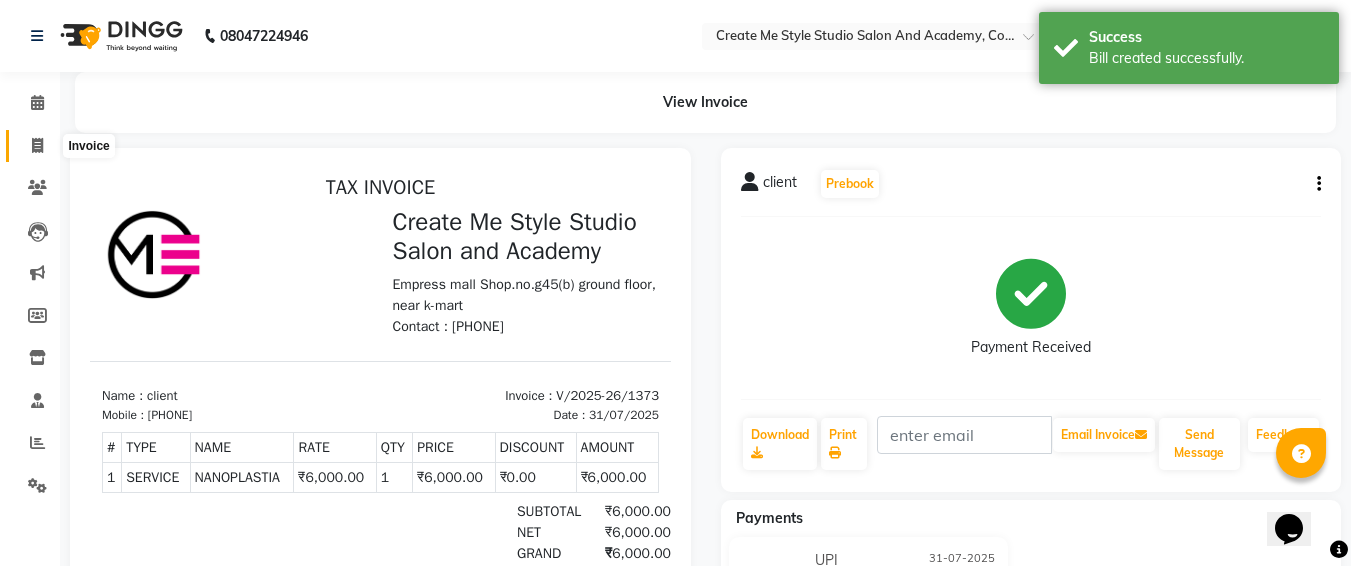 click 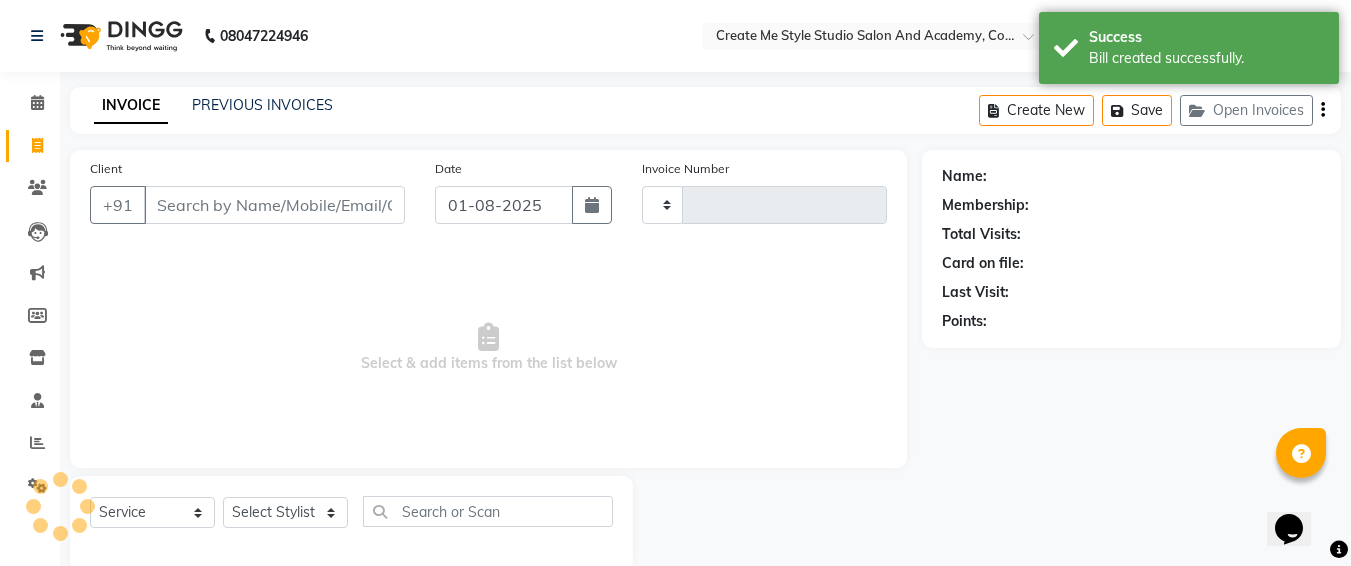 type on "1374" 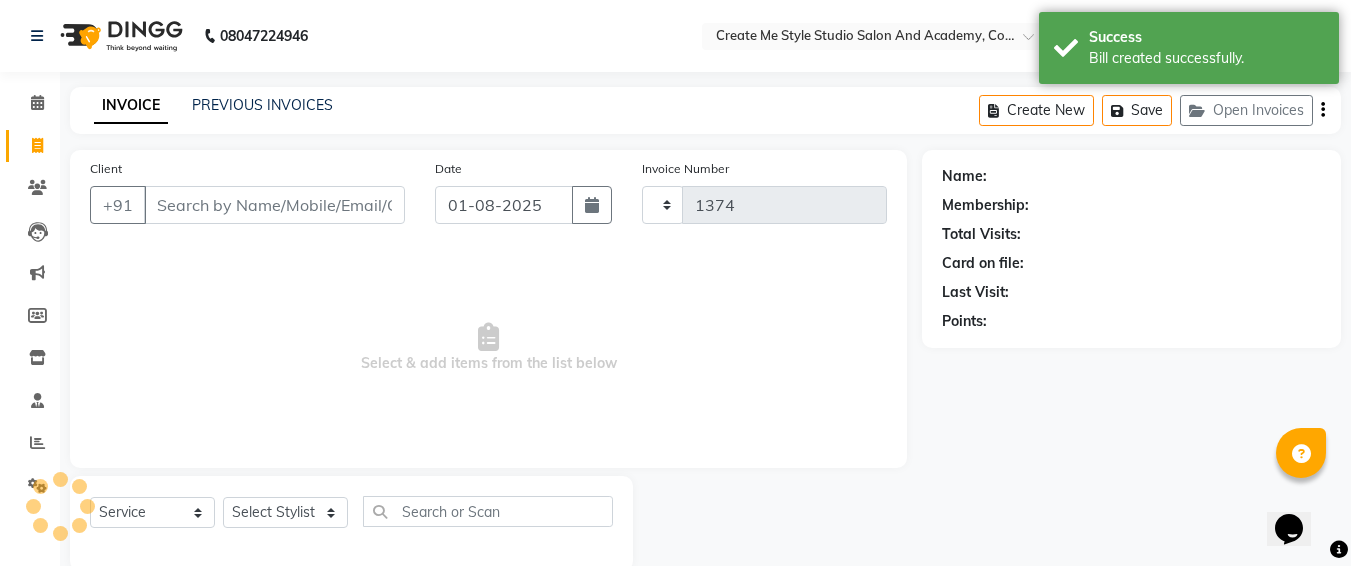 scroll, scrollTop: 35, scrollLeft: 0, axis: vertical 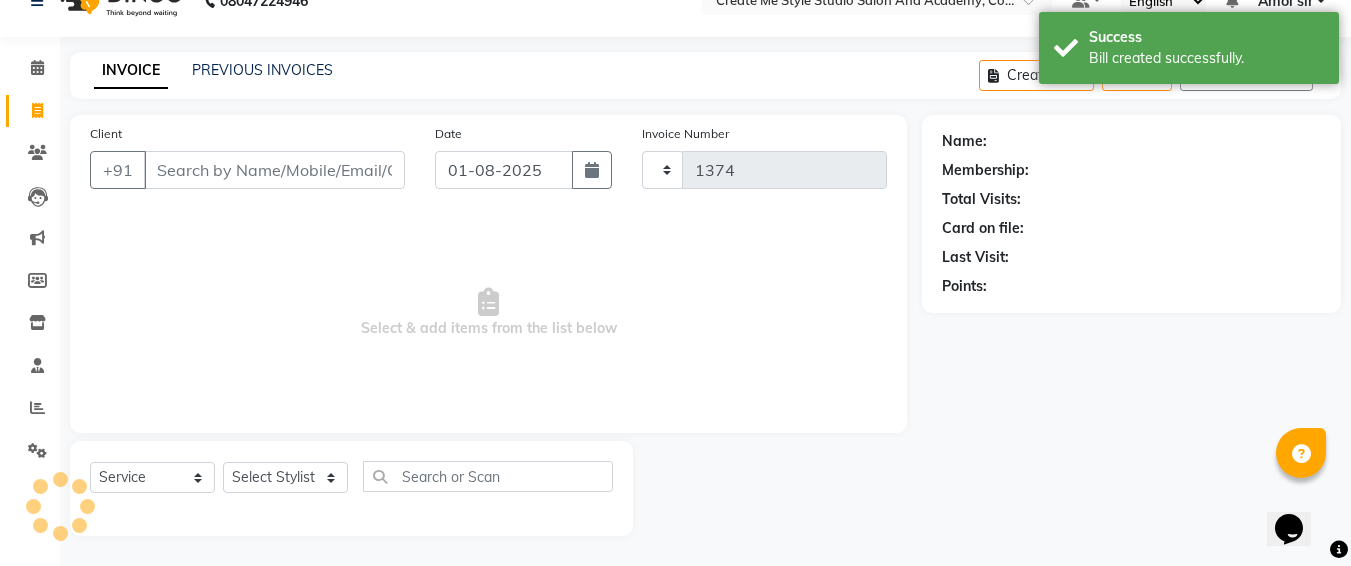 select on "8253" 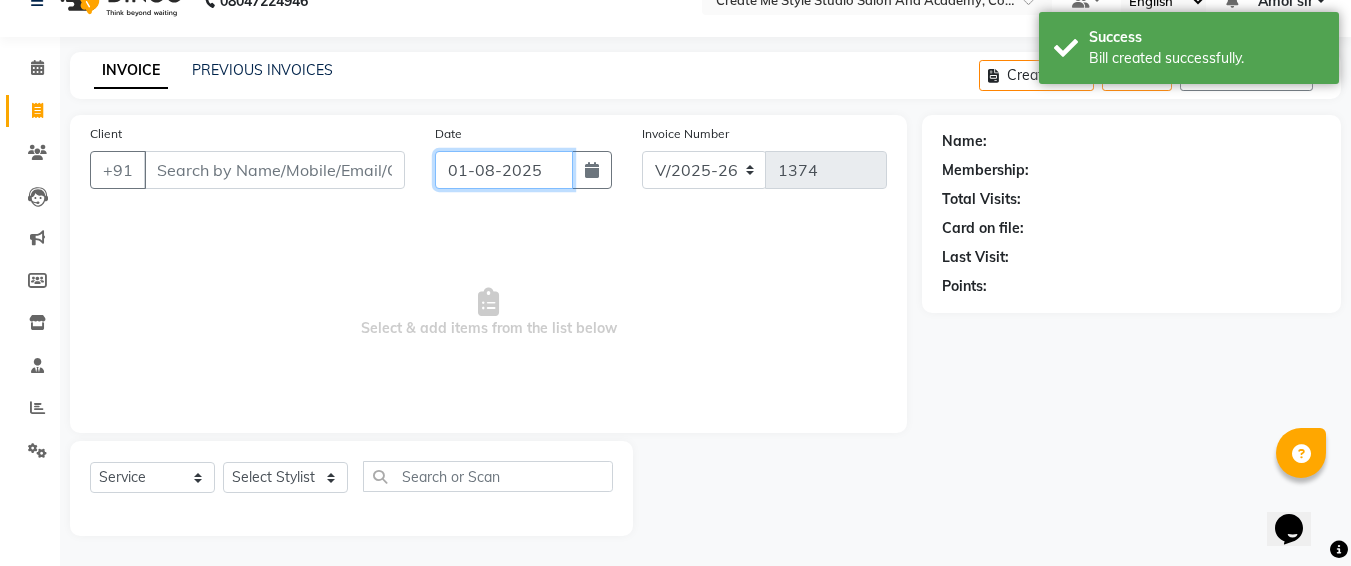 click on "01-08-2025" 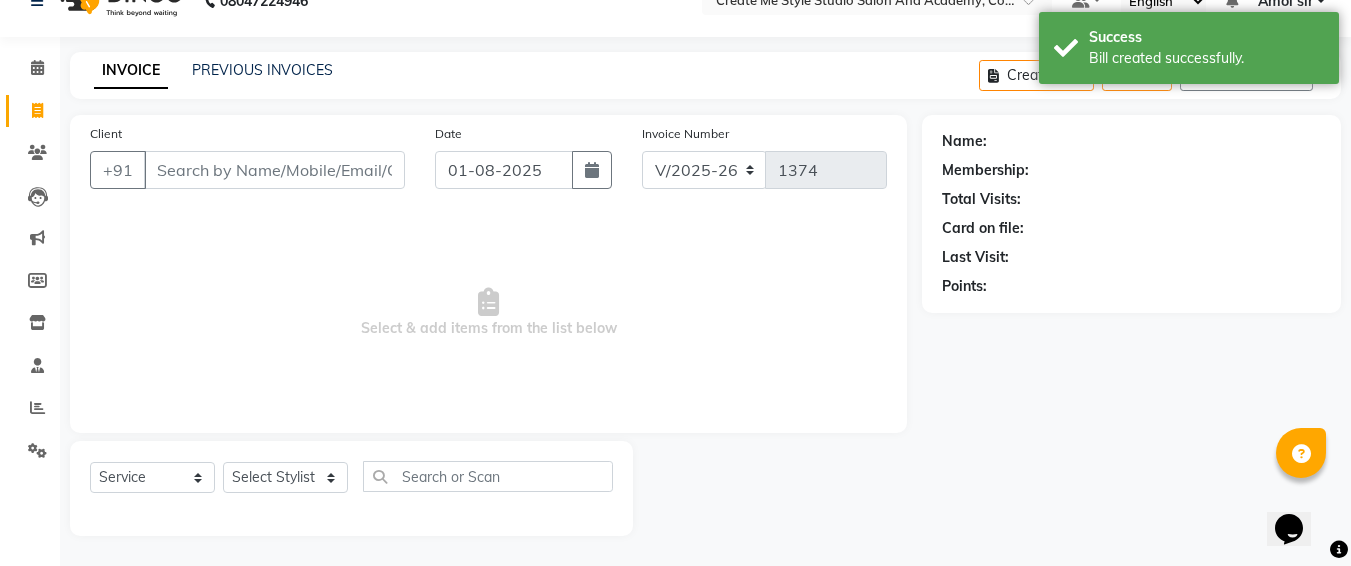 select on "8" 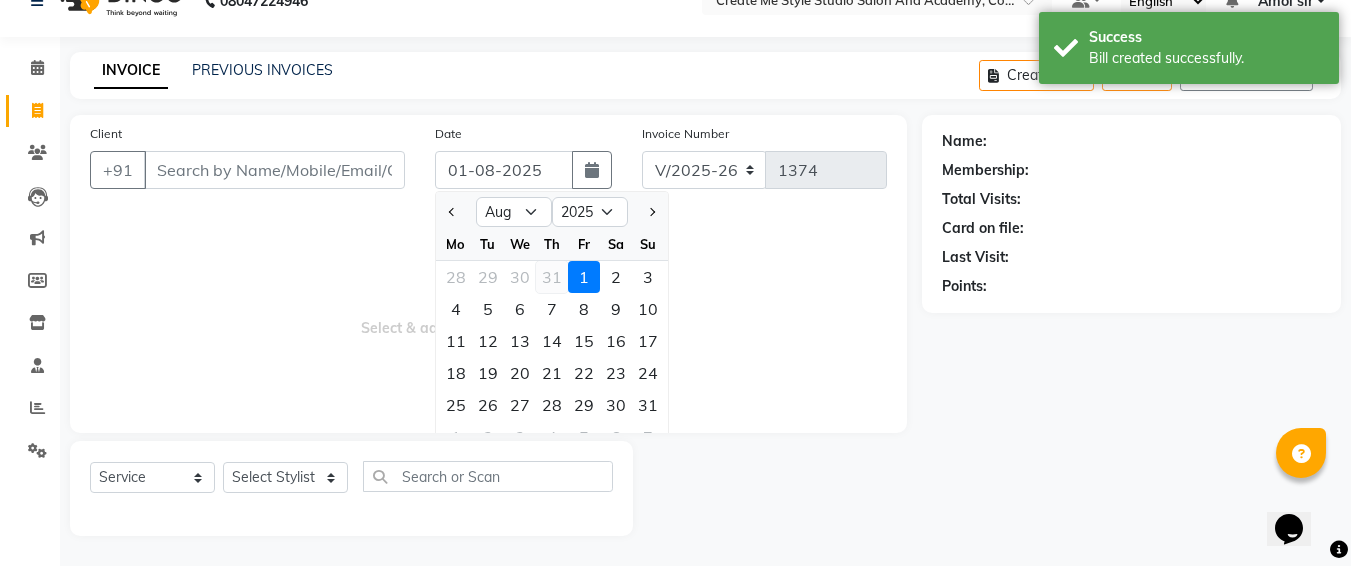 click on "31" 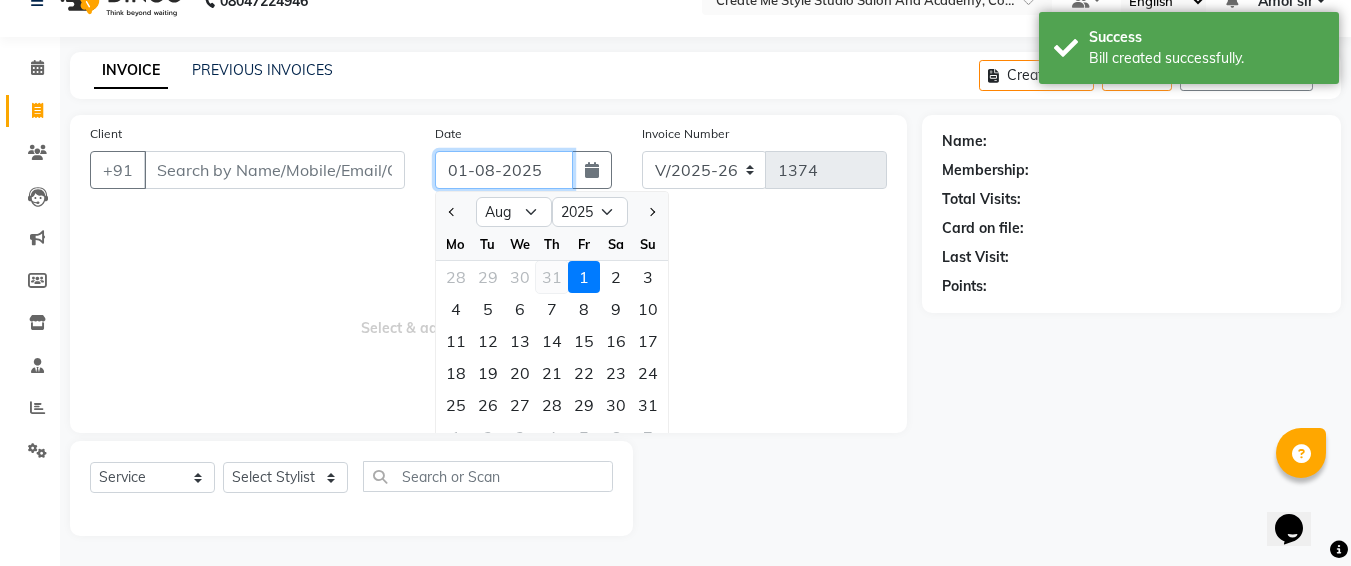 type on "31-07-2025" 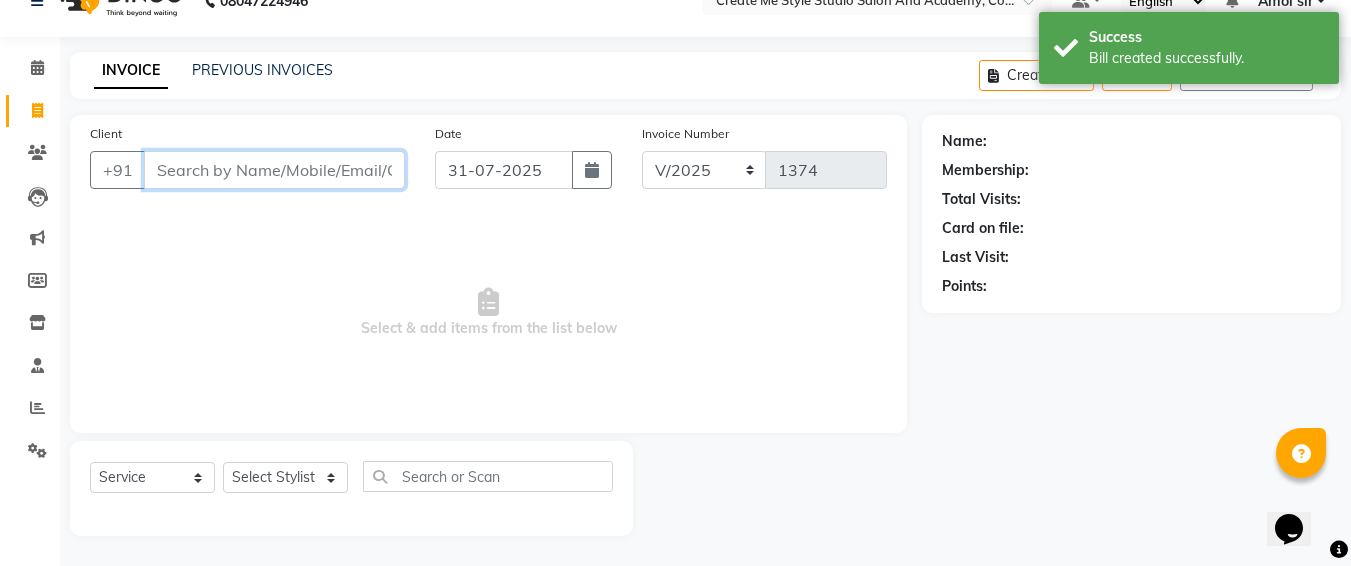 click on "Client" at bounding box center [274, 170] 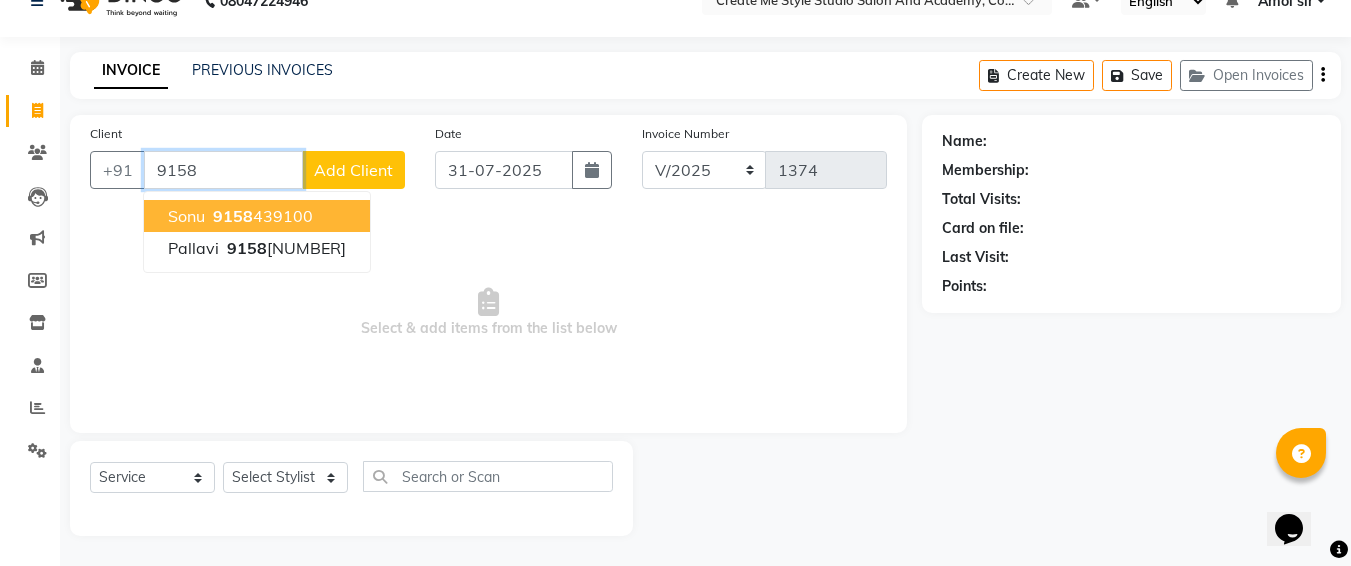 click on "[NUMBER]" at bounding box center (261, 216) 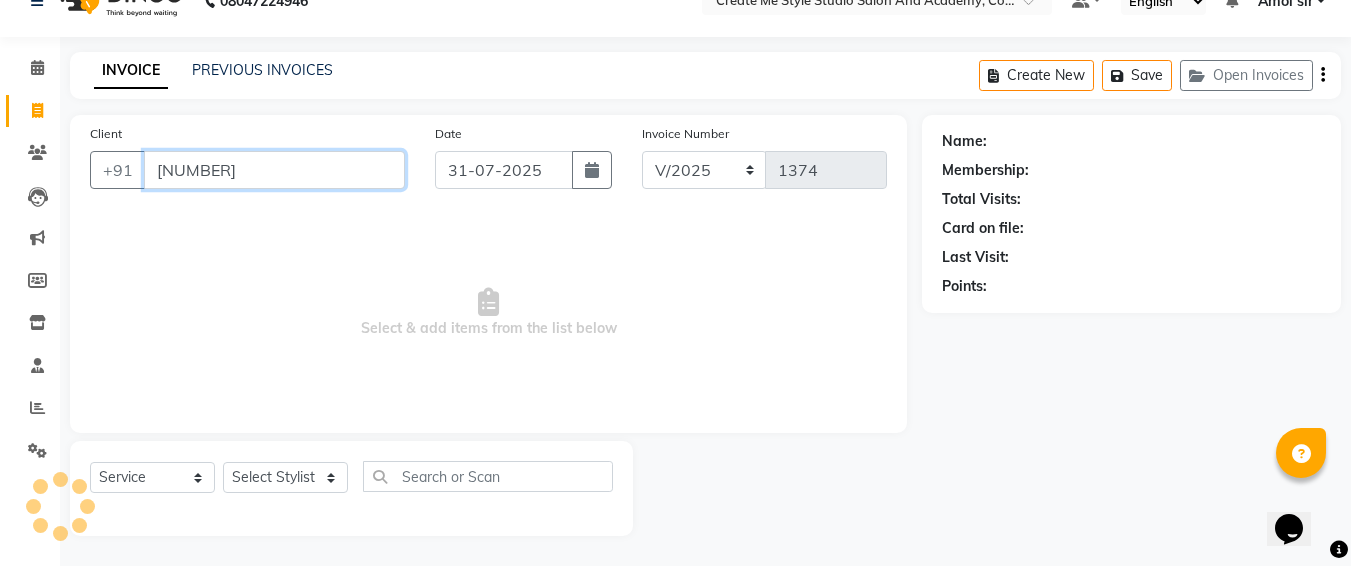 type on "[NUMBER]" 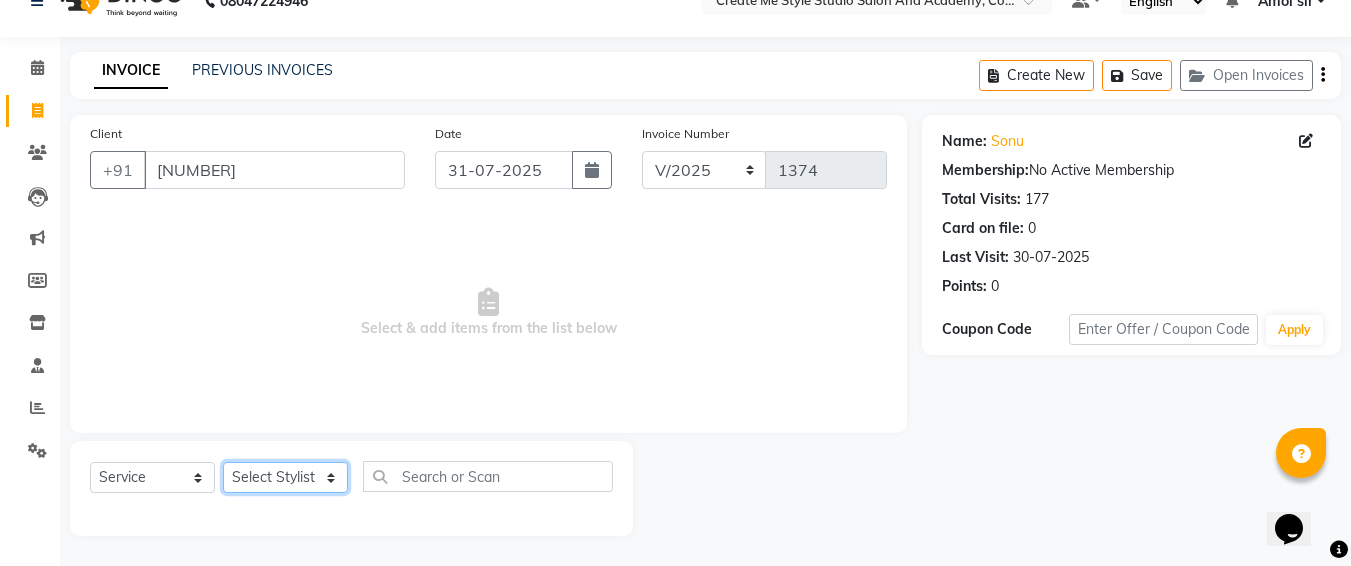 drag, startPoint x: 291, startPoint y: 476, endPoint x: 290, endPoint y: 221, distance: 255.00197 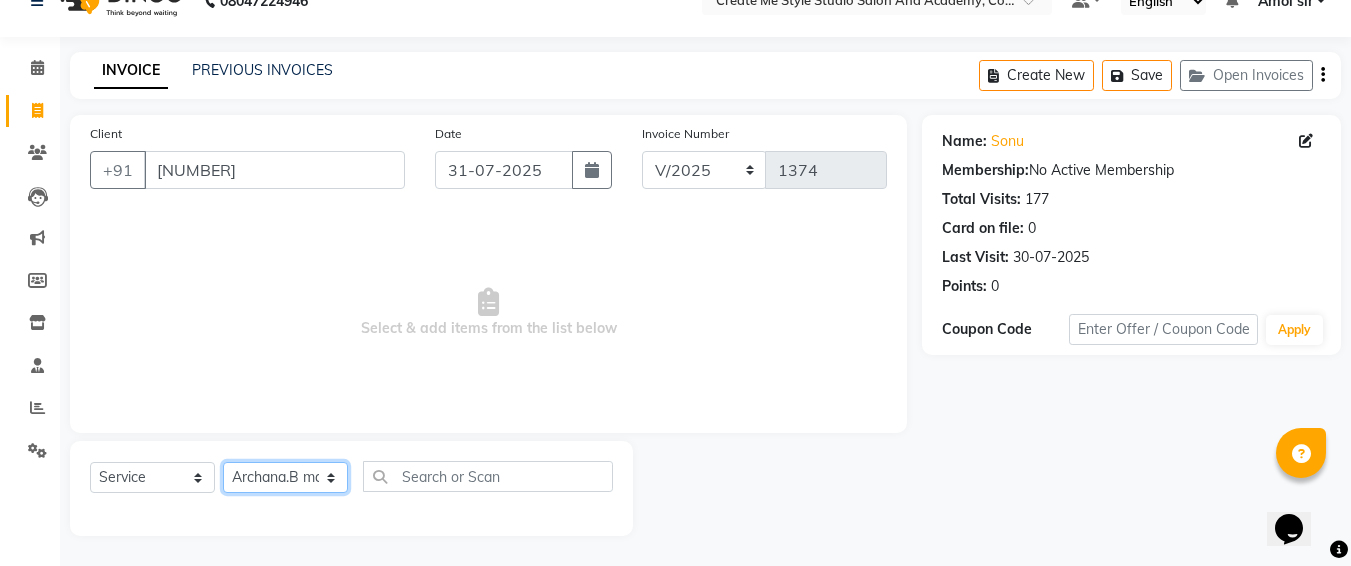 click on "Select Stylist [FIRST] Sir  Archana.B mam  Archana.S mam TS [FIRST] mam [FIRST] mam Neelam Neha mam  [FIRST] Sir Reception 1 Reception 2 Sunil sir" 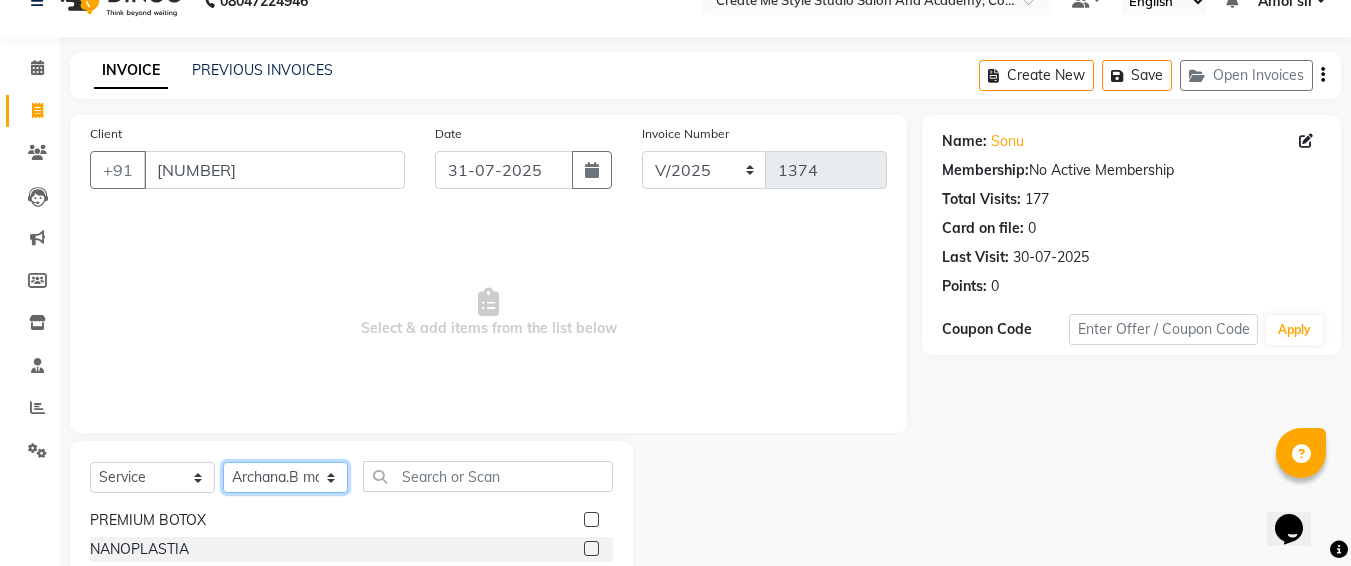 scroll, scrollTop: 467, scrollLeft: 0, axis: vertical 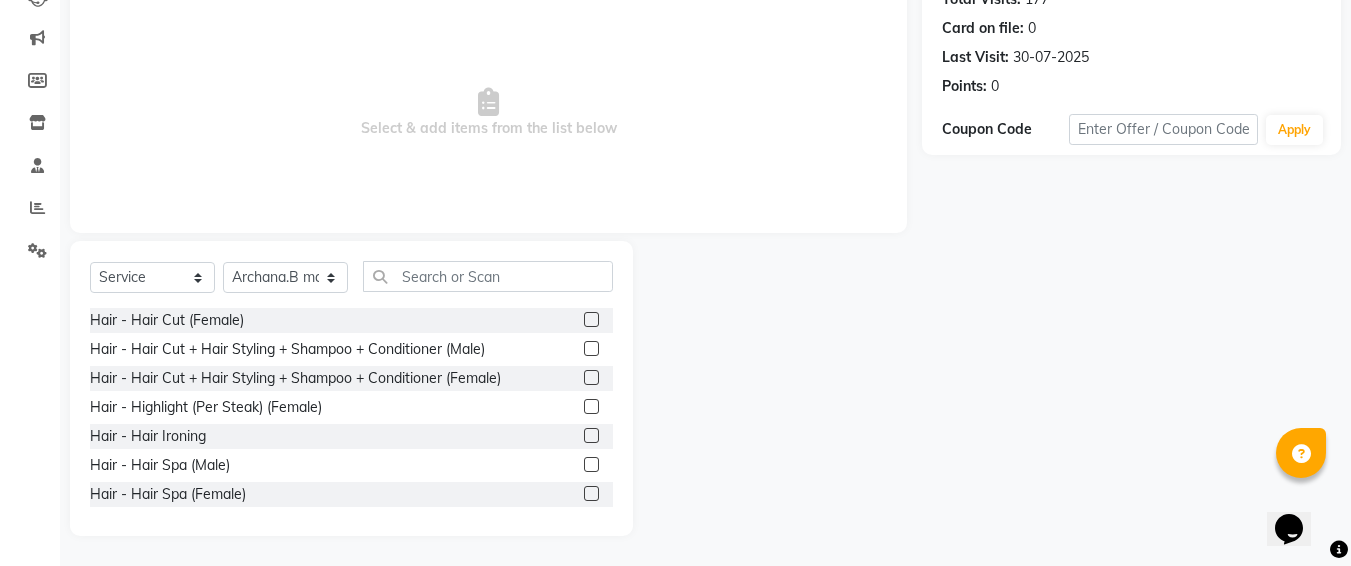click 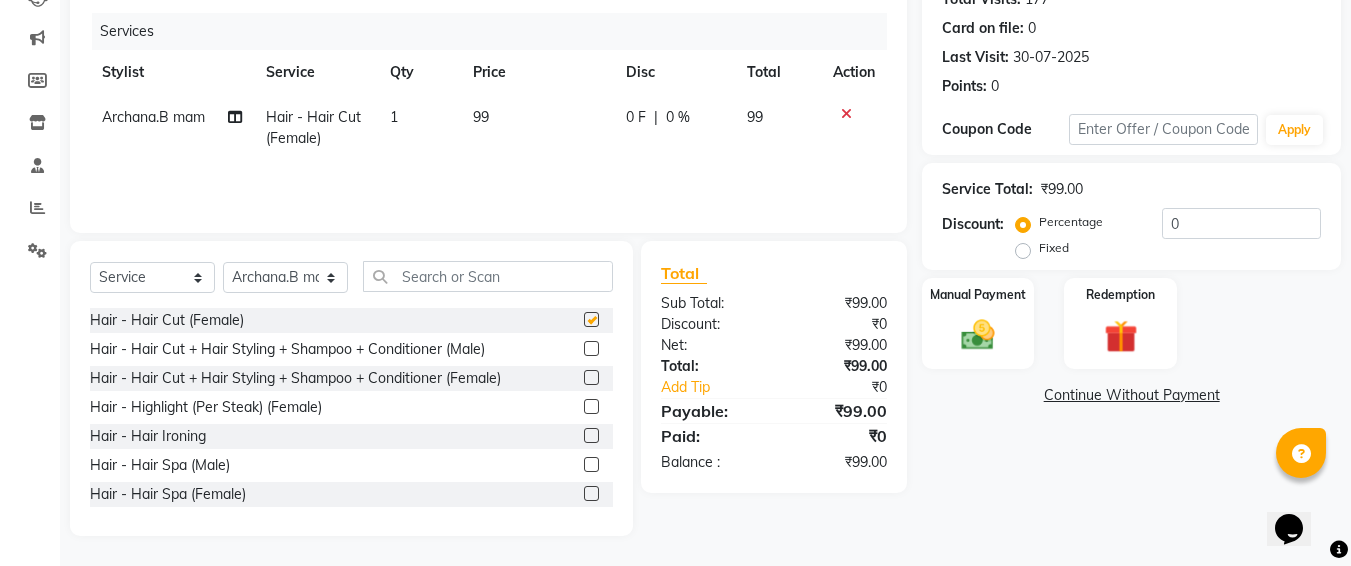 checkbox on "false" 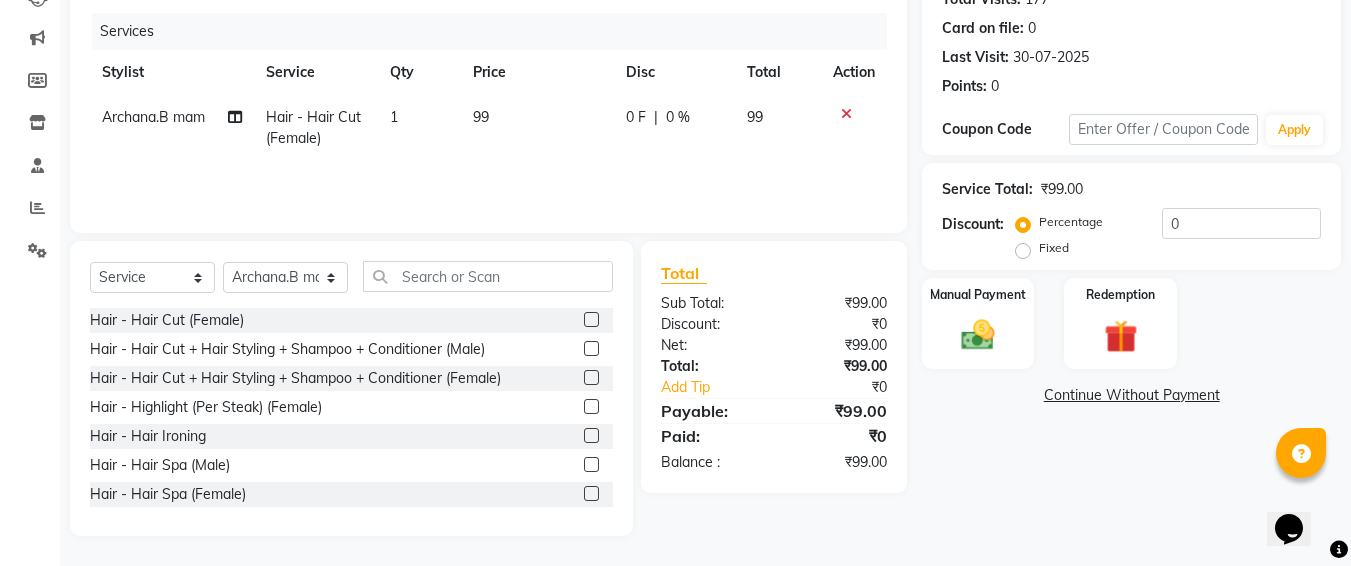 click on "99" 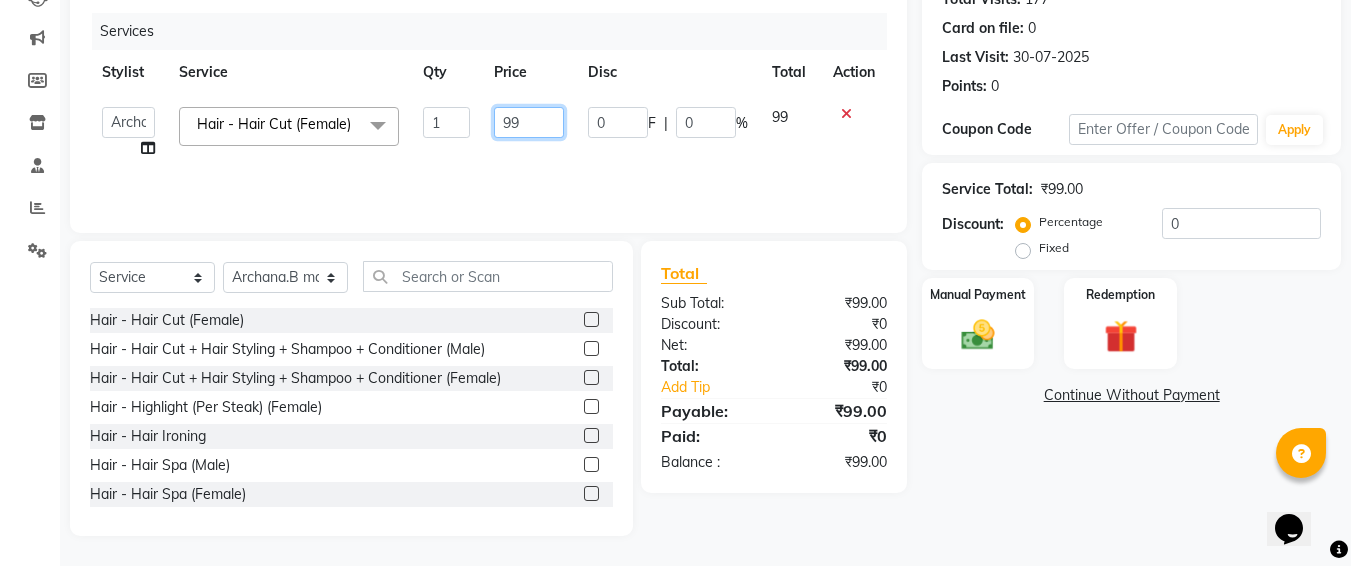 click on "99" 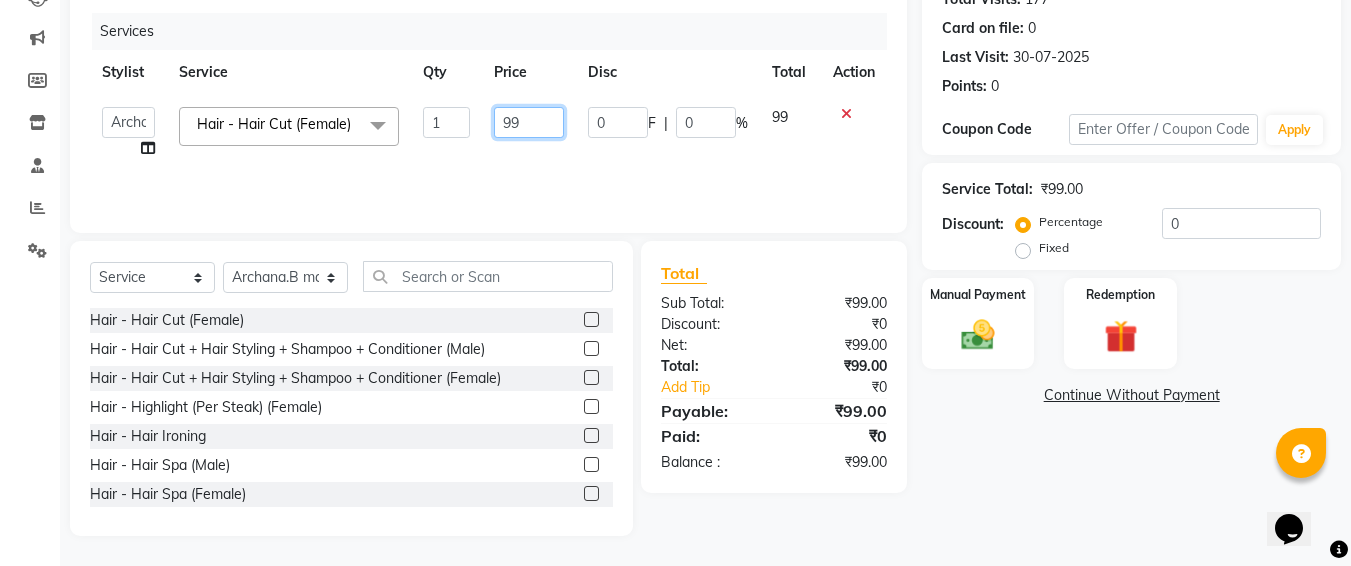 type on "9" 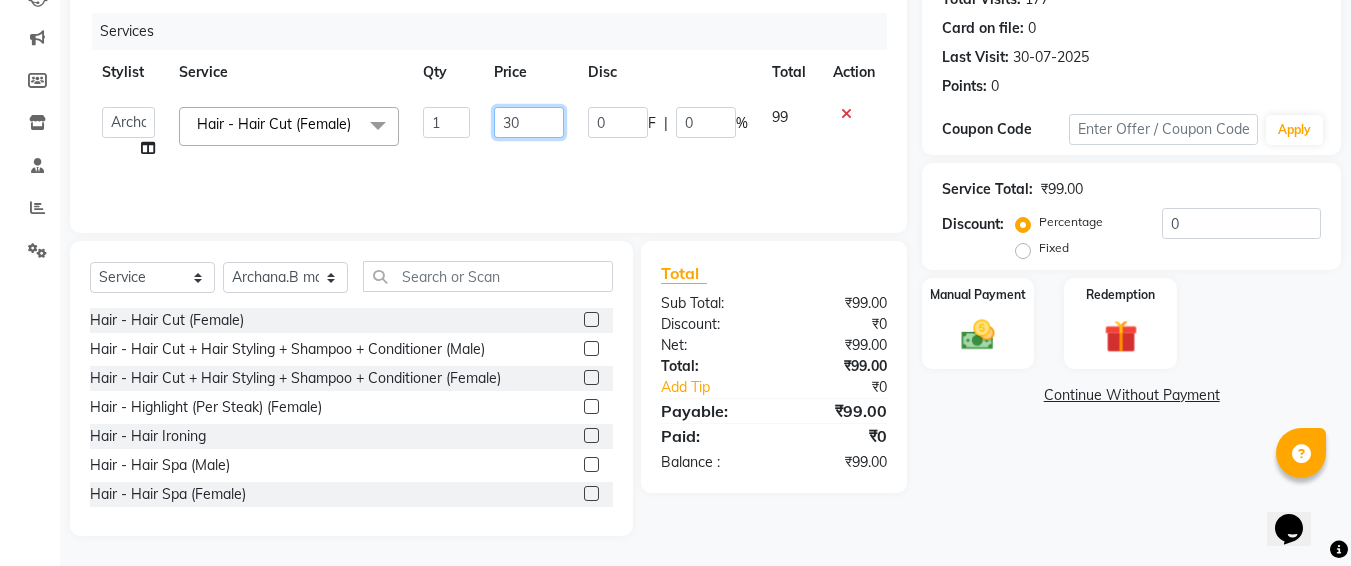 type on "300" 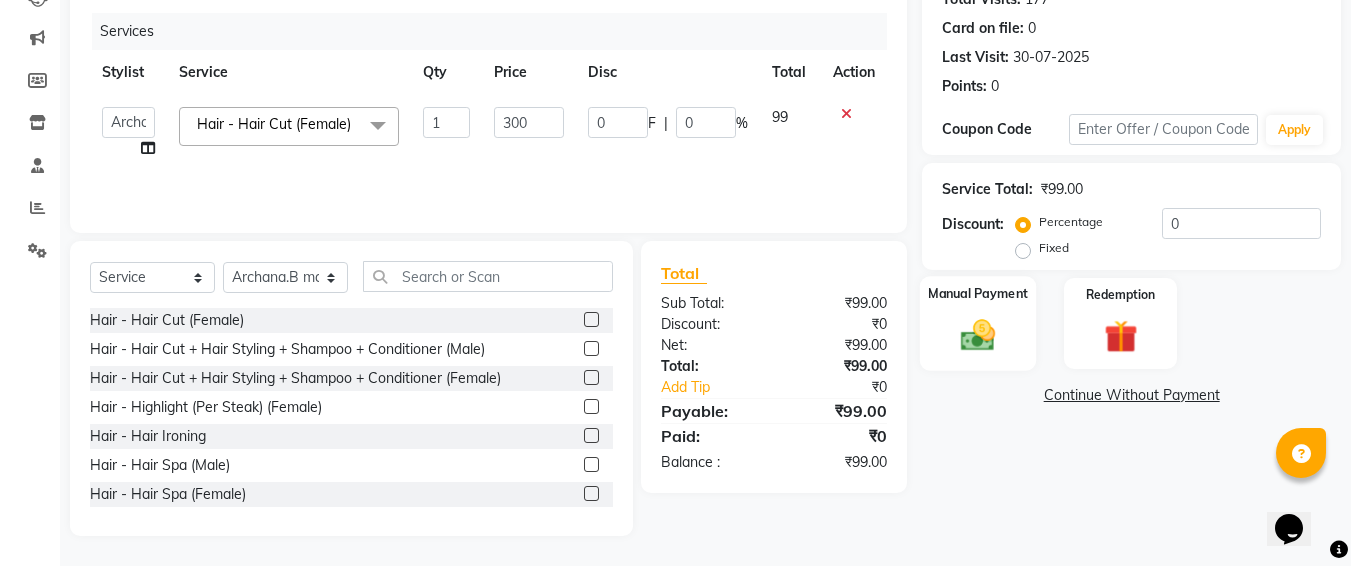 click 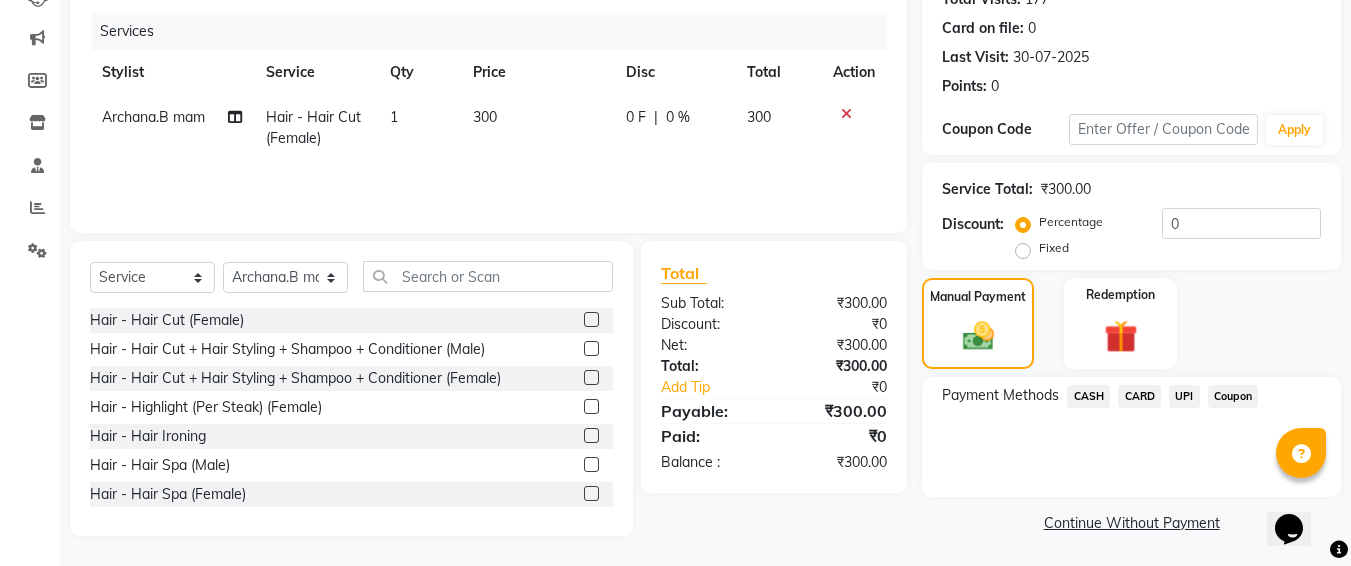click on "UPI" 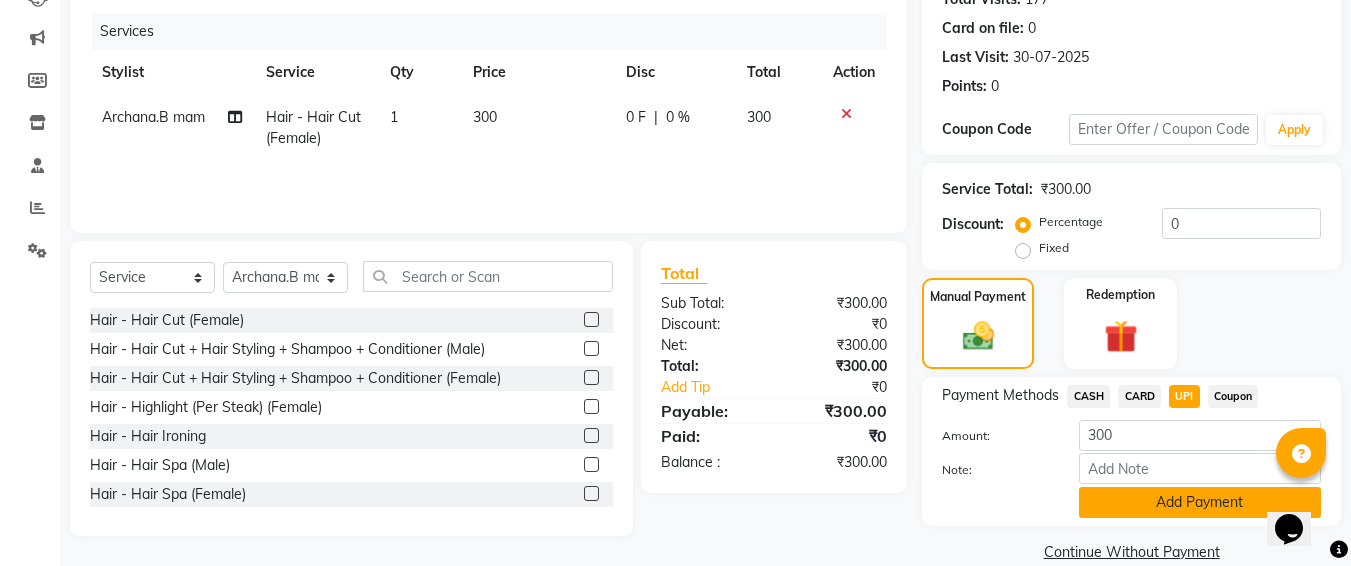 click on "Add Payment" 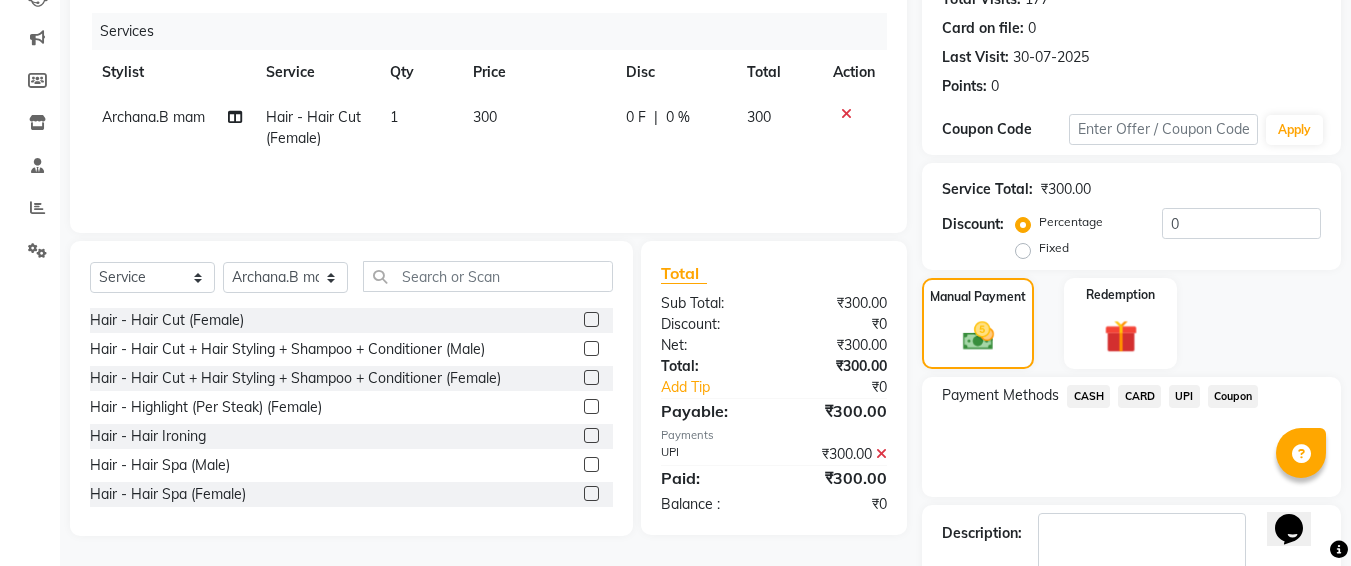 scroll, scrollTop: 350, scrollLeft: 0, axis: vertical 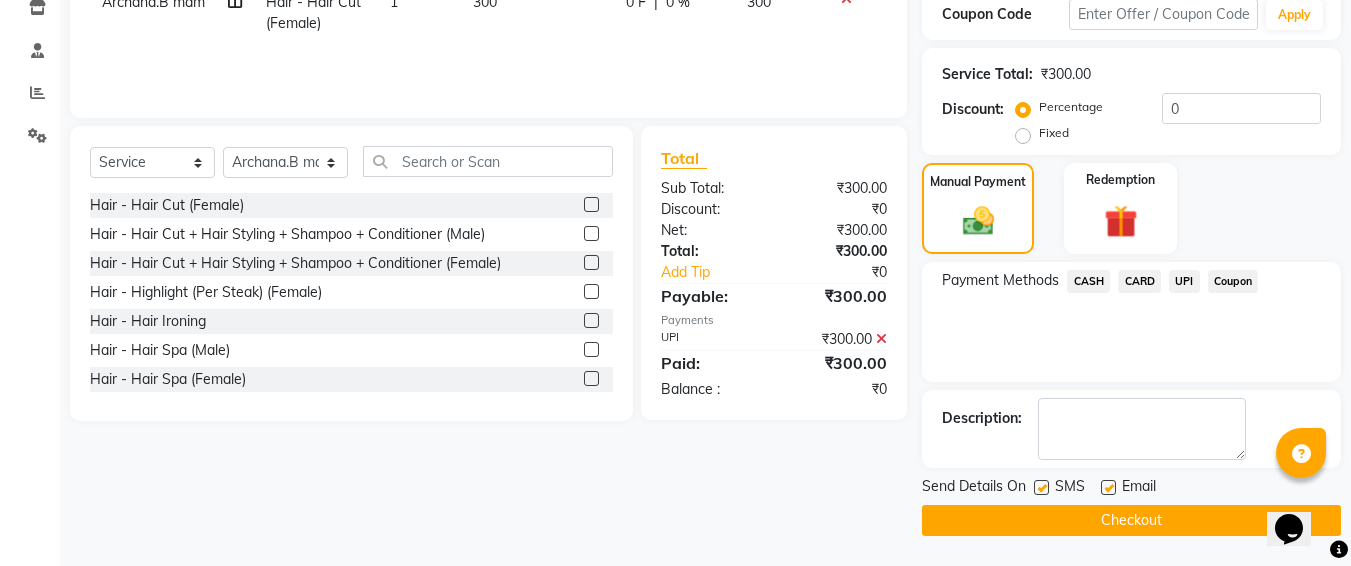 click 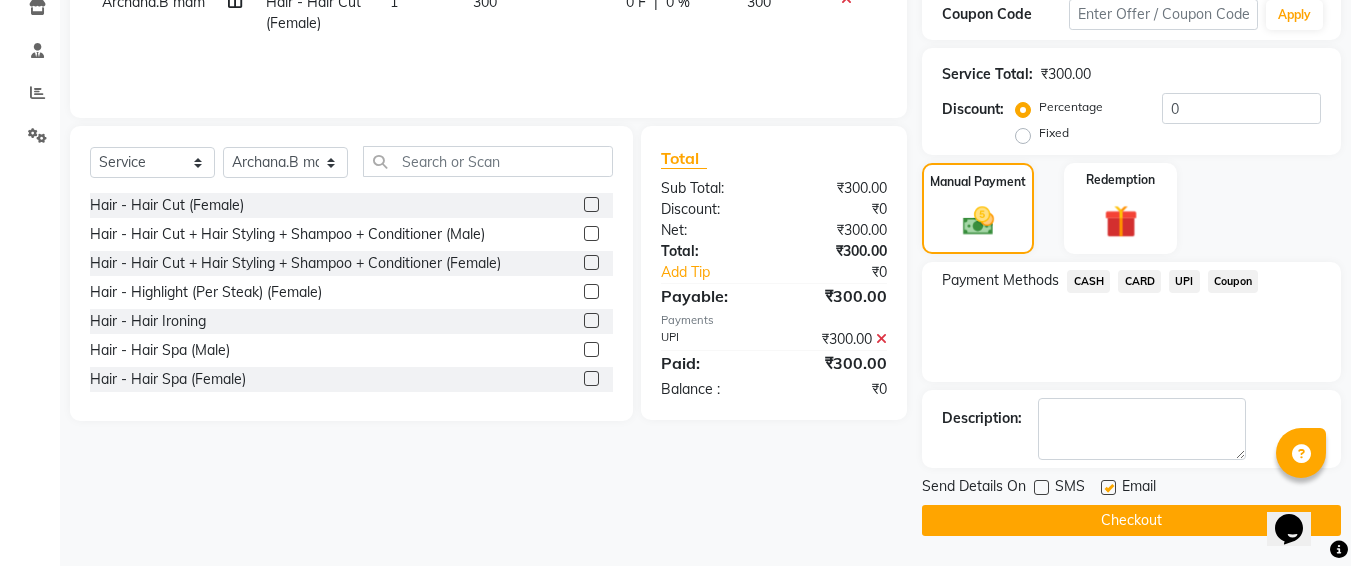 click on "Checkout" 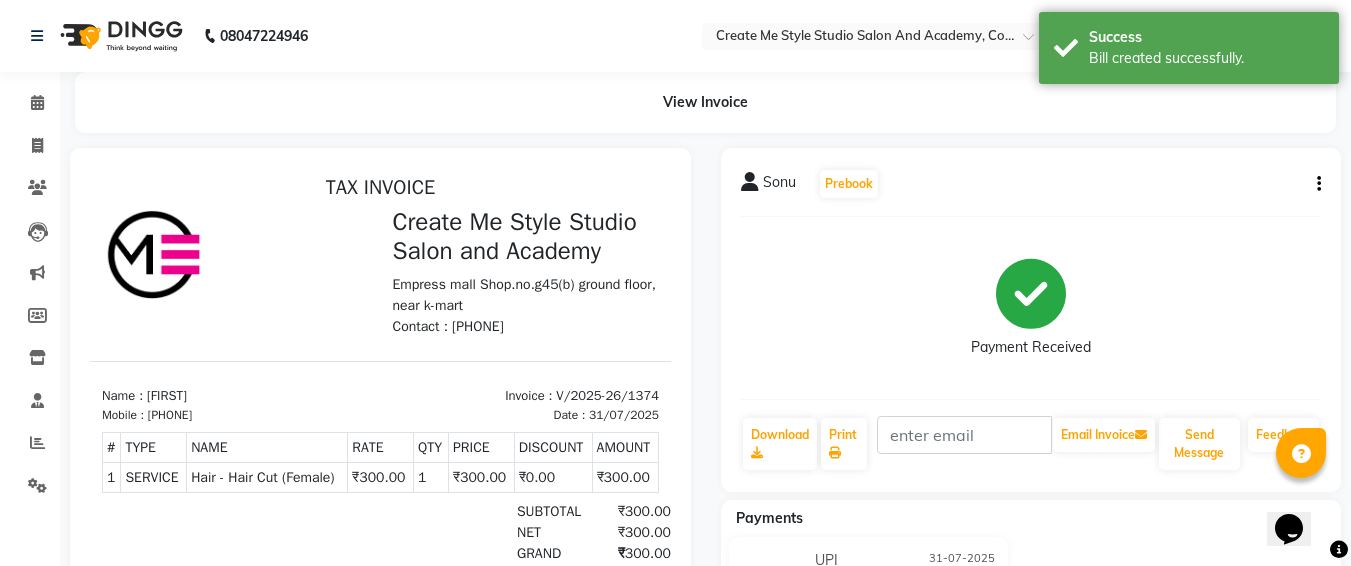 scroll, scrollTop: 0, scrollLeft: 0, axis: both 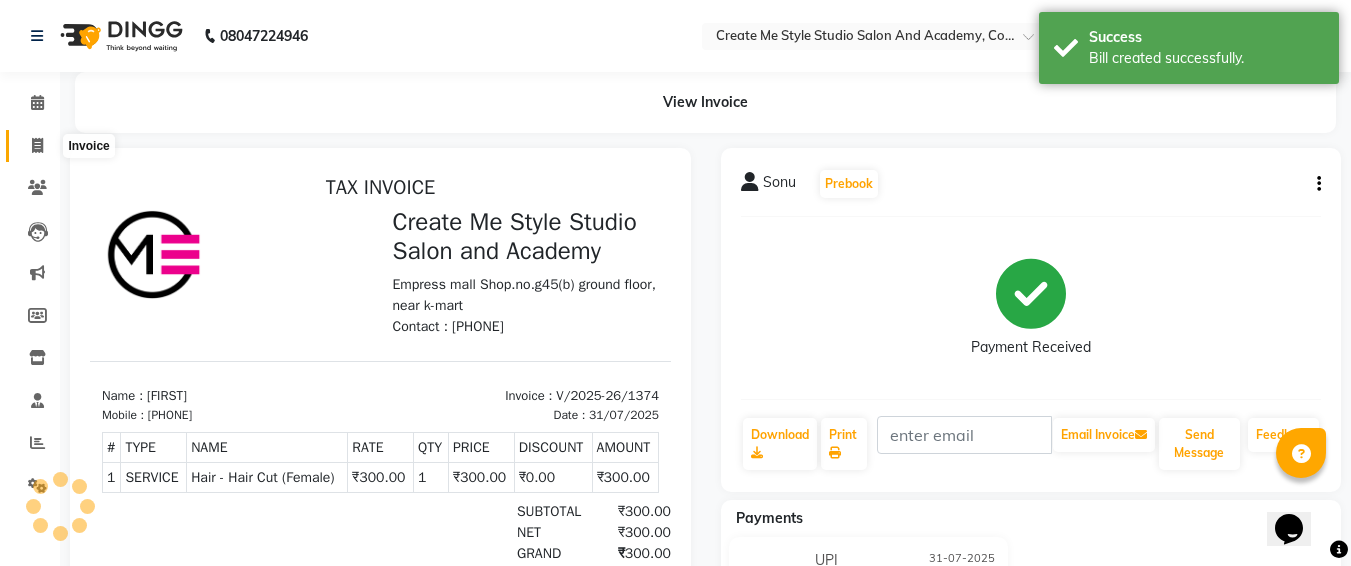 click 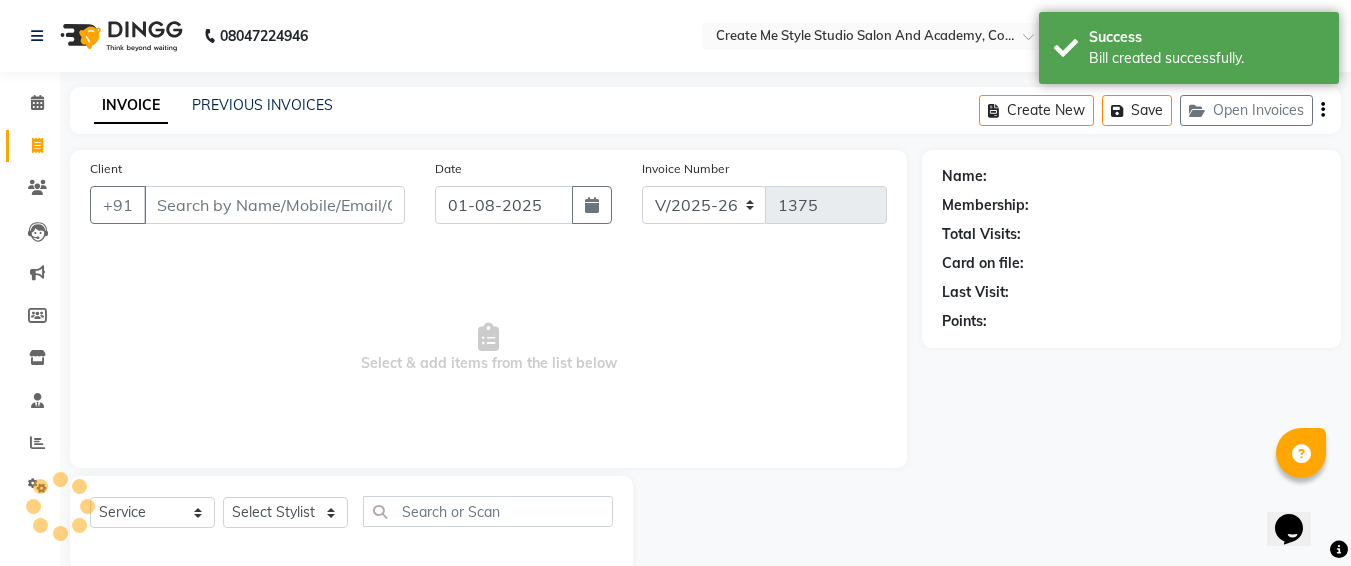 scroll, scrollTop: 35, scrollLeft: 0, axis: vertical 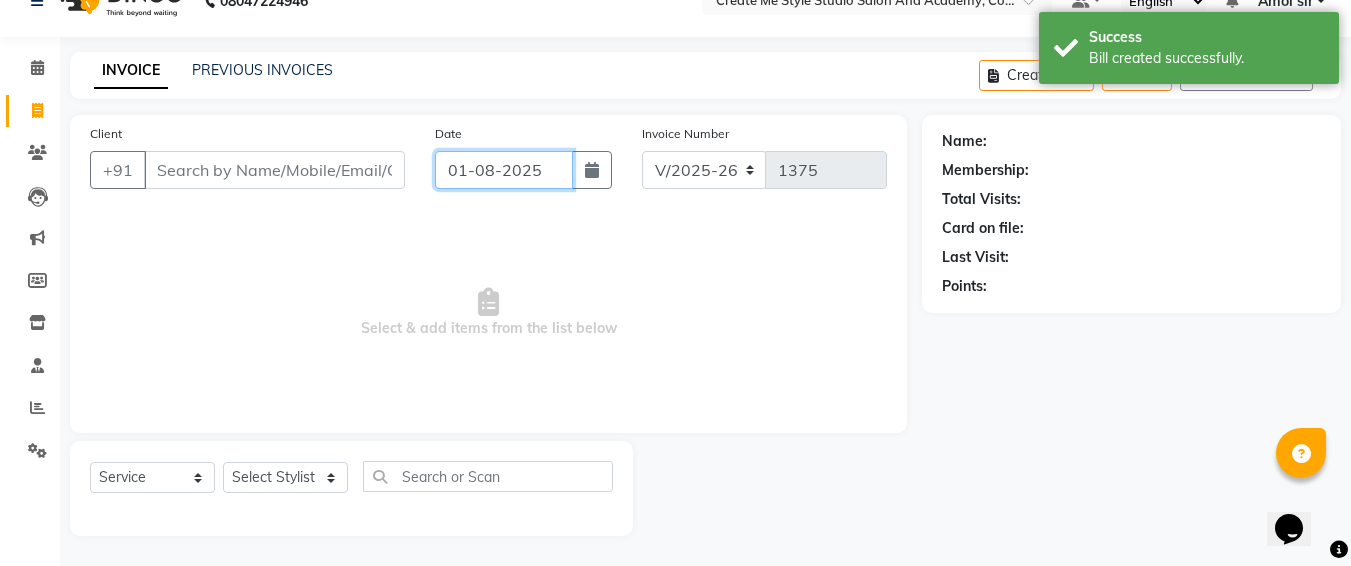 click on "01-08-2025" 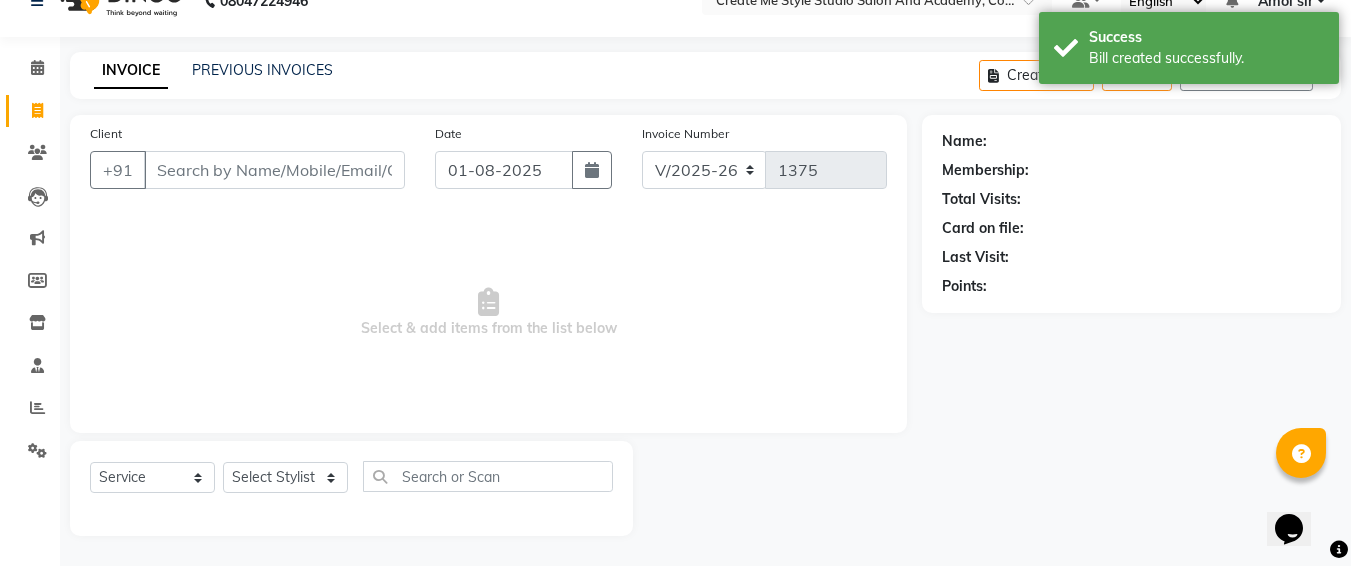 select on "8" 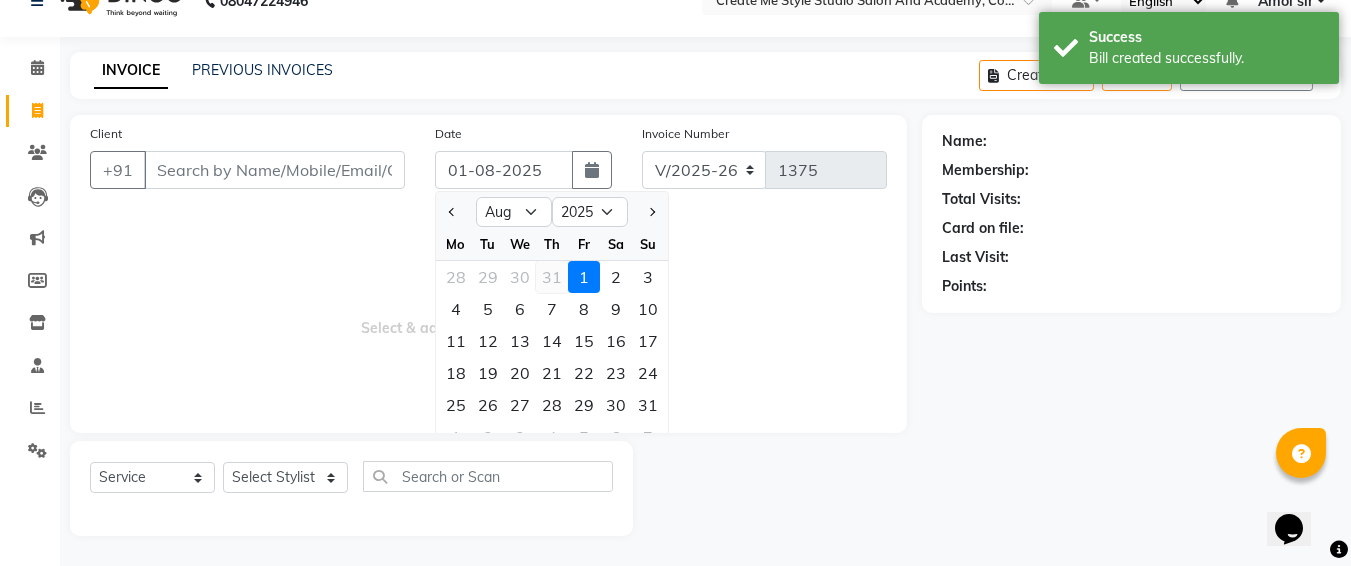 click on "31" 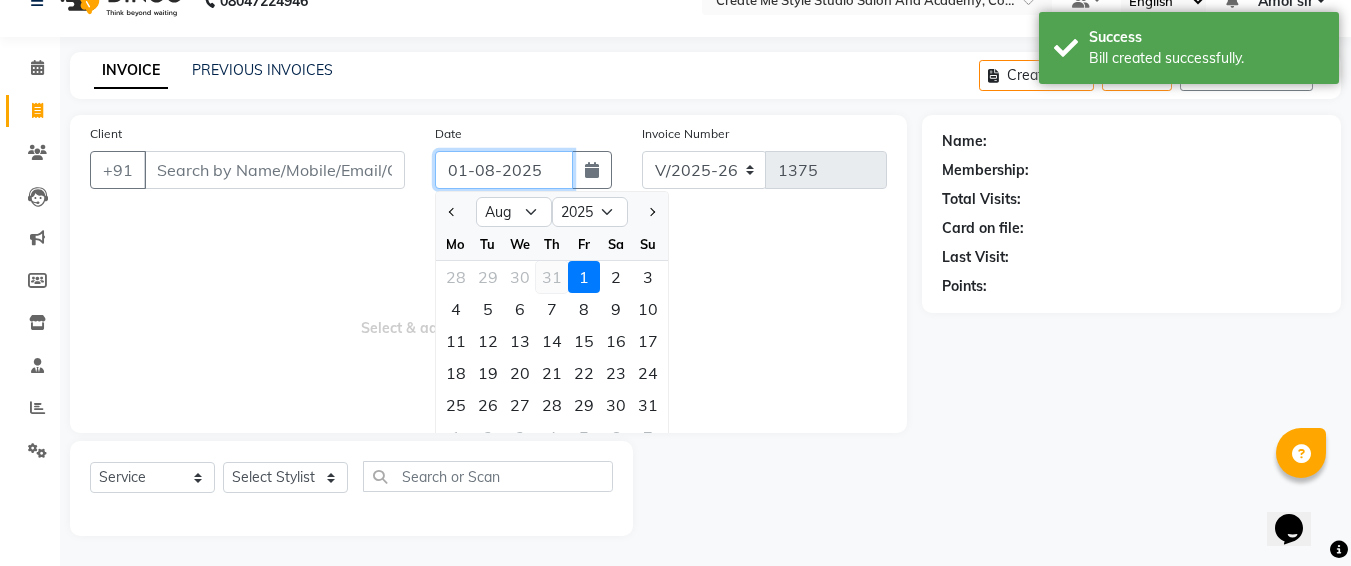 type on "31-07-2025" 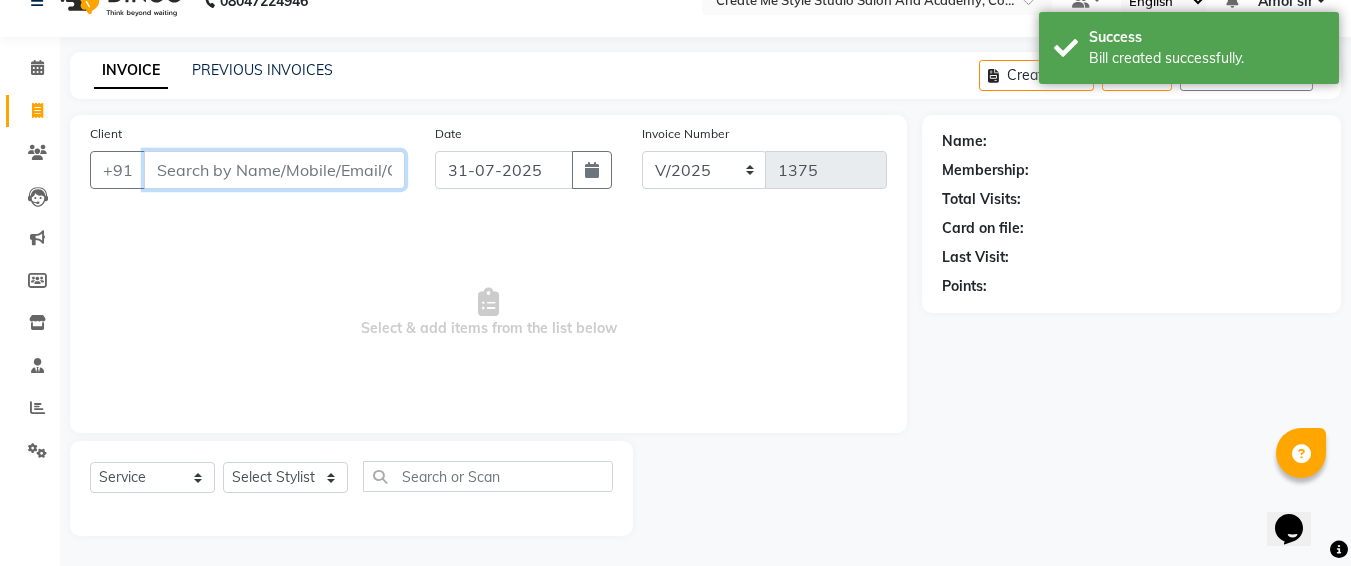 click on "Client" at bounding box center (274, 170) 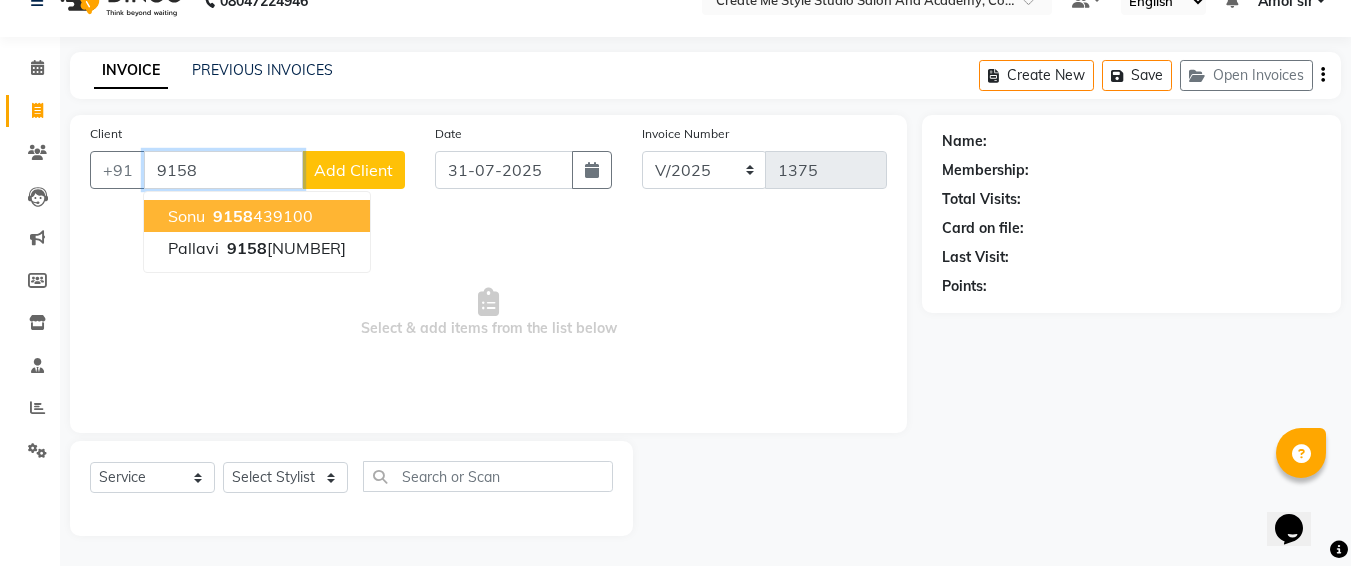click on "[NUMBER]" at bounding box center (261, 216) 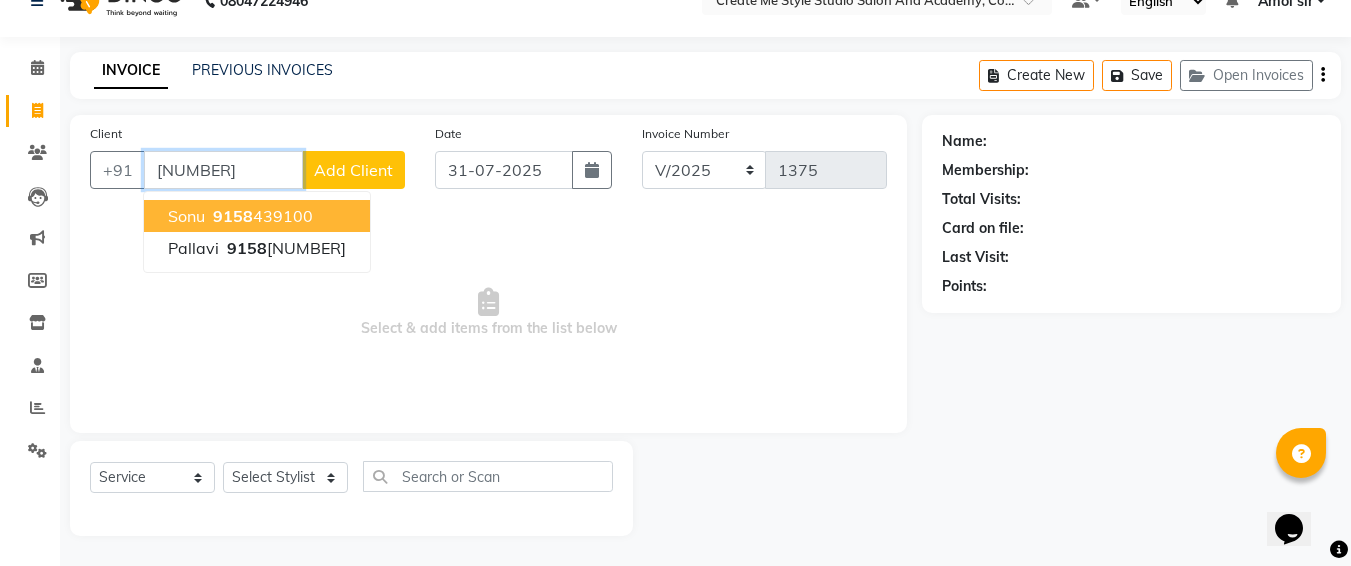 type on "[NUMBER]" 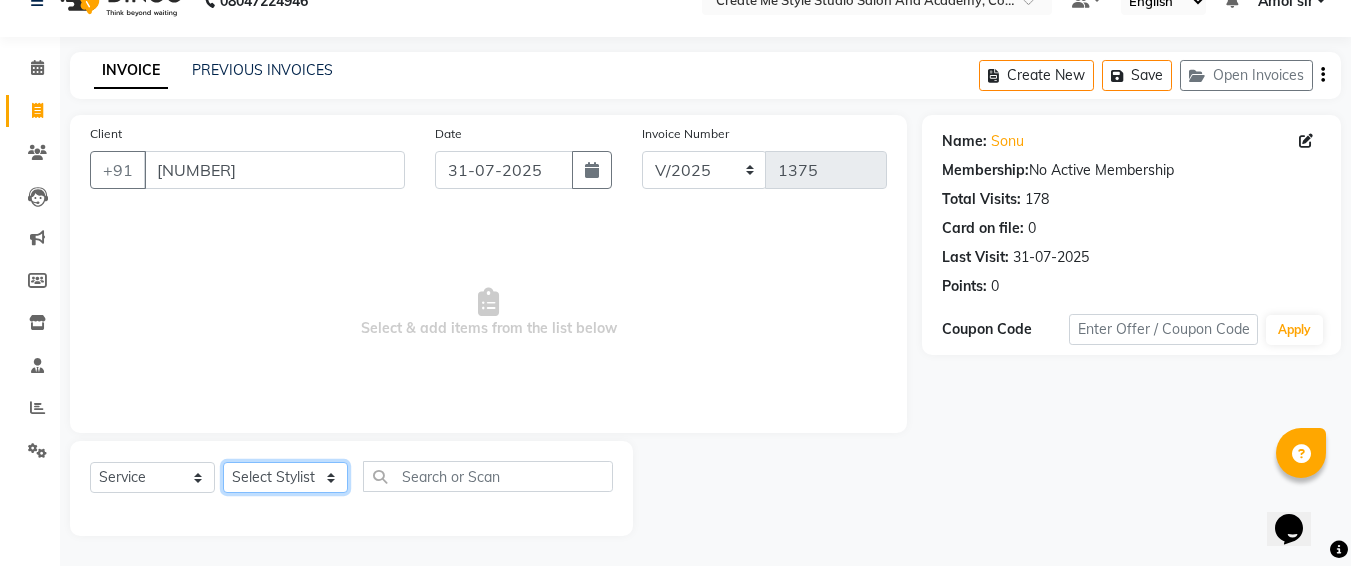 click on "Select Stylist [FIRST] Sir  Archana.B mam  Archana.S mam TS [FIRST] mam [FIRST] mam Neelam Neha mam  [FIRST] Sir Reception 1 Reception 2 Sunil sir" 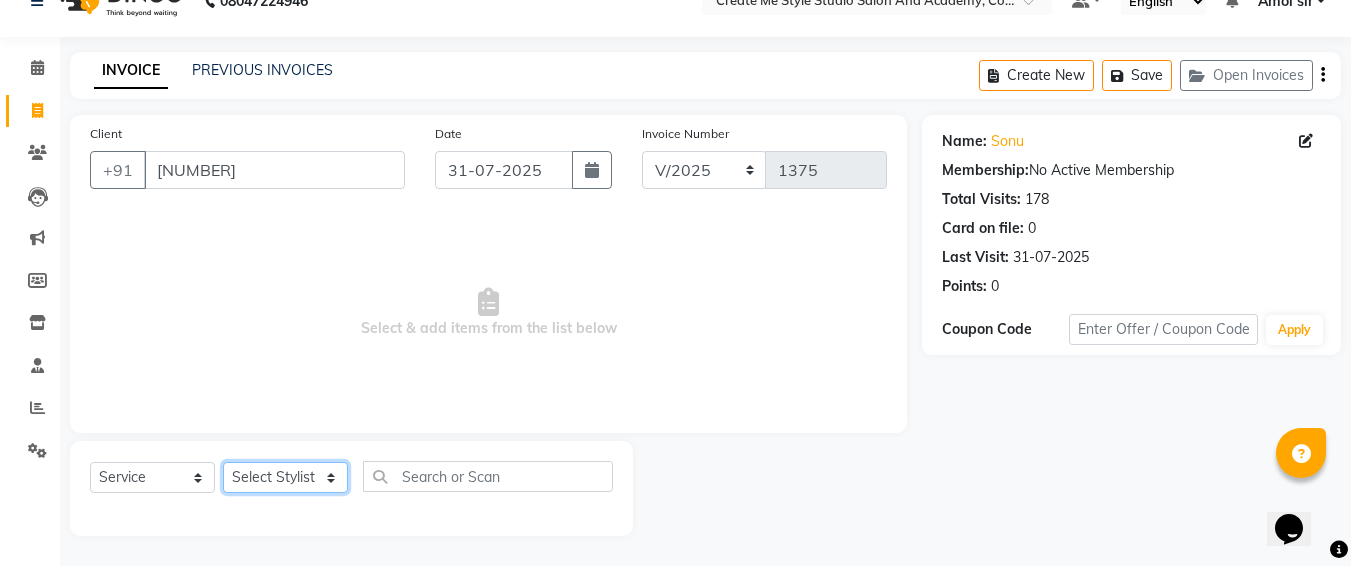 select on "79113" 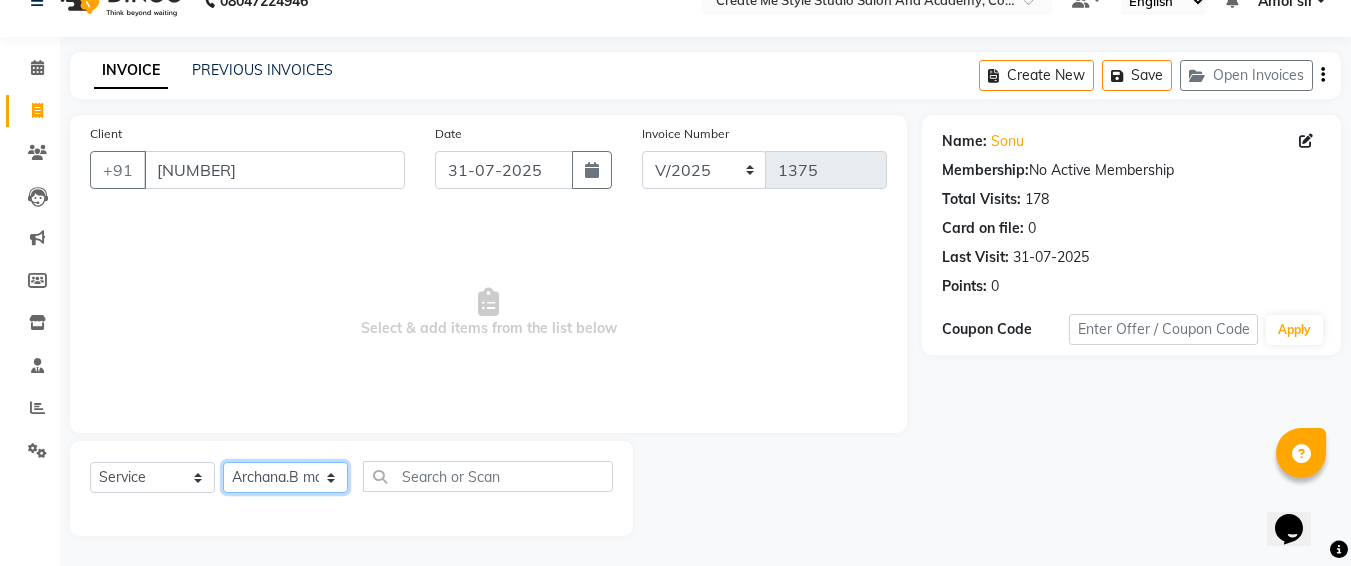 click on "Select Stylist [FIRST] Sir  Archana.B mam  Archana.S mam TS [FIRST] mam [FIRST] mam Neelam Neha mam  [FIRST] Sir Reception 1 Reception 2 Sunil sir" 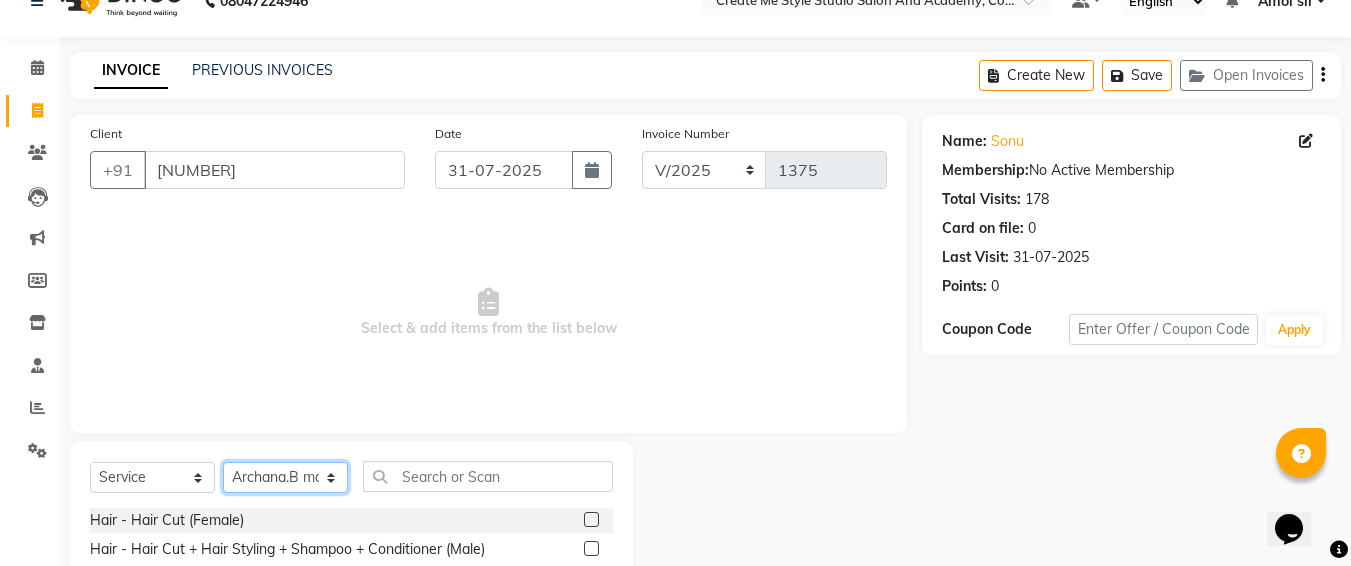 scroll, scrollTop: 235, scrollLeft: 0, axis: vertical 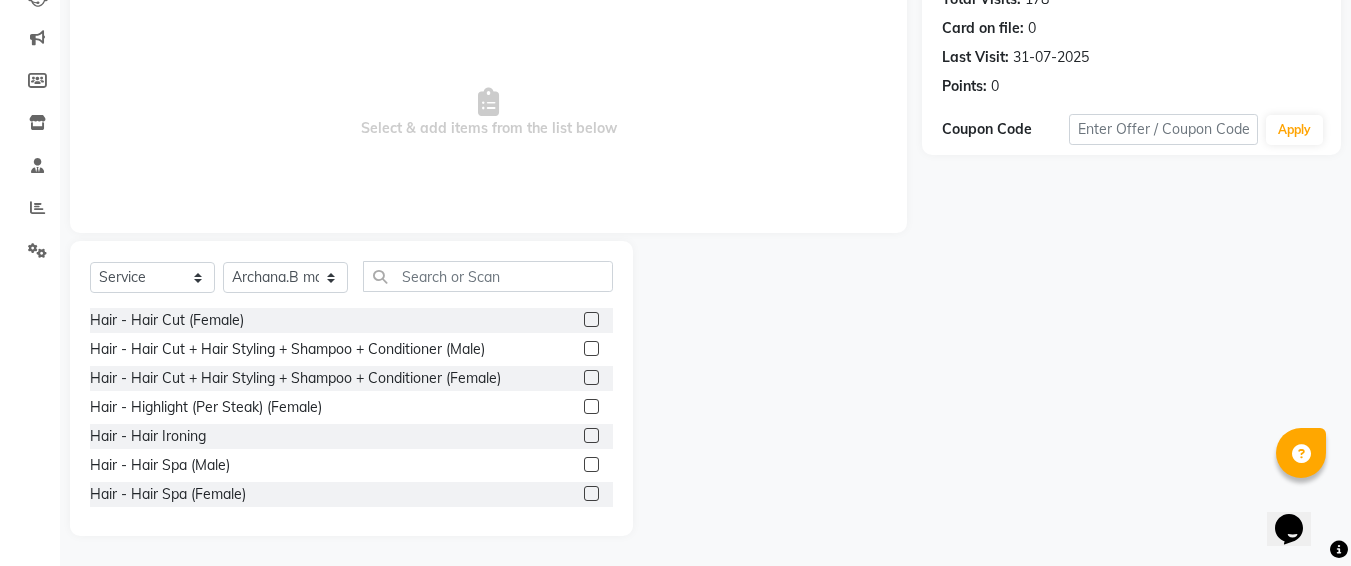 click 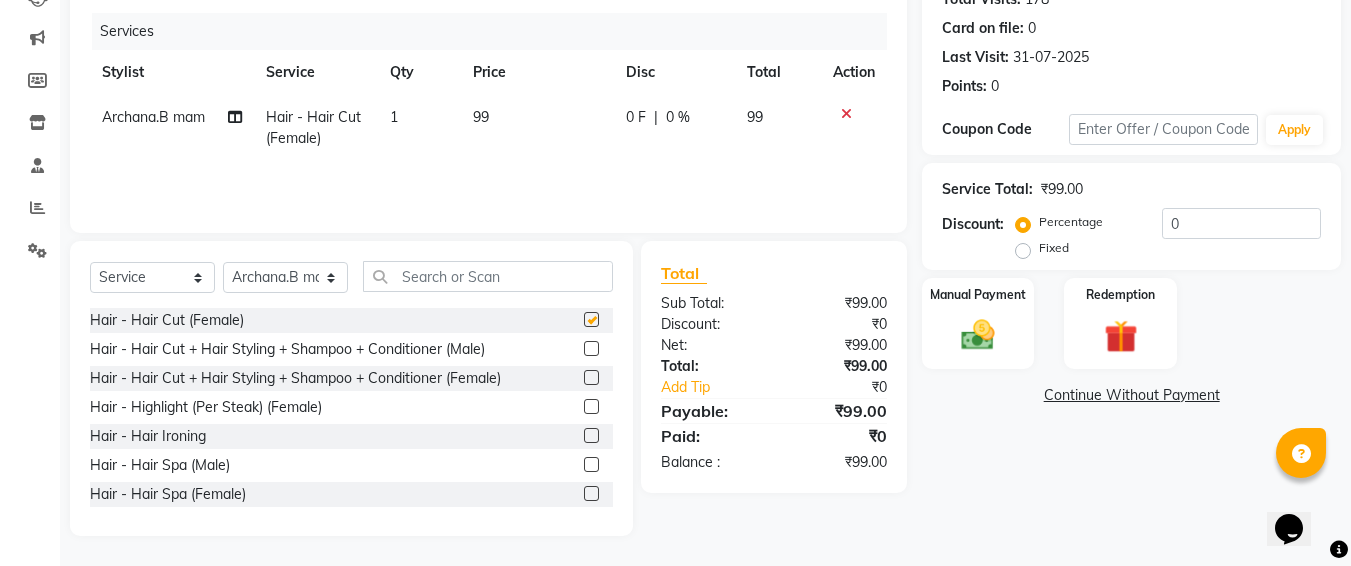 checkbox on "false" 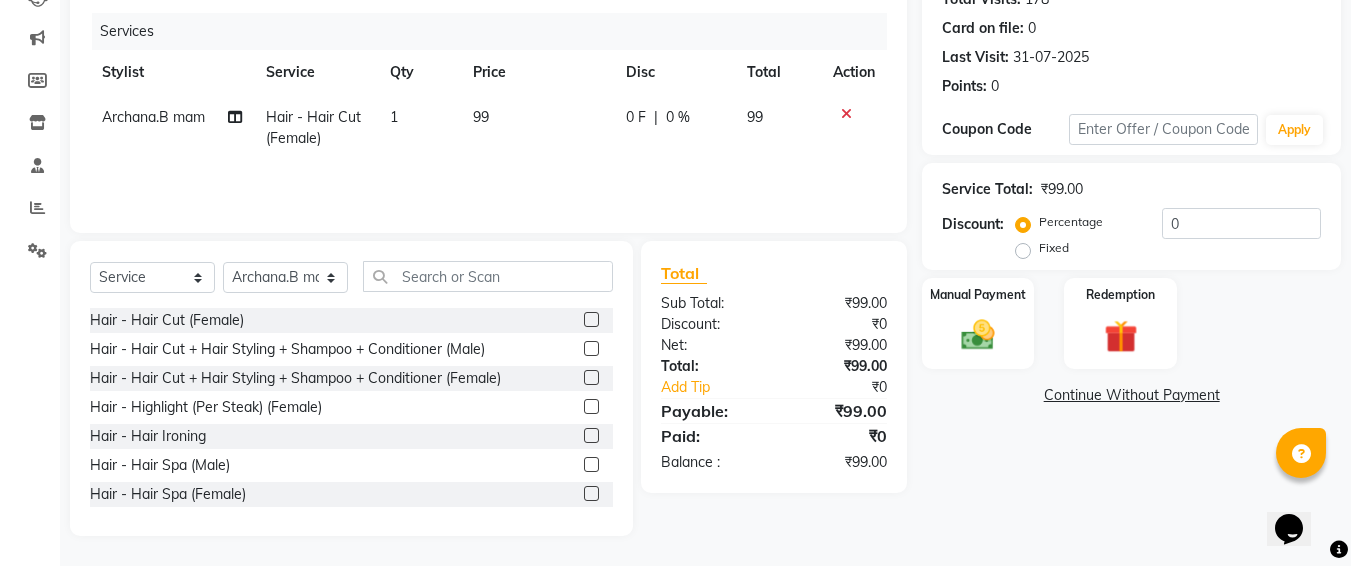 click on "99" 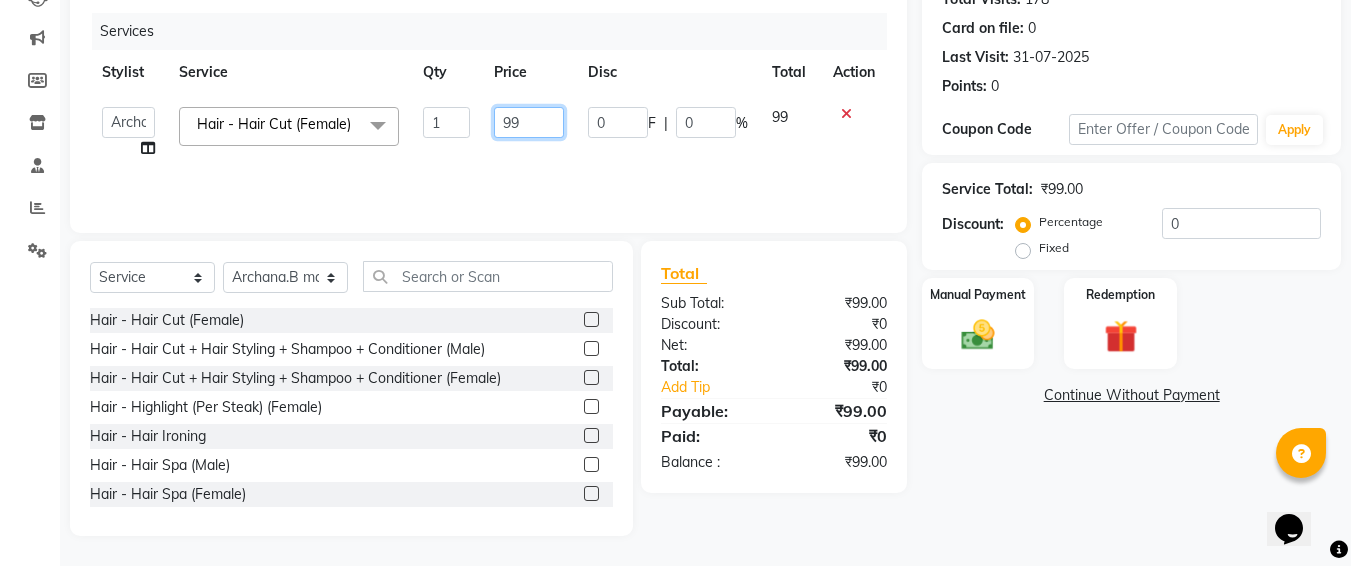click on "99" 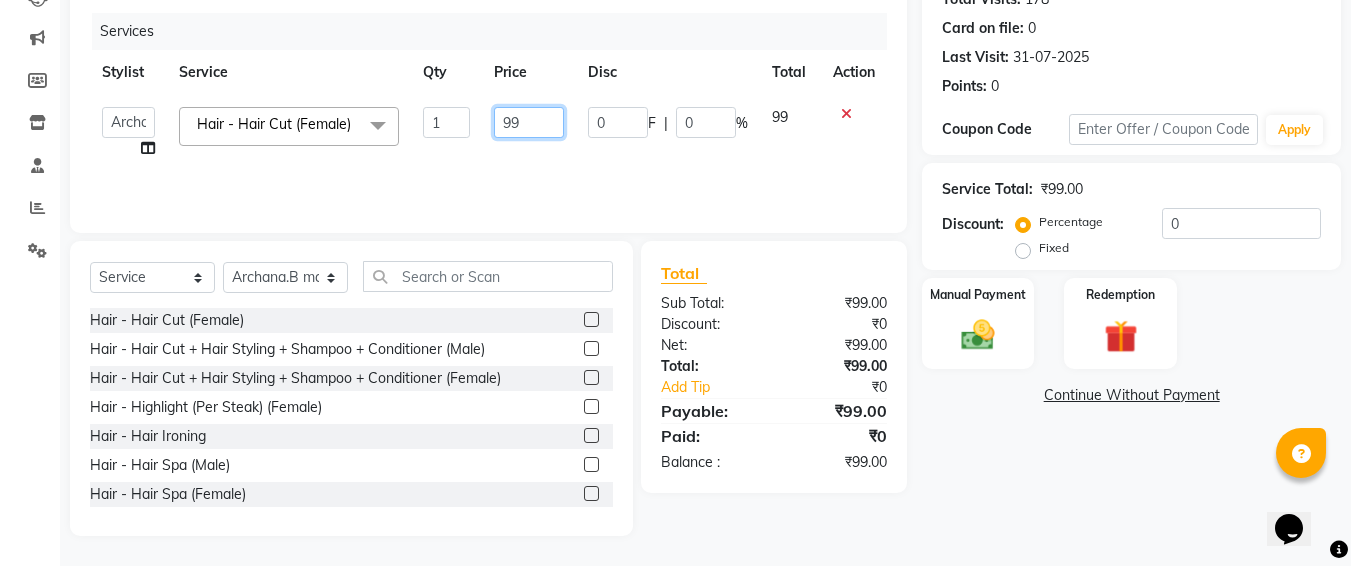 type on "9" 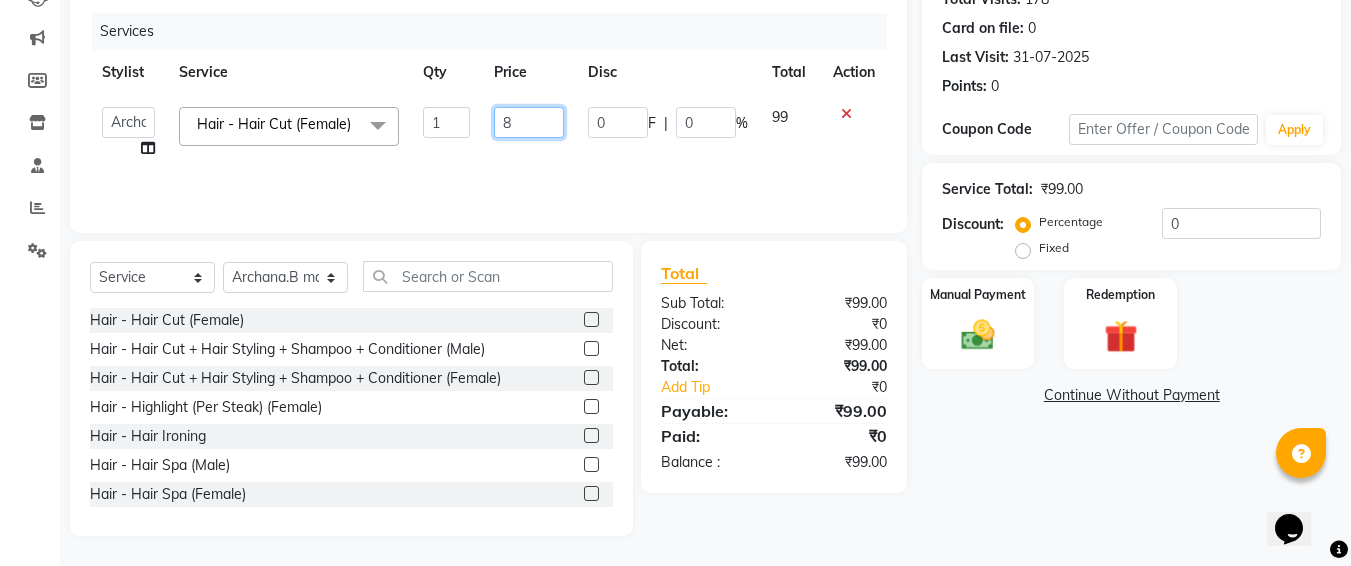 type on "80" 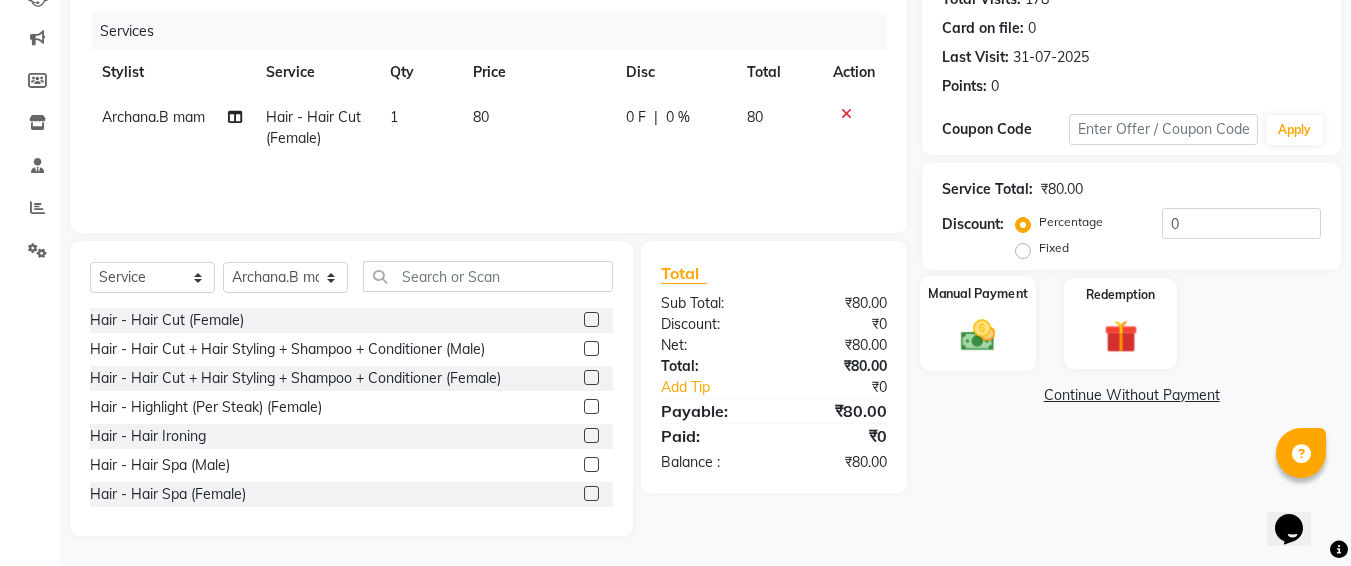 click on "Manual Payment" 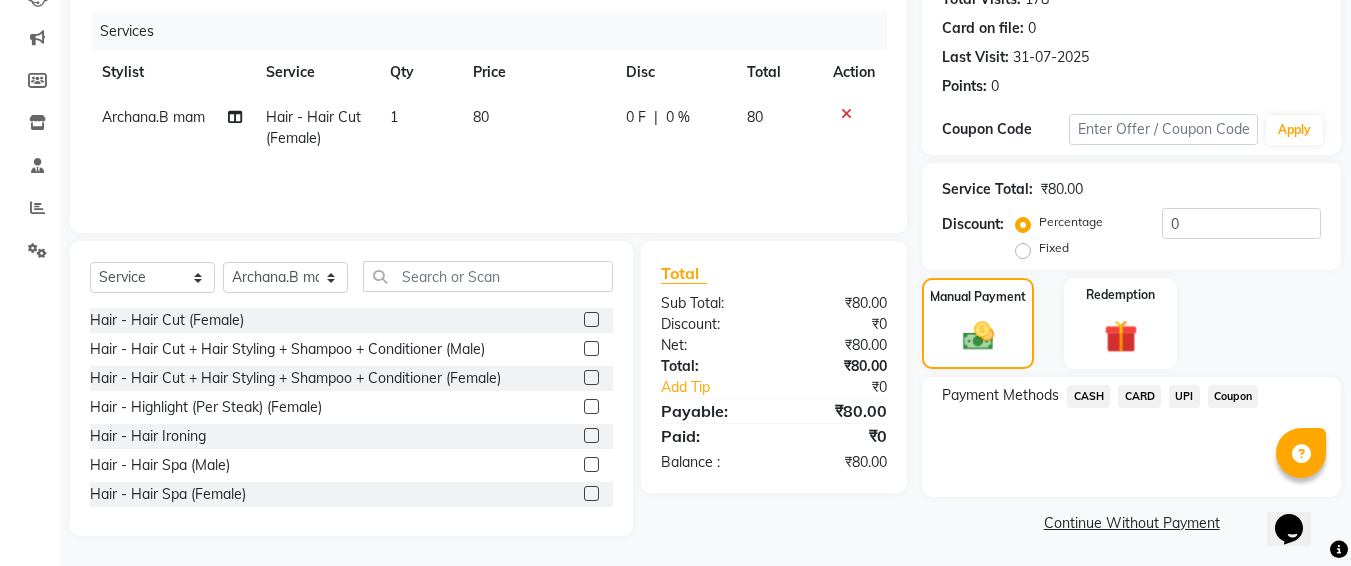click on "CASH" 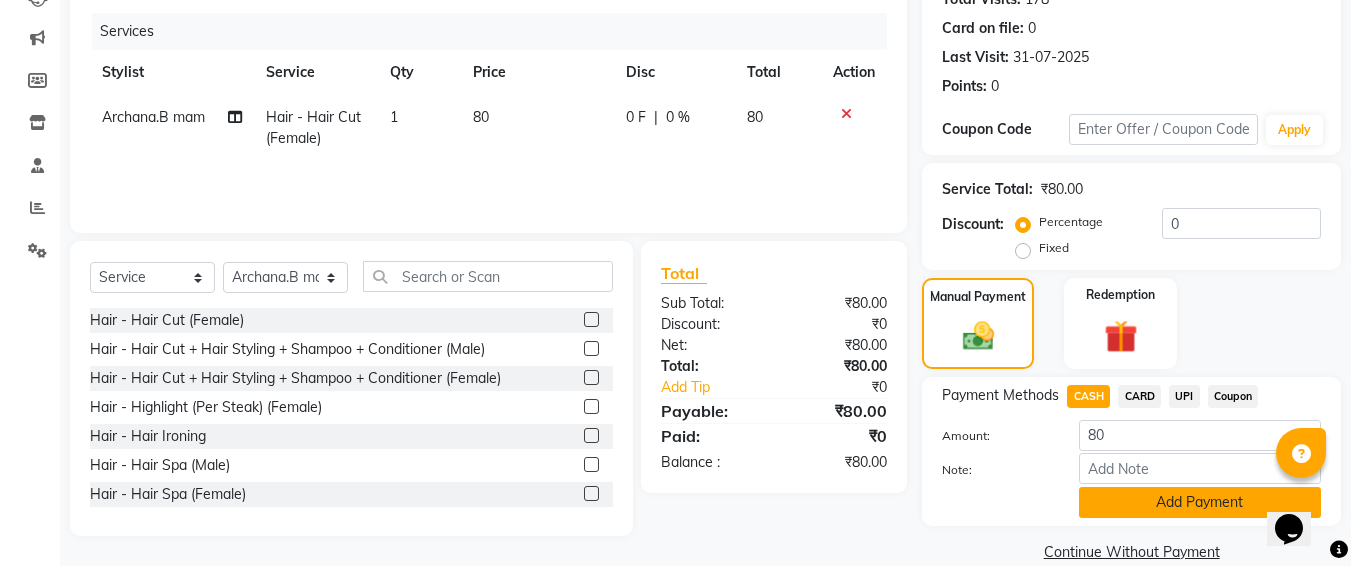 click on "Add Payment" 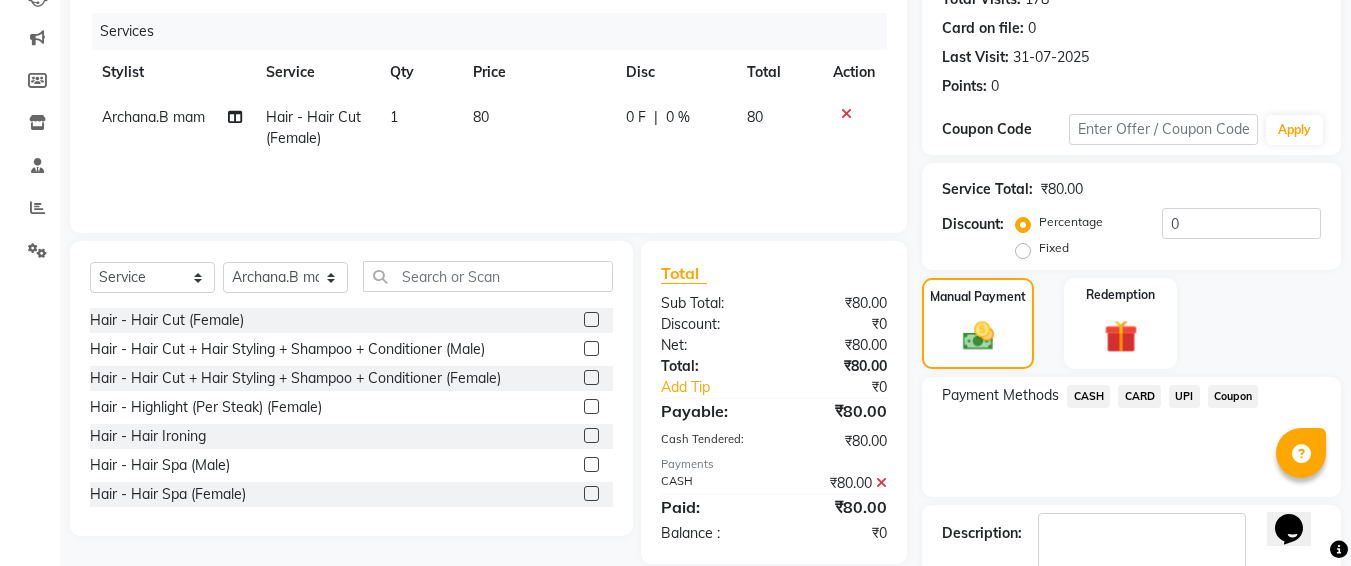 scroll, scrollTop: 350, scrollLeft: 0, axis: vertical 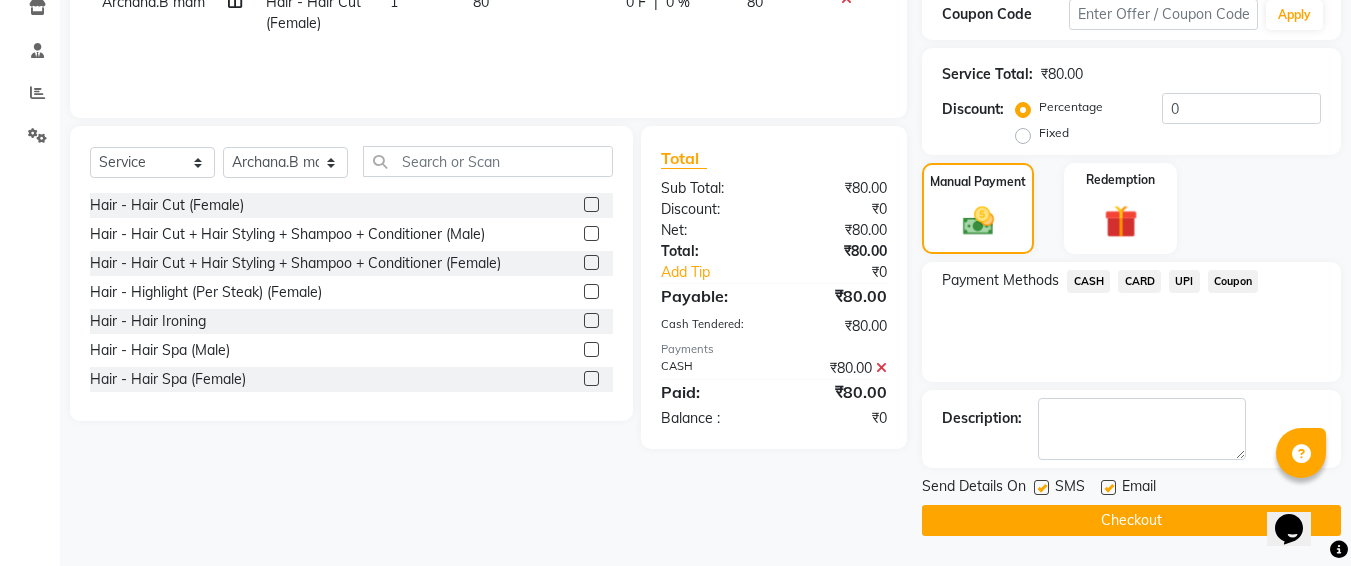 click 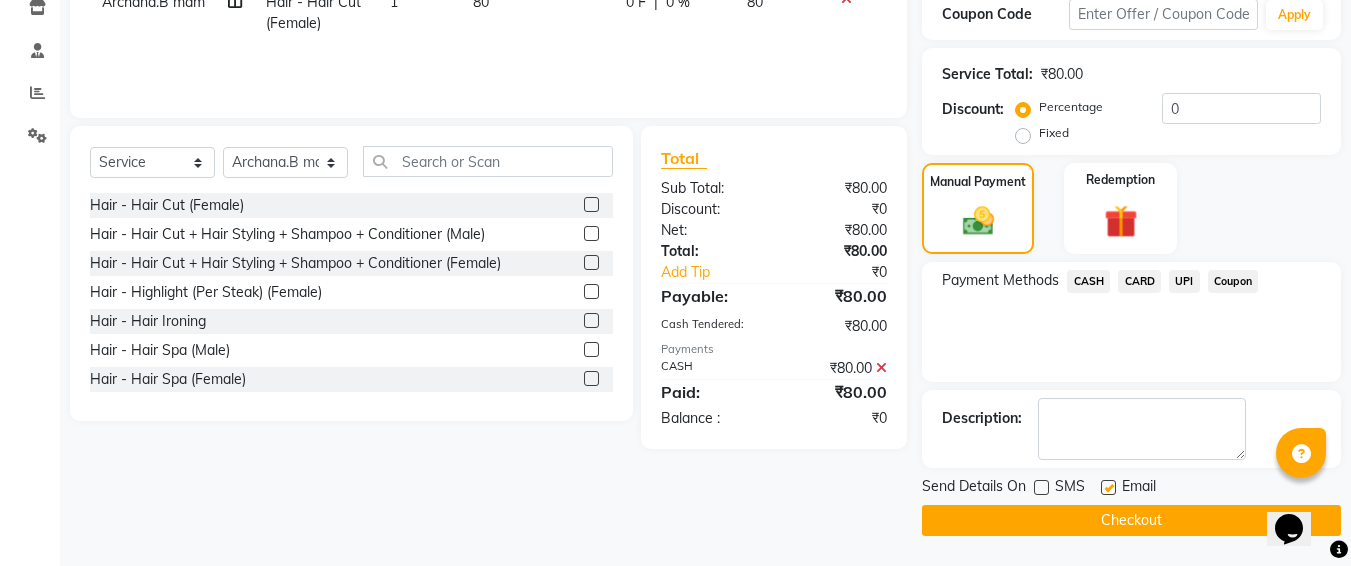 click on "Checkout" 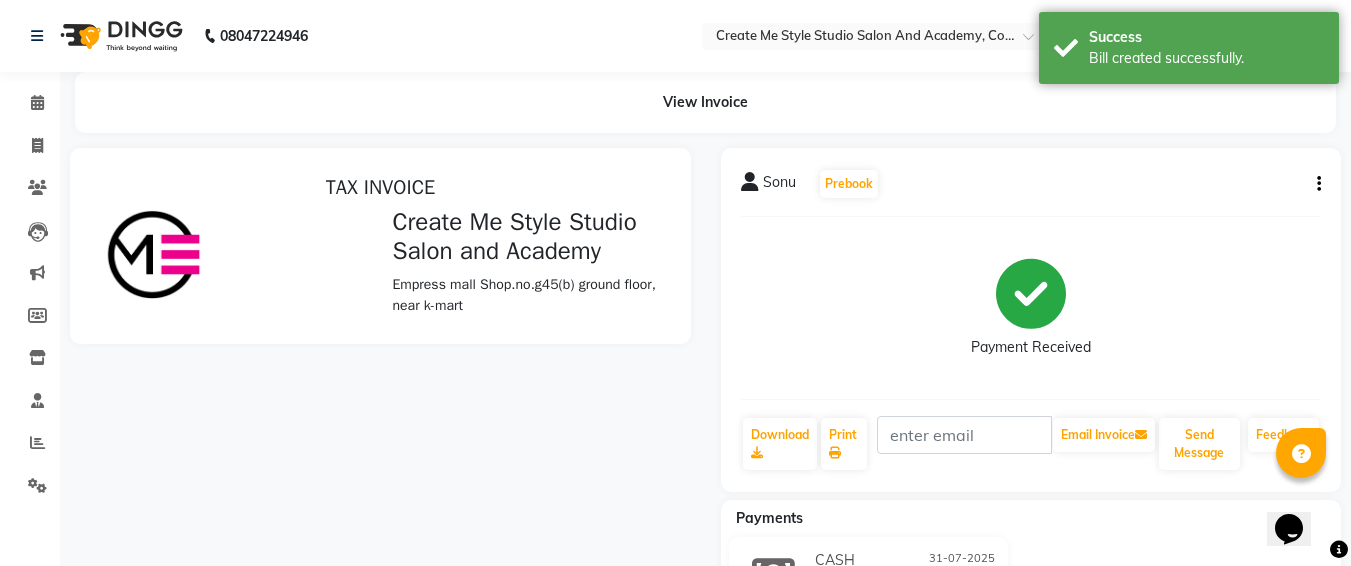 scroll, scrollTop: 0, scrollLeft: 0, axis: both 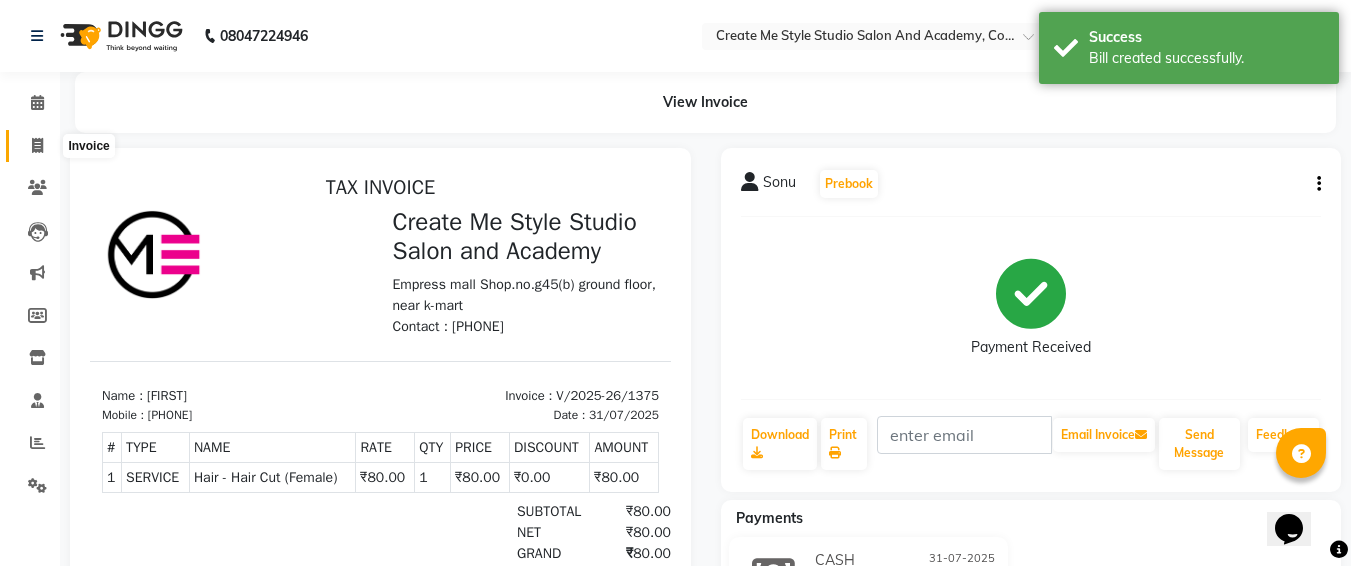click 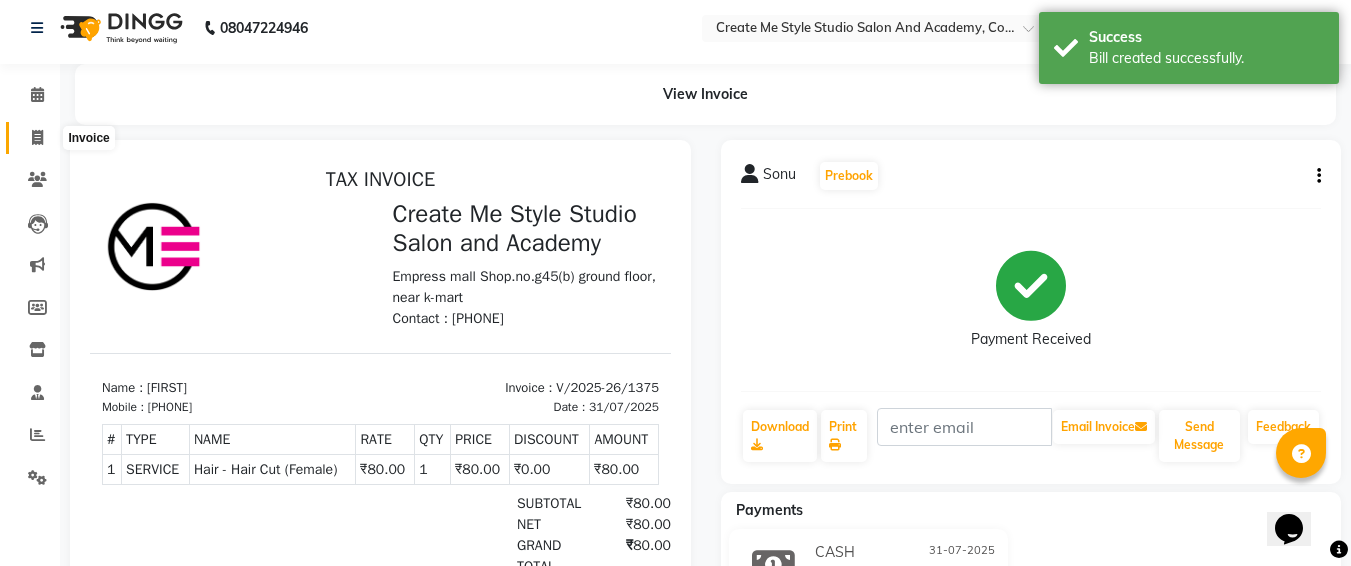 select on "8253" 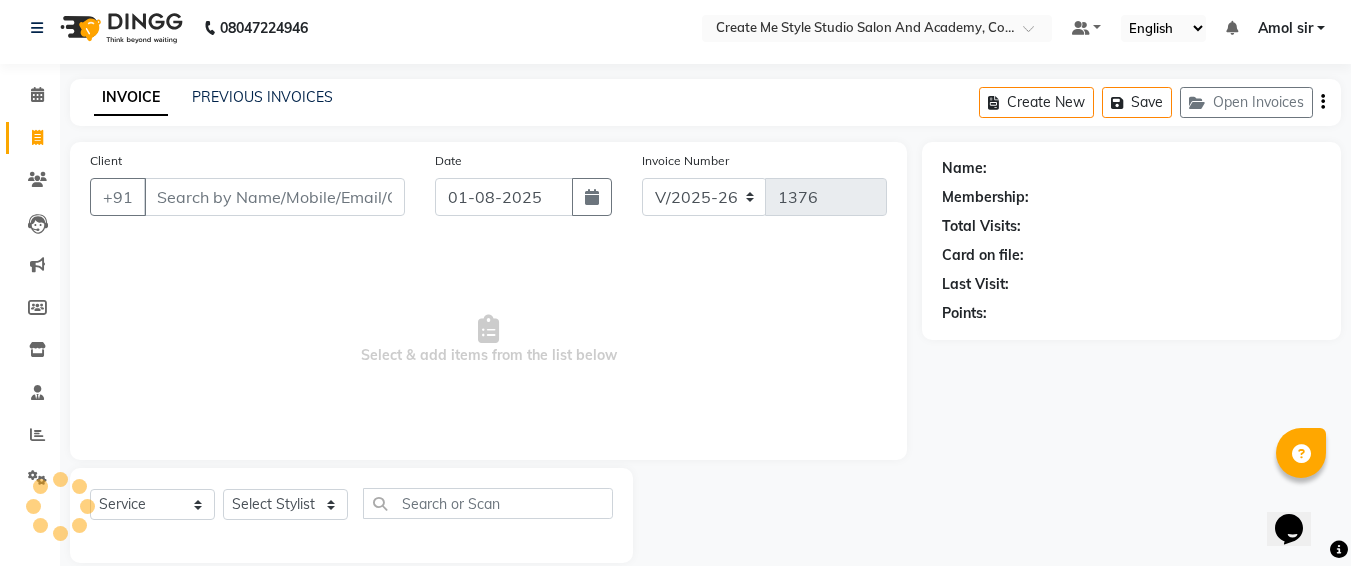 scroll, scrollTop: 35, scrollLeft: 0, axis: vertical 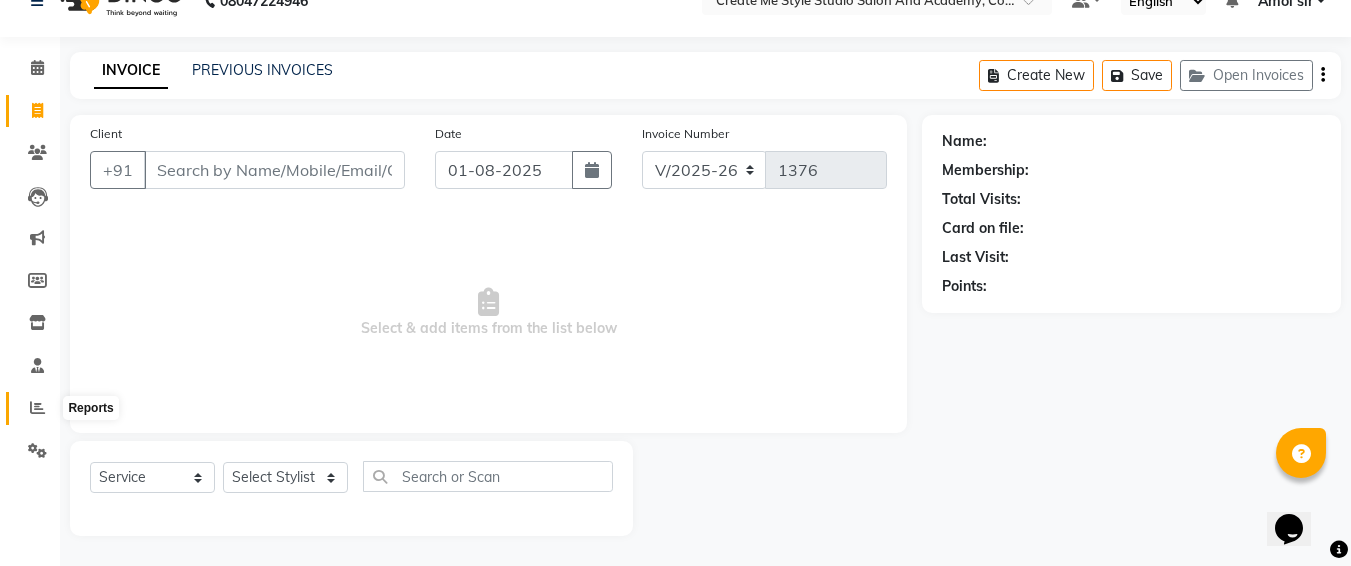 click 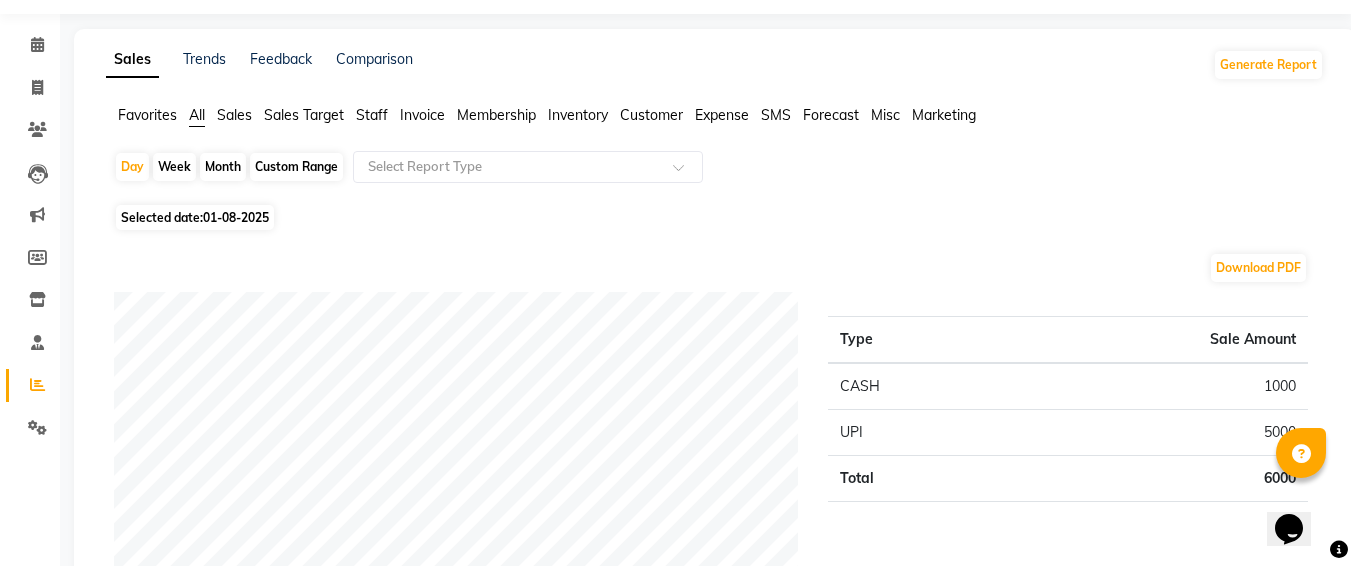 scroll, scrollTop: 60, scrollLeft: 0, axis: vertical 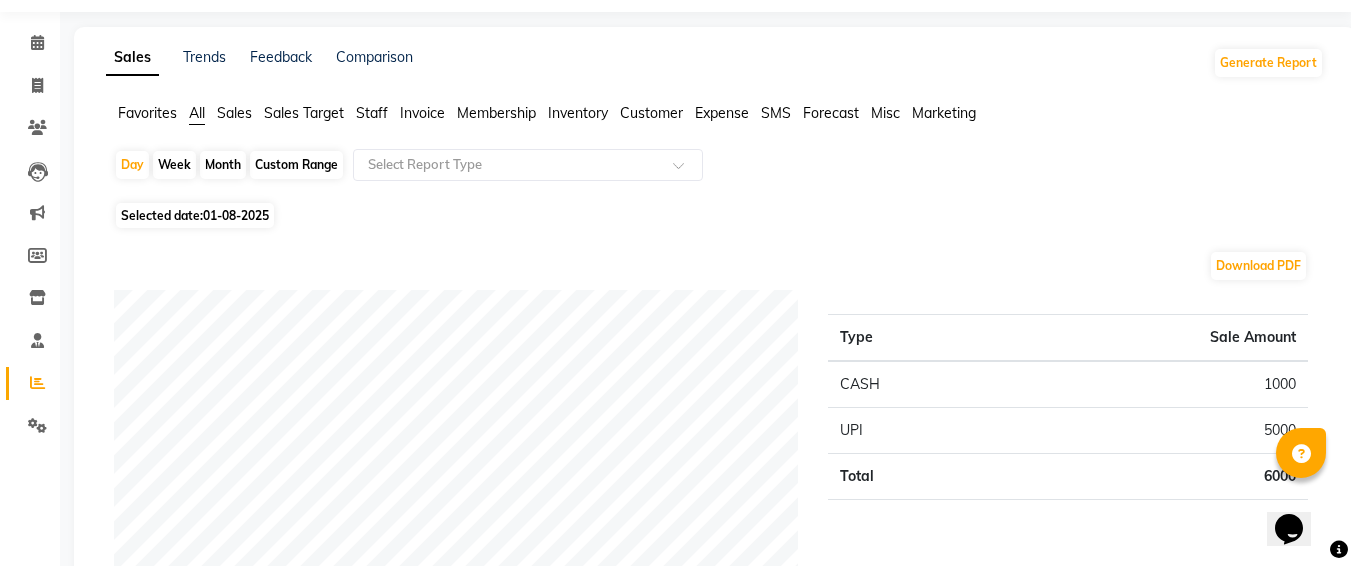 click on "Custom Range" 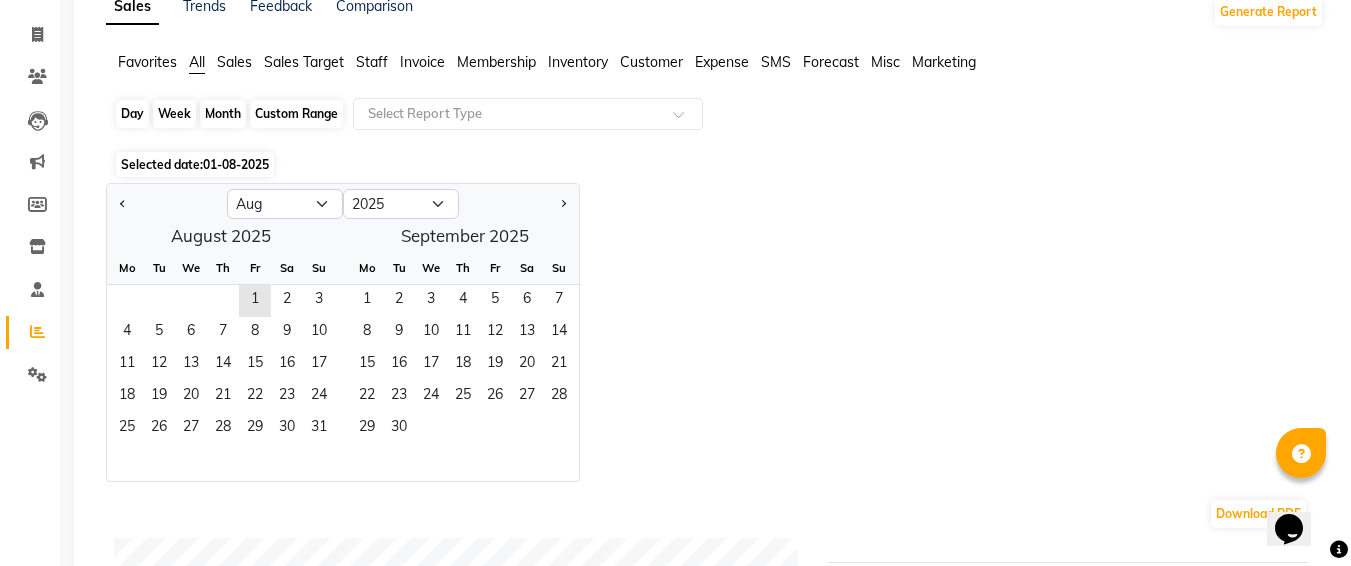 scroll, scrollTop: 113, scrollLeft: 0, axis: vertical 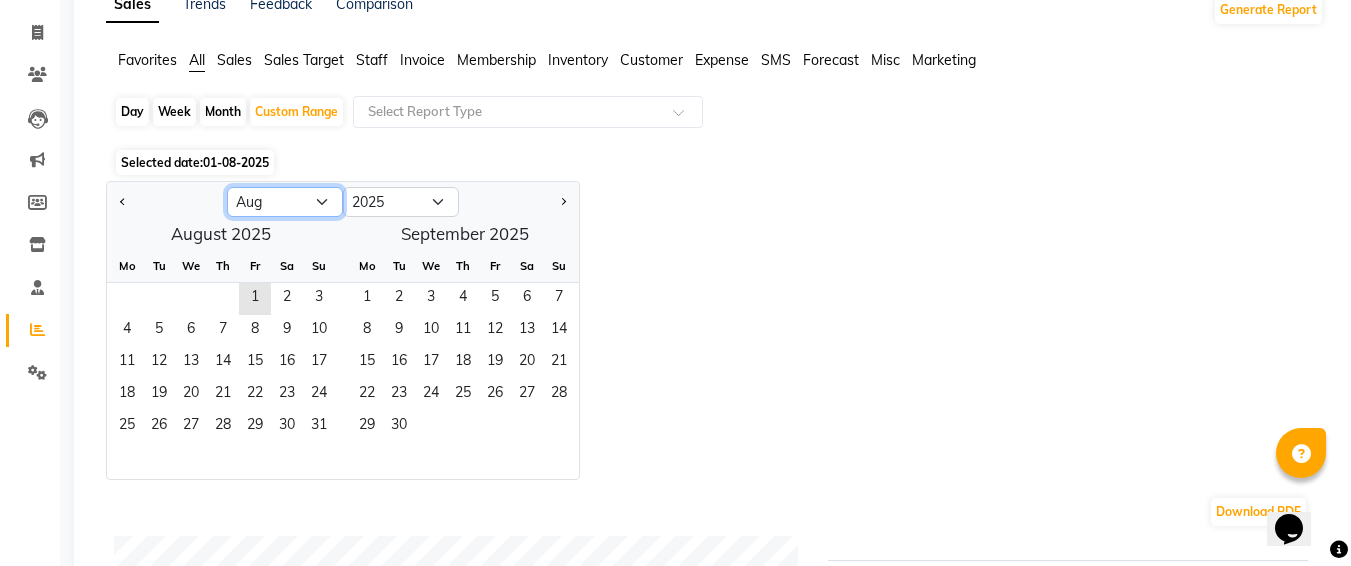 click on "Jan Feb Mar Apr May Jun Jul Aug Sep Oct Nov Dec" 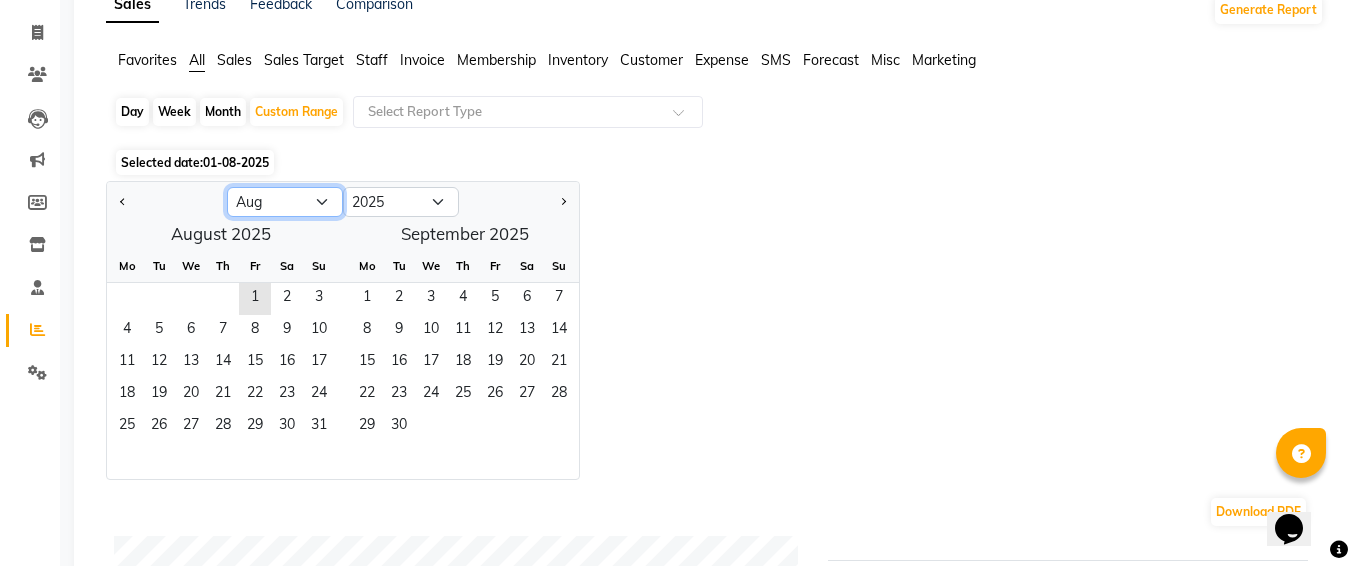 select on "7" 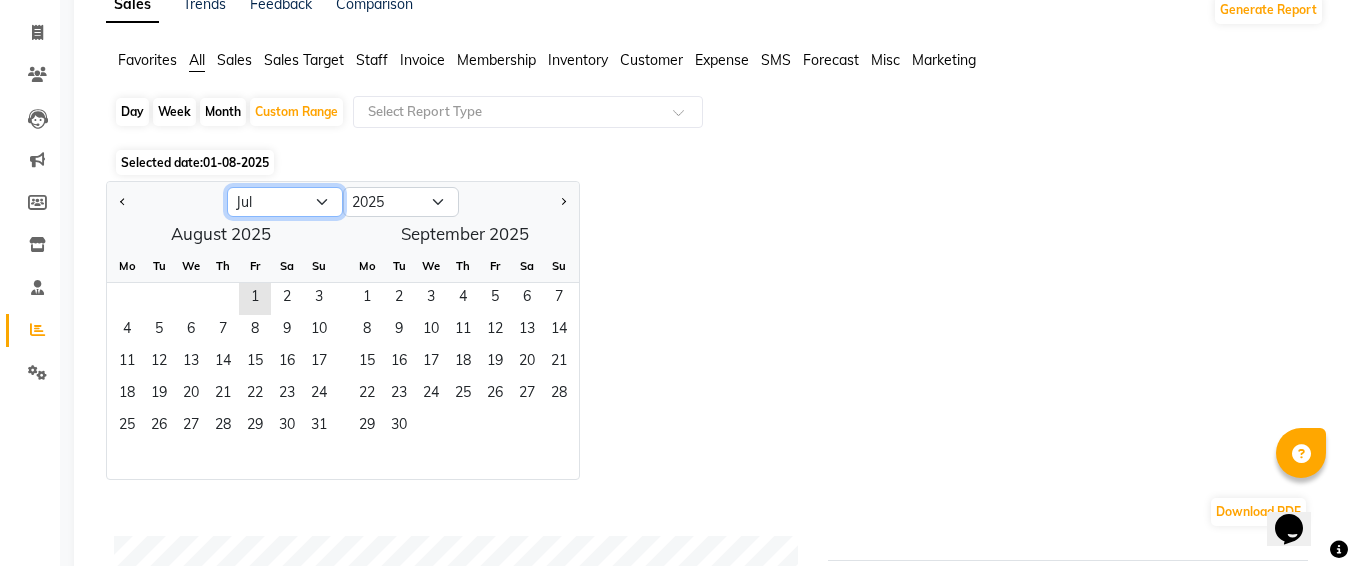 click on "Jan Feb Mar Apr May Jun Jul Aug Sep Oct Nov Dec" 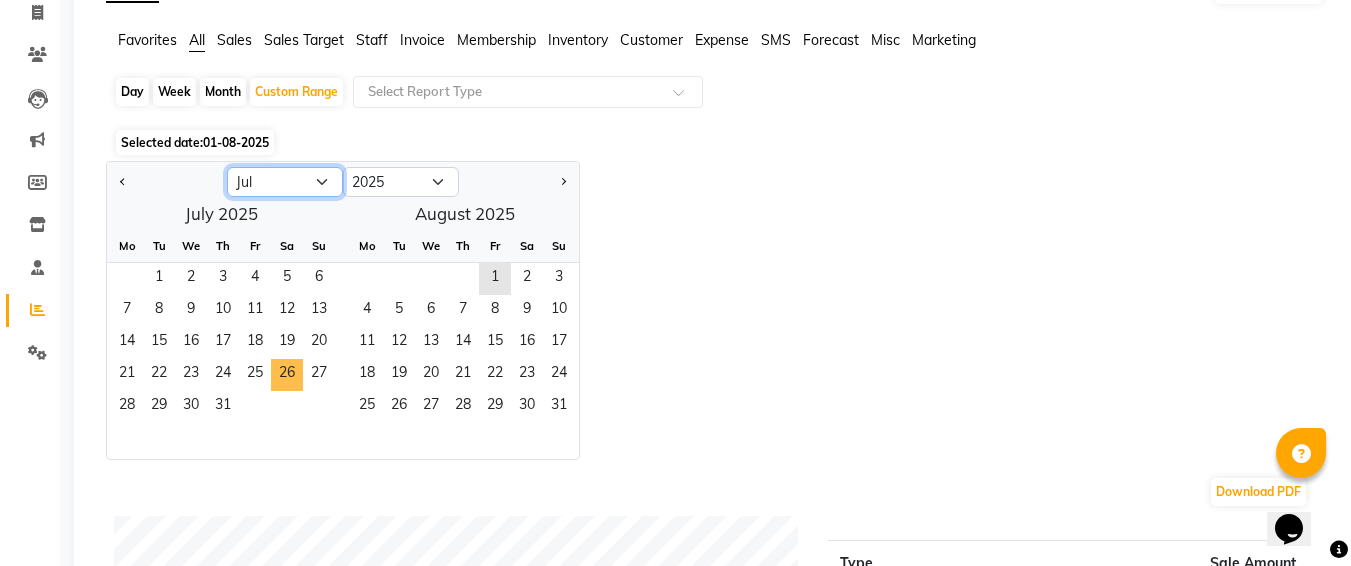 scroll, scrollTop: 135, scrollLeft: 0, axis: vertical 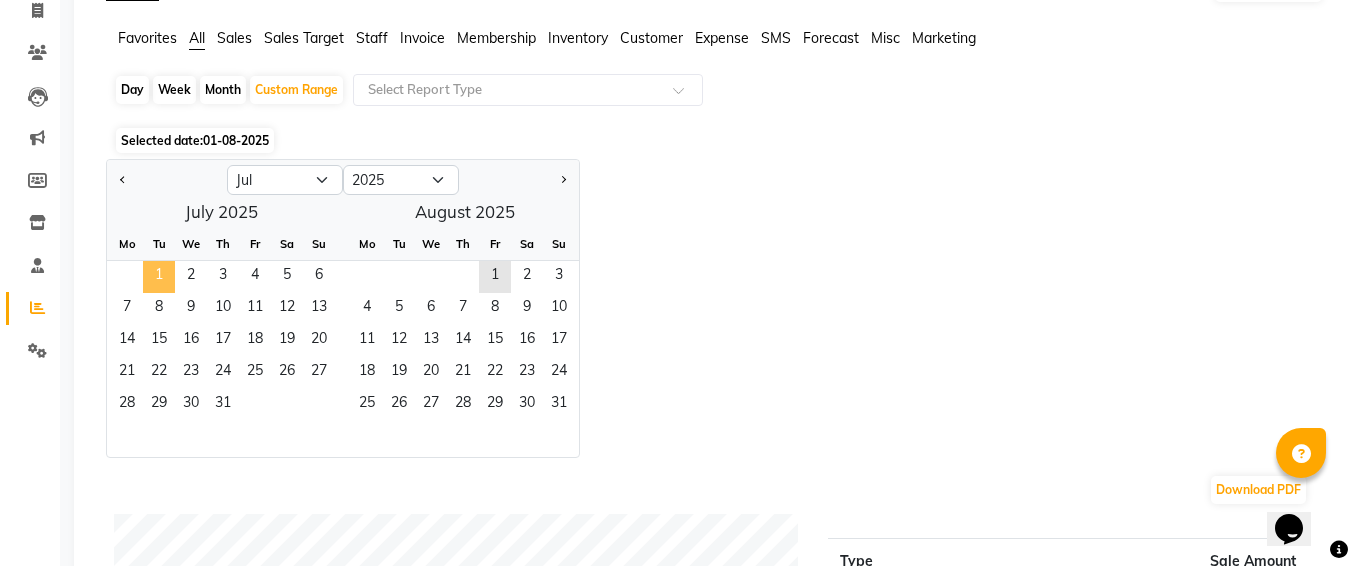 click on "1" 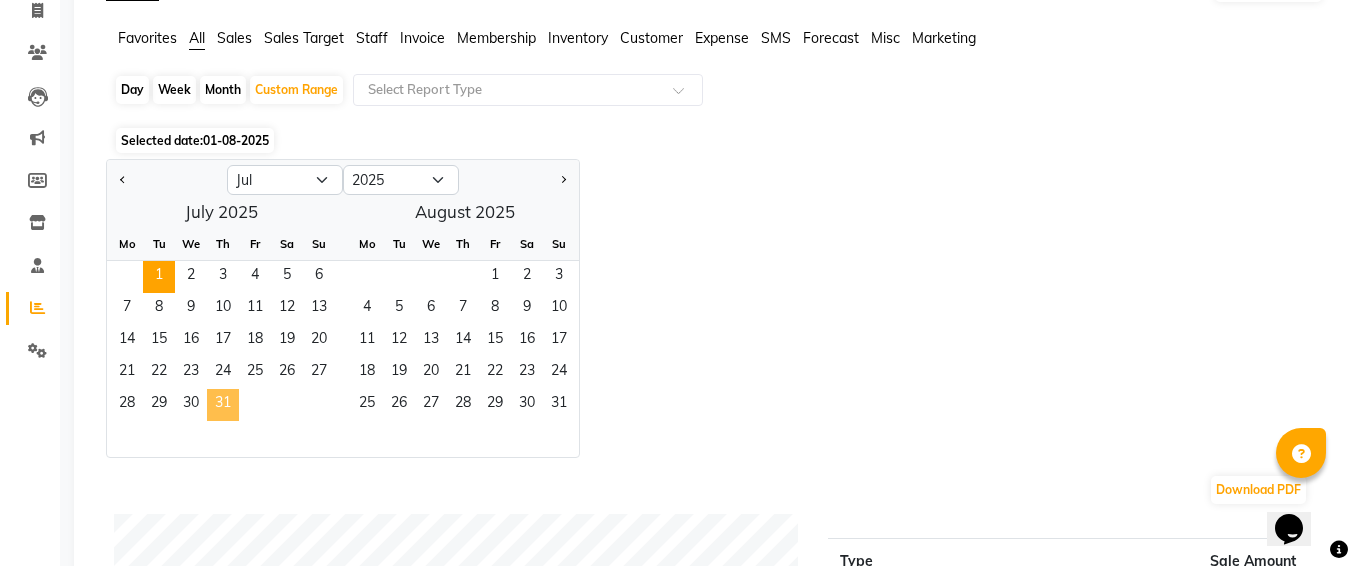 click on "31" 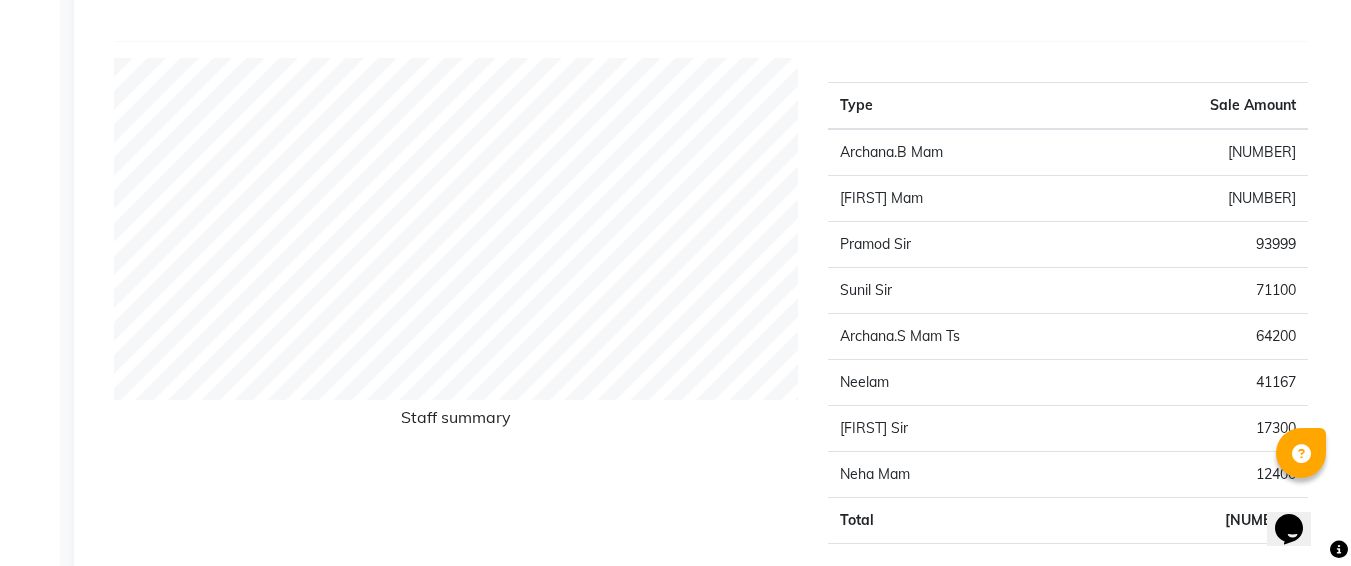 scroll, scrollTop: 0, scrollLeft: 0, axis: both 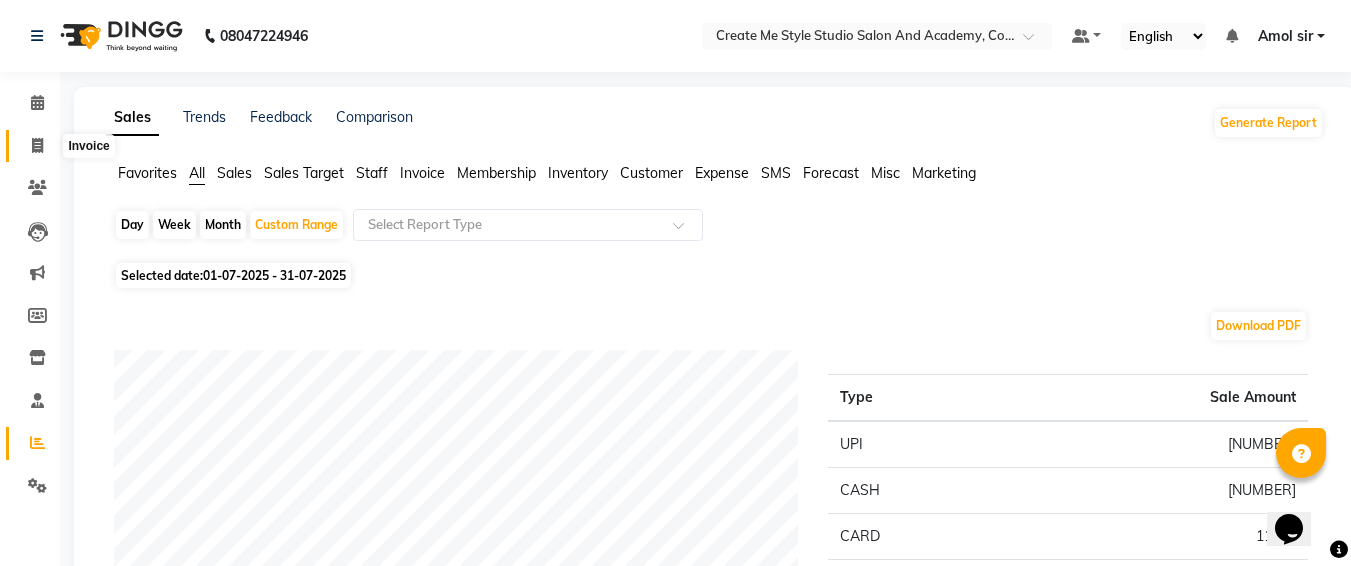 click 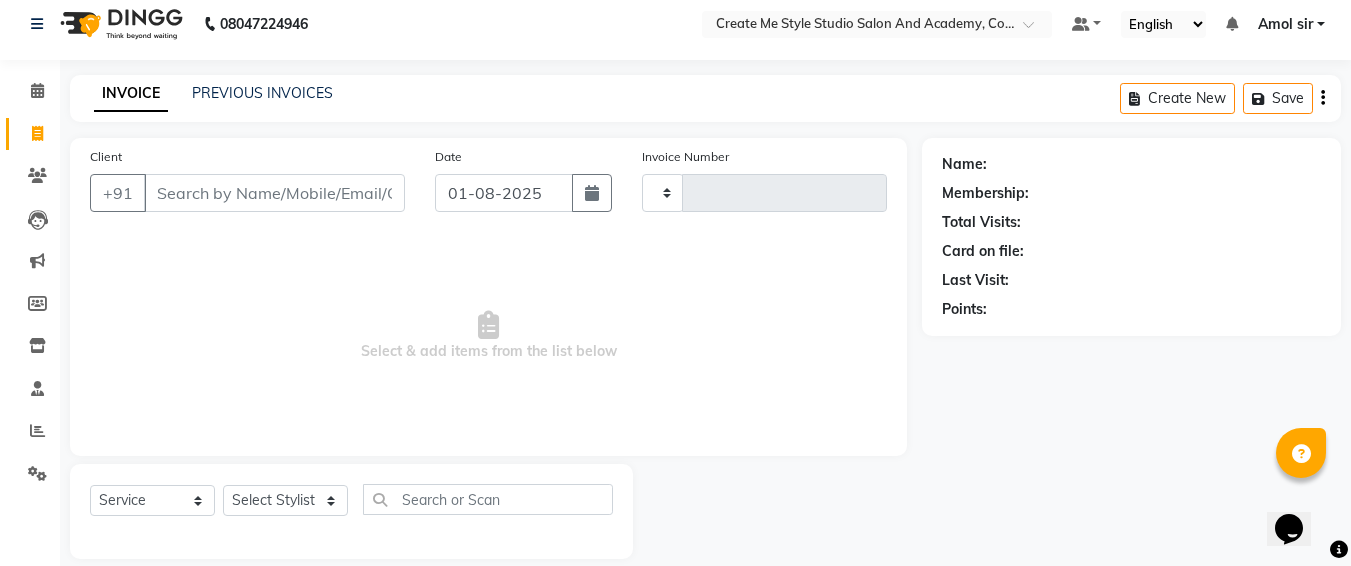 type on "1376" 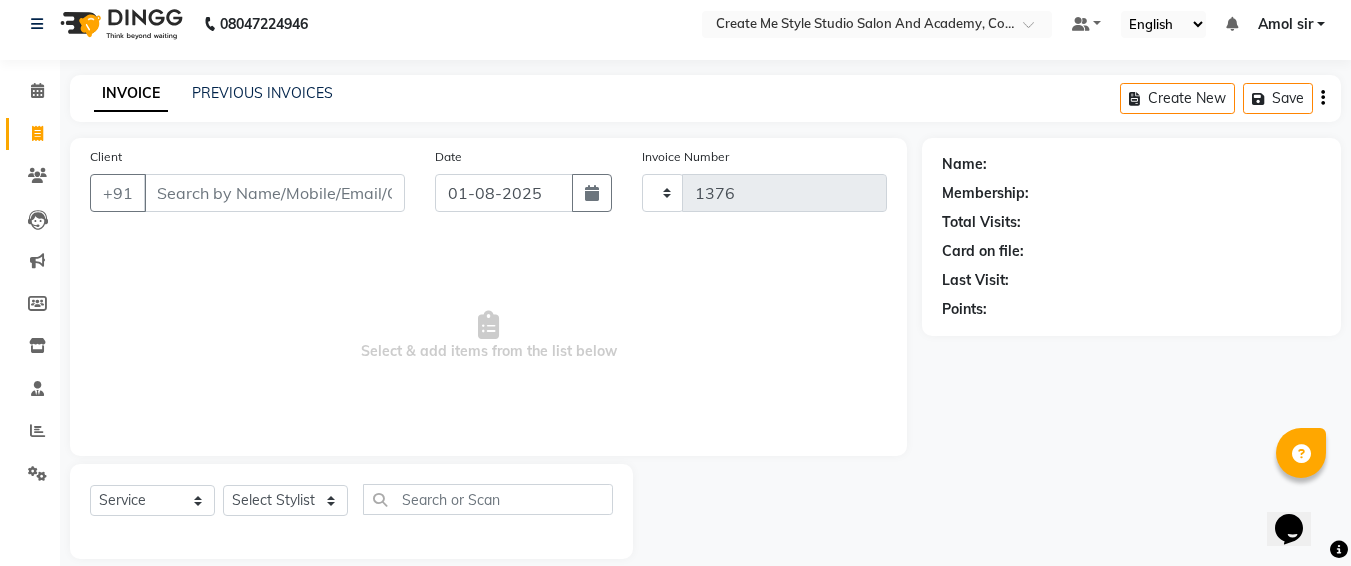 select on "8253" 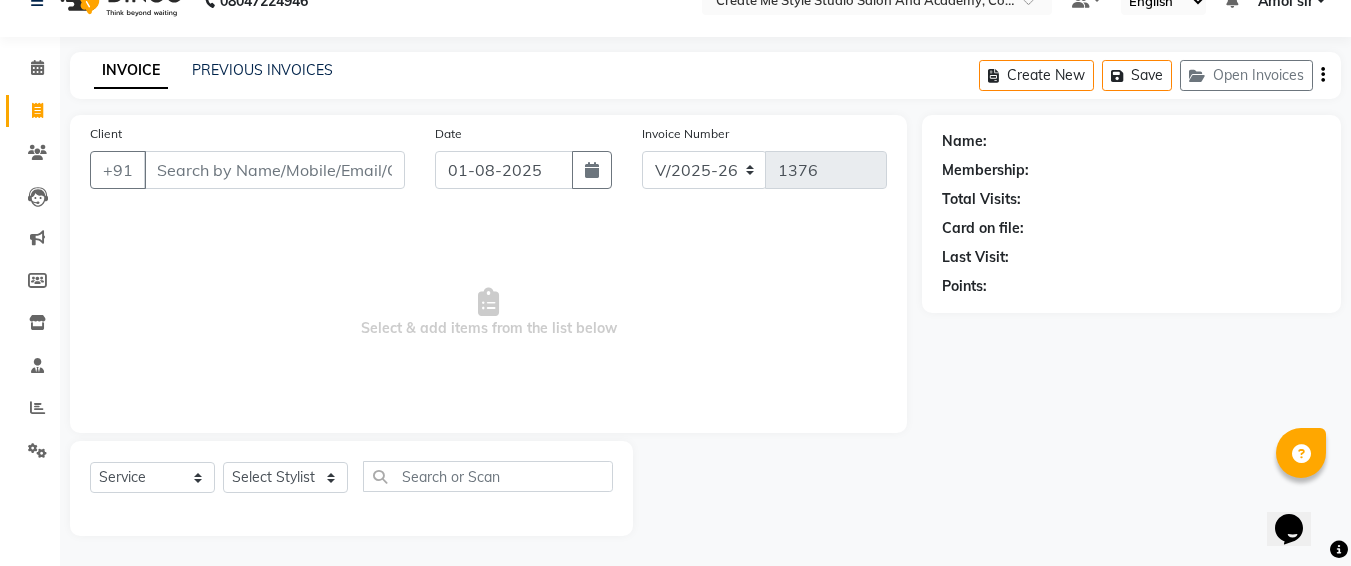 scroll, scrollTop: 0, scrollLeft: 0, axis: both 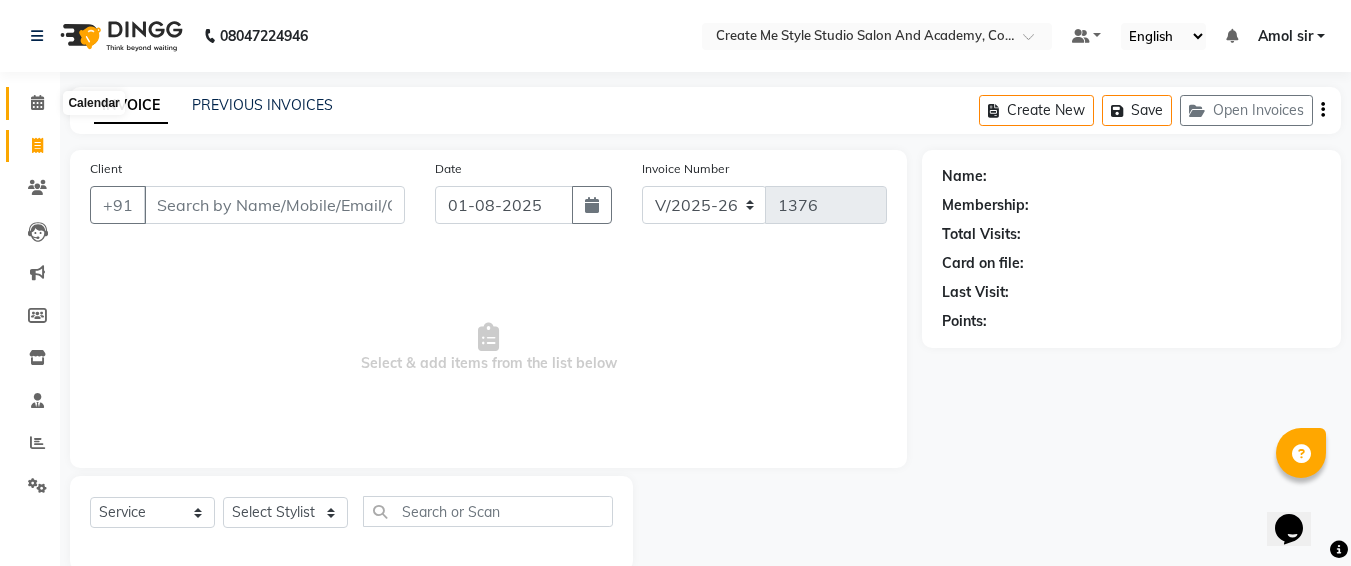 click 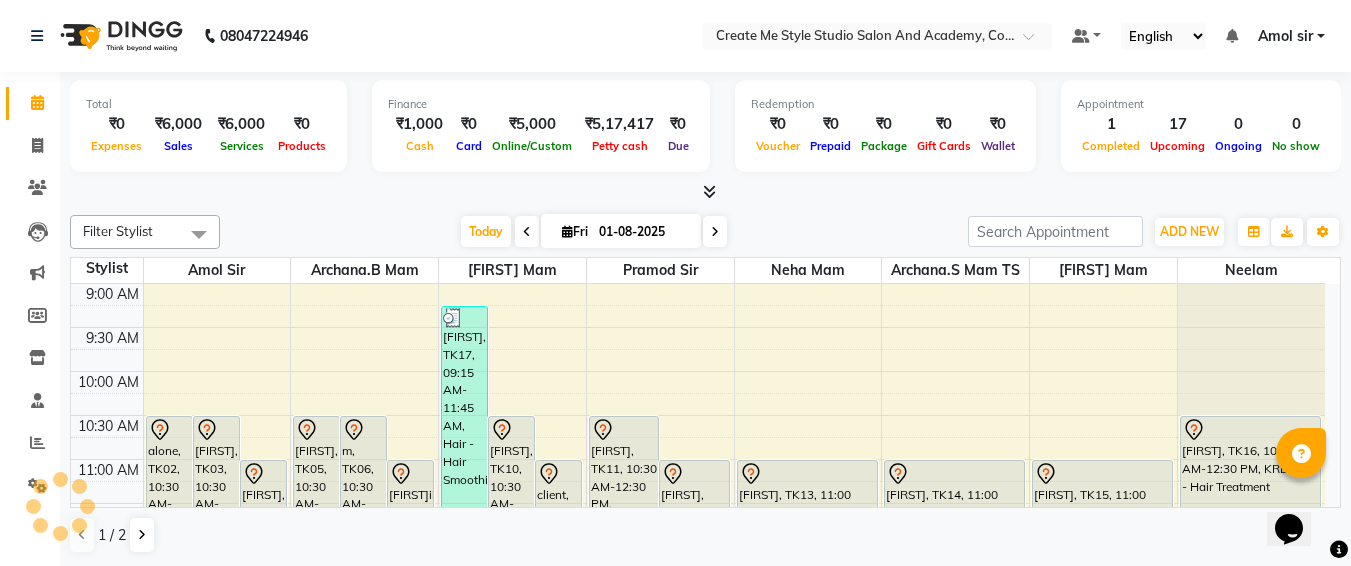scroll, scrollTop: 265, scrollLeft: 0, axis: vertical 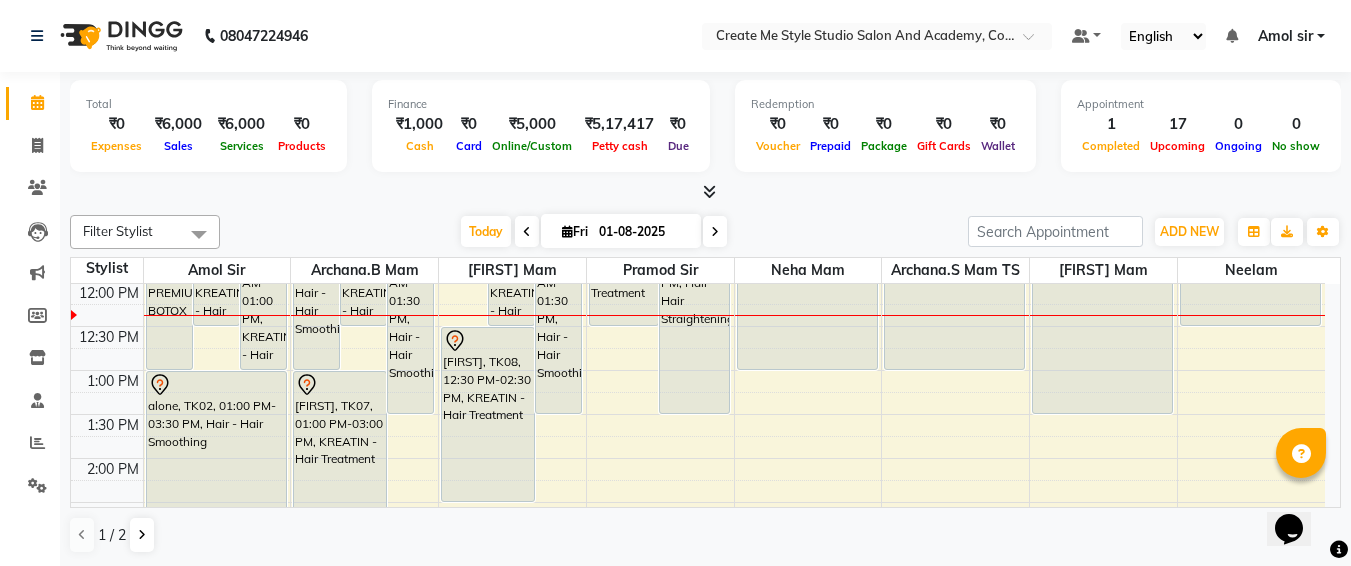 click on "01-08-2025" at bounding box center (643, 232) 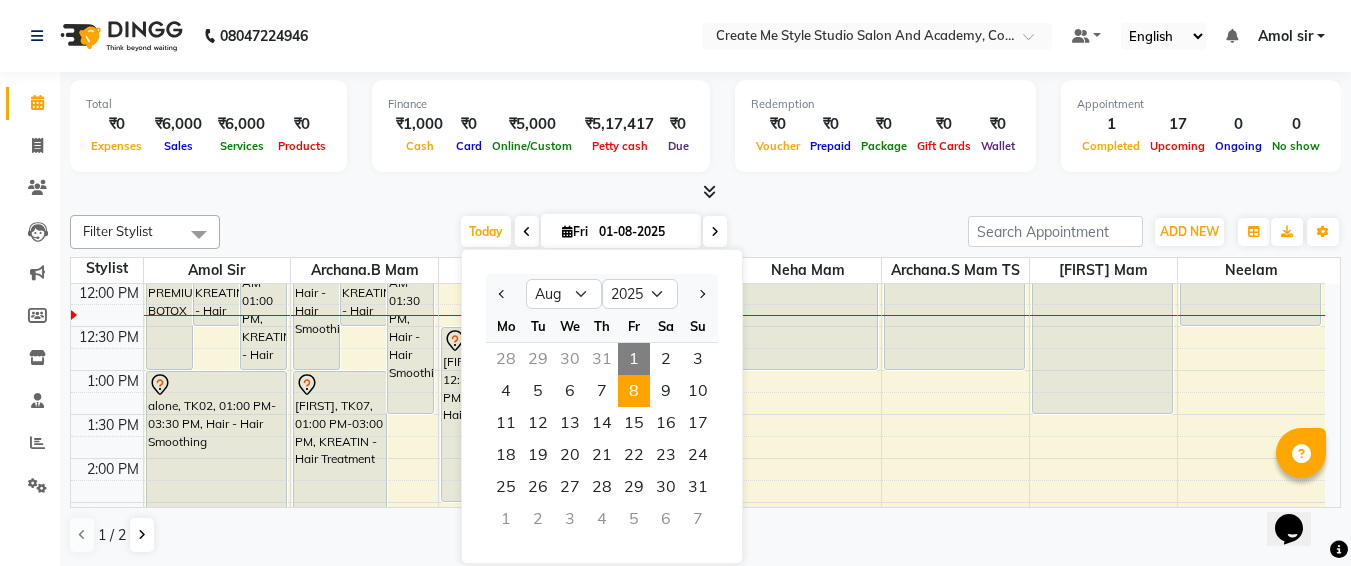 click on "8" at bounding box center (634, 391) 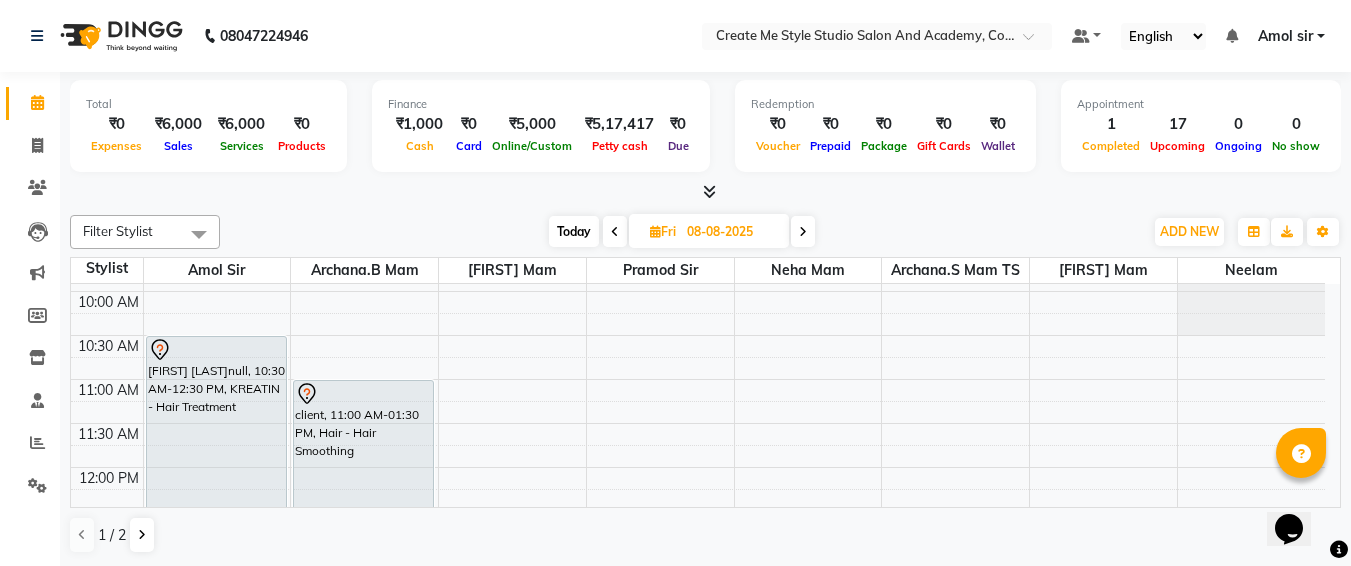 scroll, scrollTop: 79, scrollLeft: 0, axis: vertical 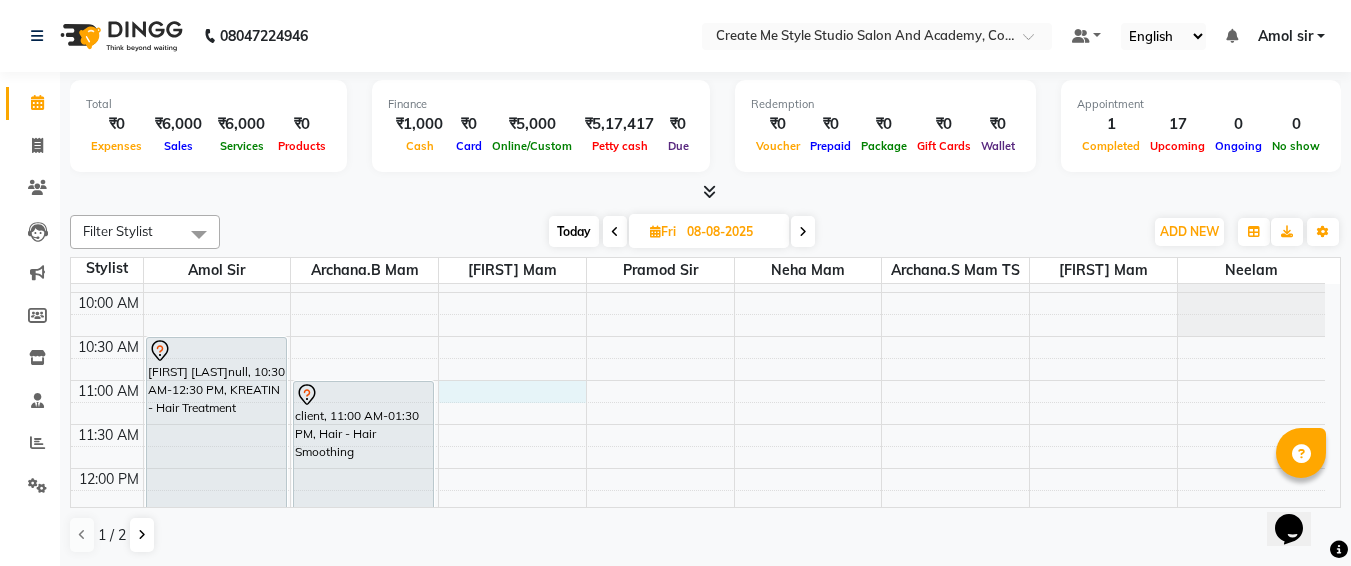 click on "9:00 AM 9:30 AM 10:00 AM 10:30 AM 11:00 AM 11:30 AM 12:00 PM 12:30 PM 1:00 PM 1:30 PM 2:00 PM 2:30 PM 3:00 PM 3:30 PM 4:00 PM 4:30 PM 5:00 PM 5:30 PM 6:00 PM 6:30 PM 7:00 PM 7:30 PM 8:00 PM 8:30 PM 9:00 PM 9:30 PM             [FIRST] [LAST]null, 10:30 AM-12:30 PM, KREATIN - Hair Treatment             client, 11:00 AM-01:30 PM, Hair - Hair Smoothing" at bounding box center [698, 776] 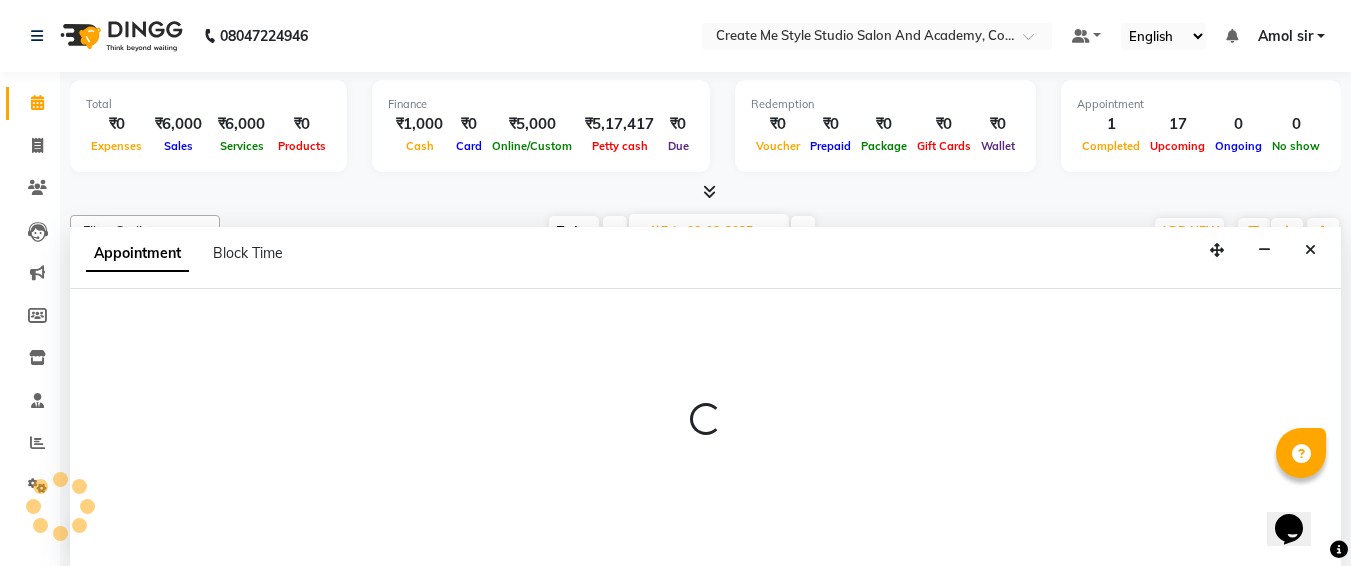 scroll, scrollTop: 1, scrollLeft: 0, axis: vertical 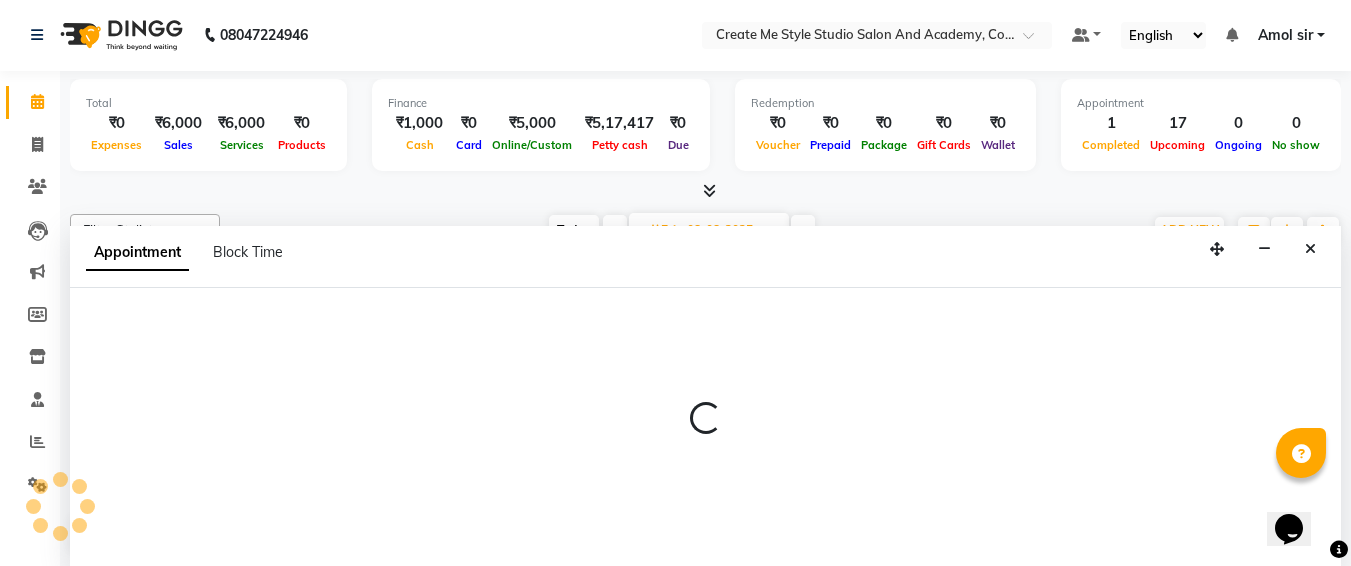select on "[NUMBER]" 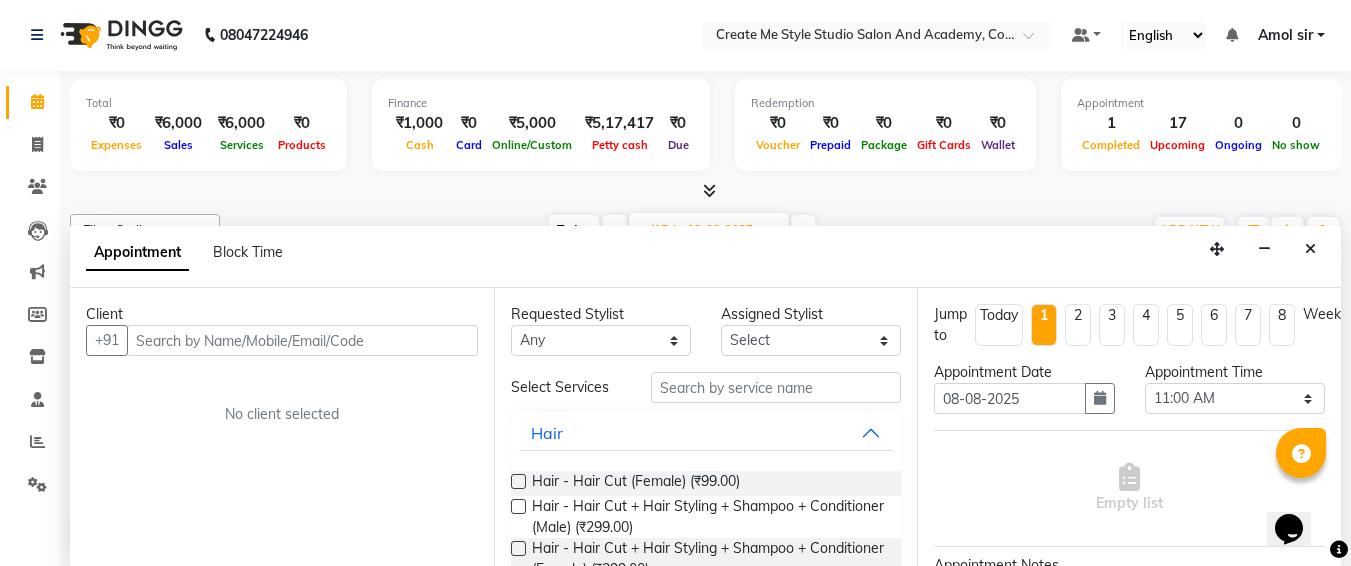 click at bounding box center [302, 340] 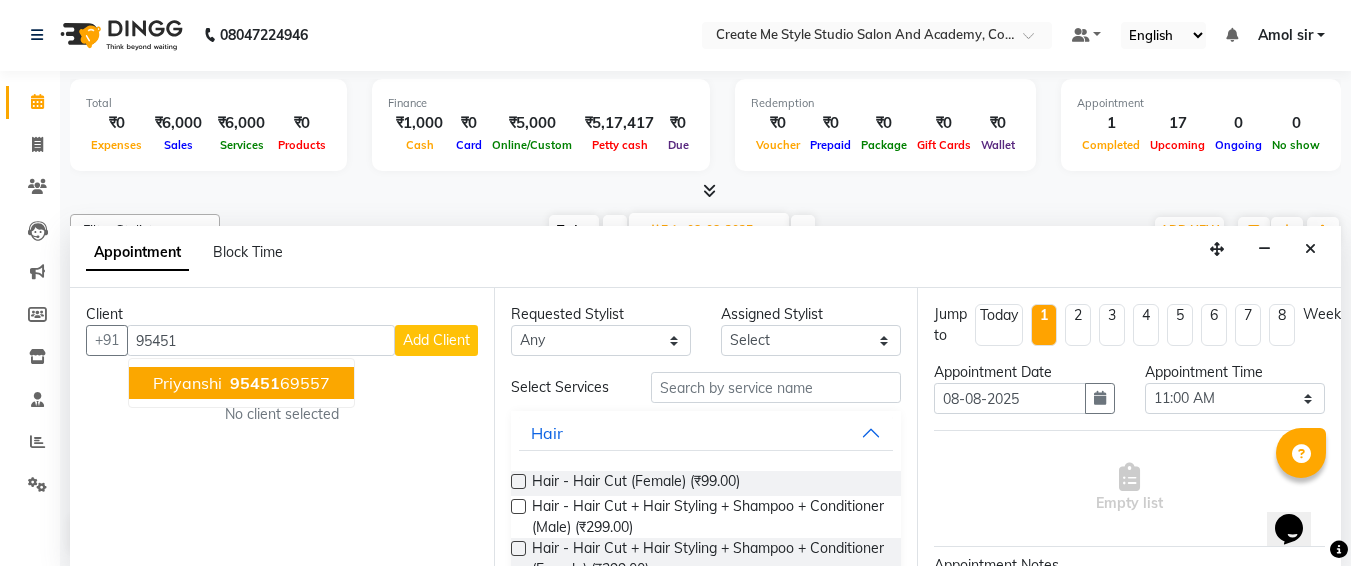 click on "95451" at bounding box center (255, 383) 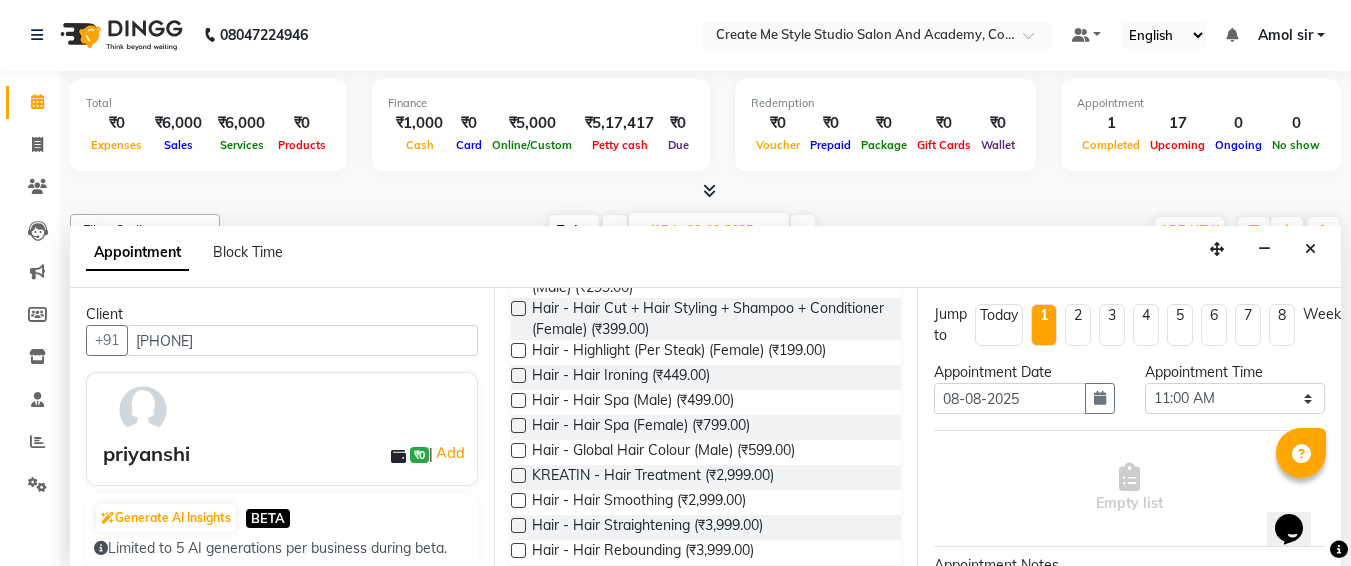 scroll, scrollTop: 242, scrollLeft: 0, axis: vertical 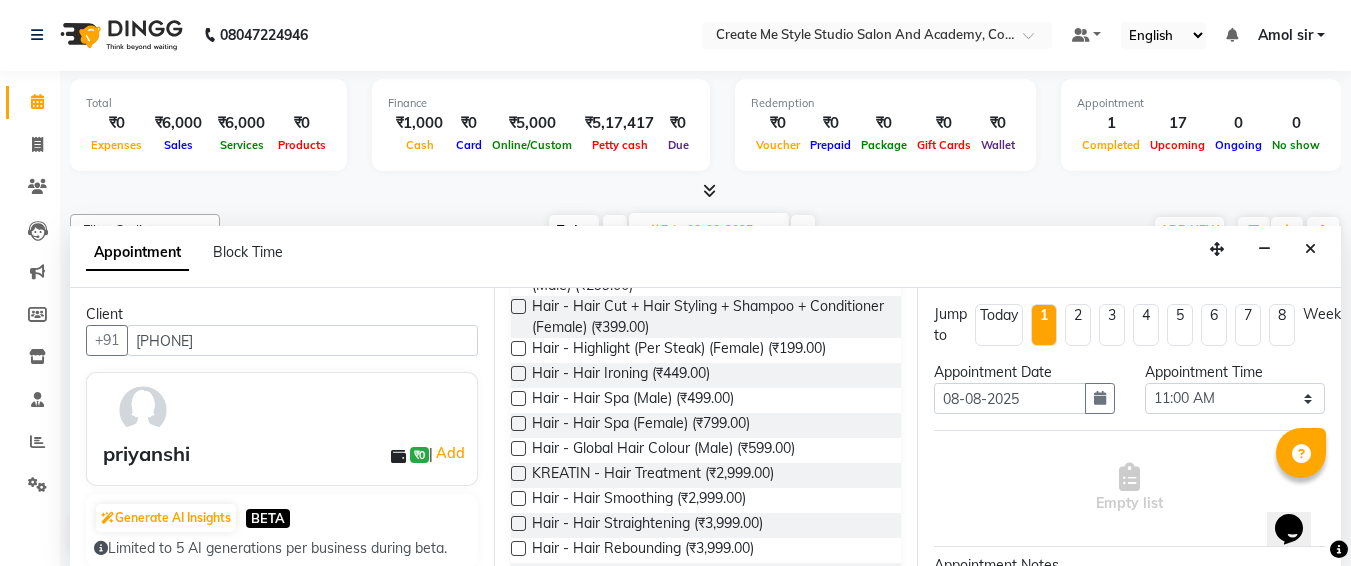type on "[PHONE]" 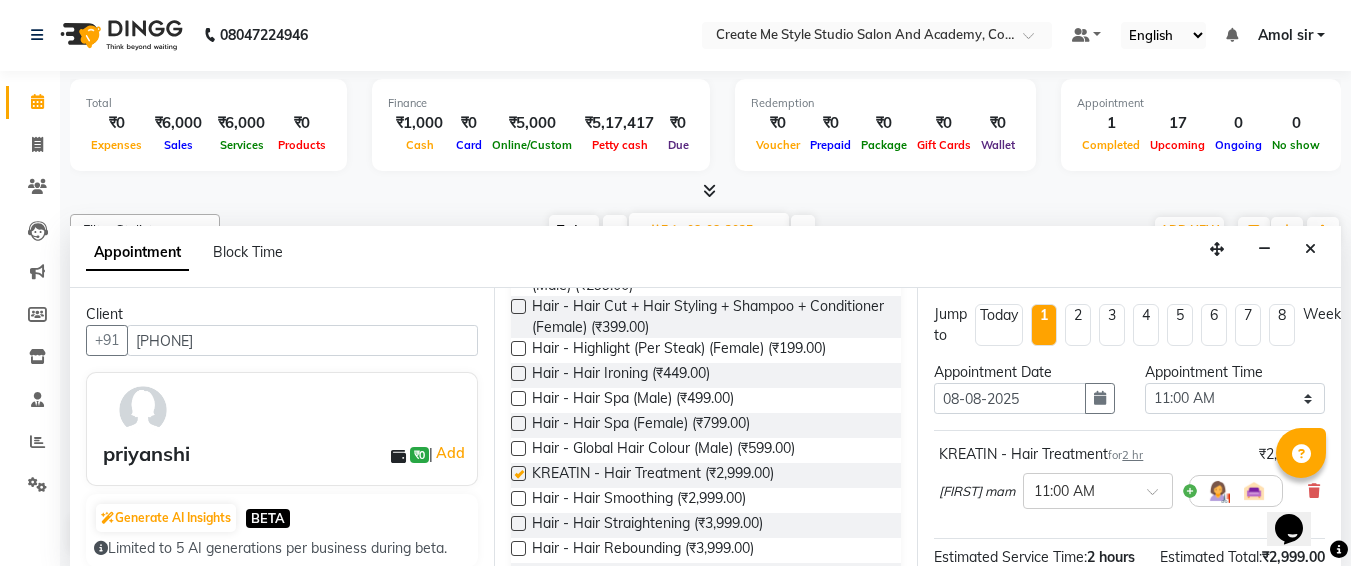 checkbox on "false" 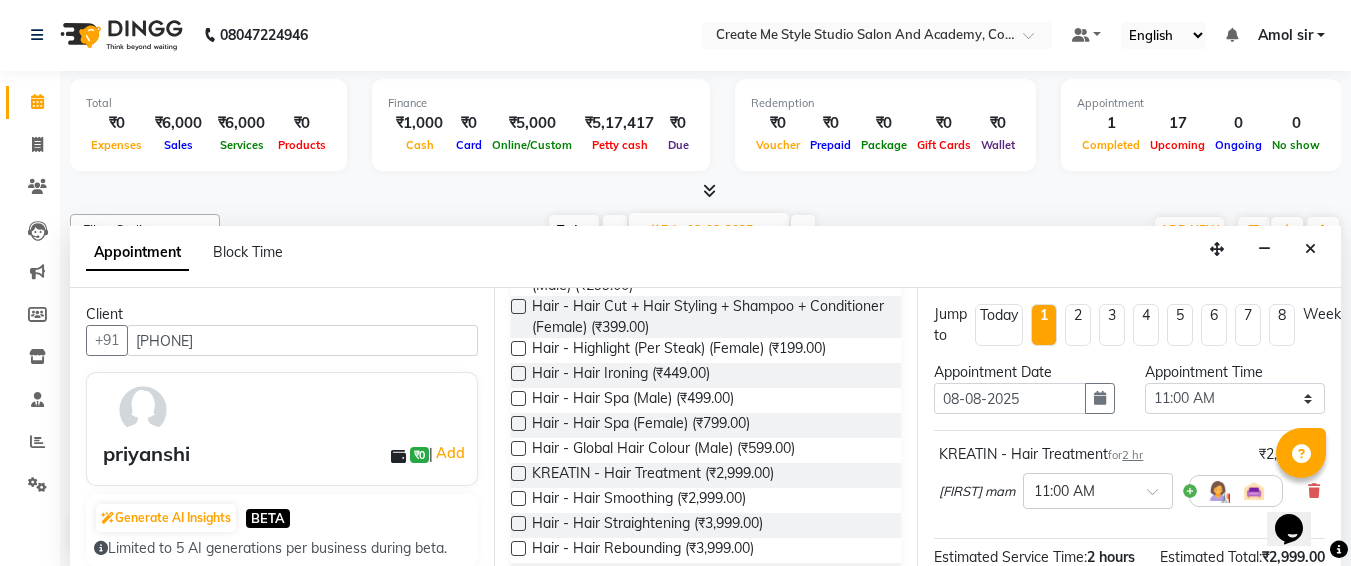 scroll, scrollTop: 287, scrollLeft: 0, axis: vertical 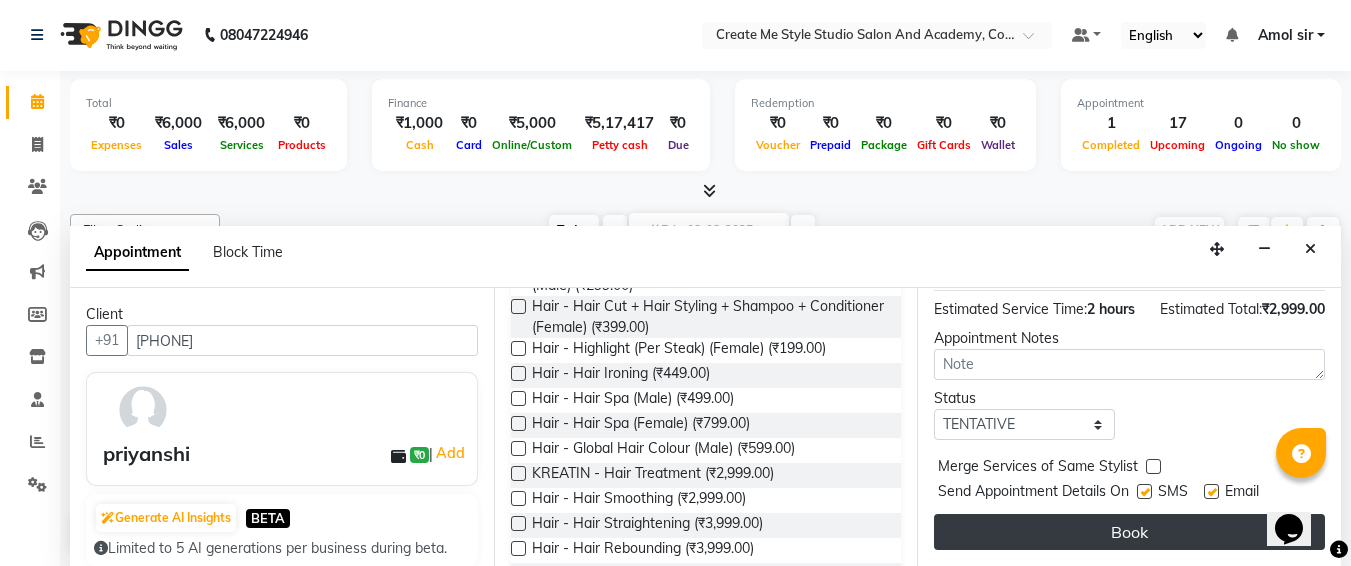 click on "Book" at bounding box center (1129, 532) 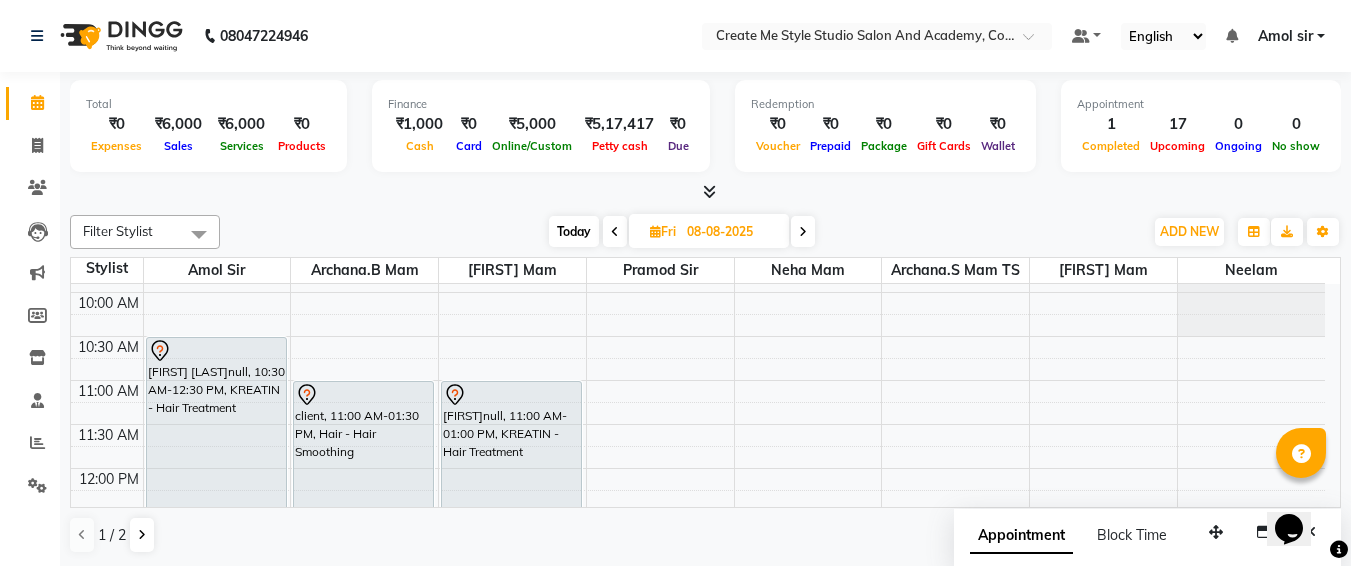 scroll, scrollTop: 1, scrollLeft: 0, axis: vertical 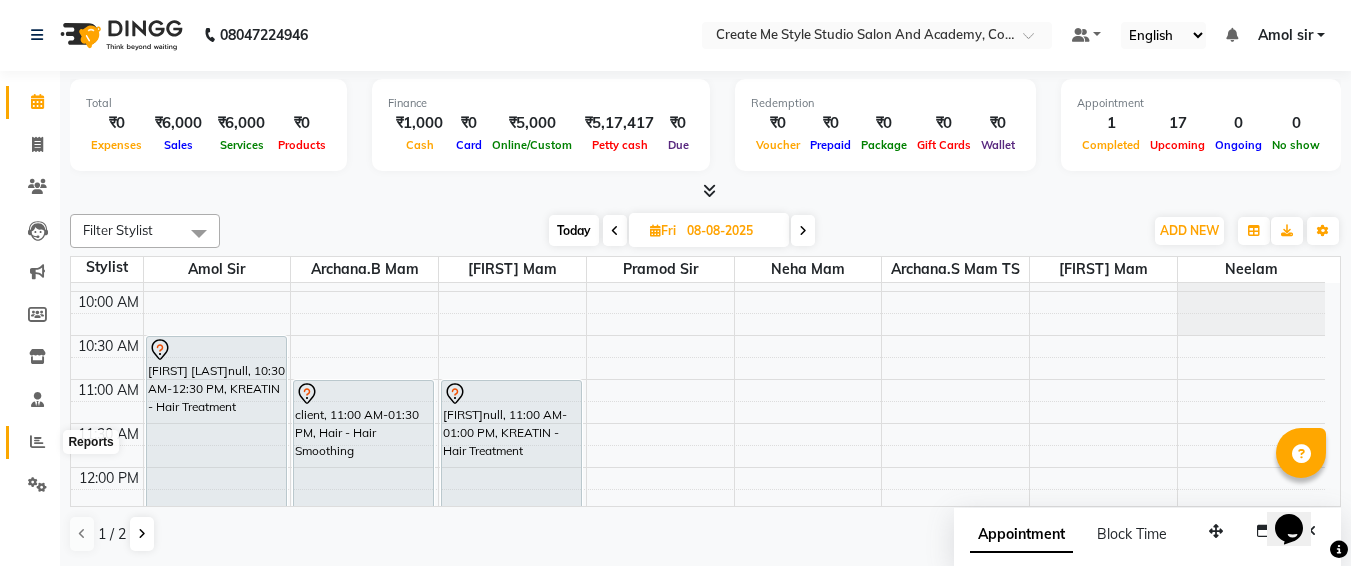 click 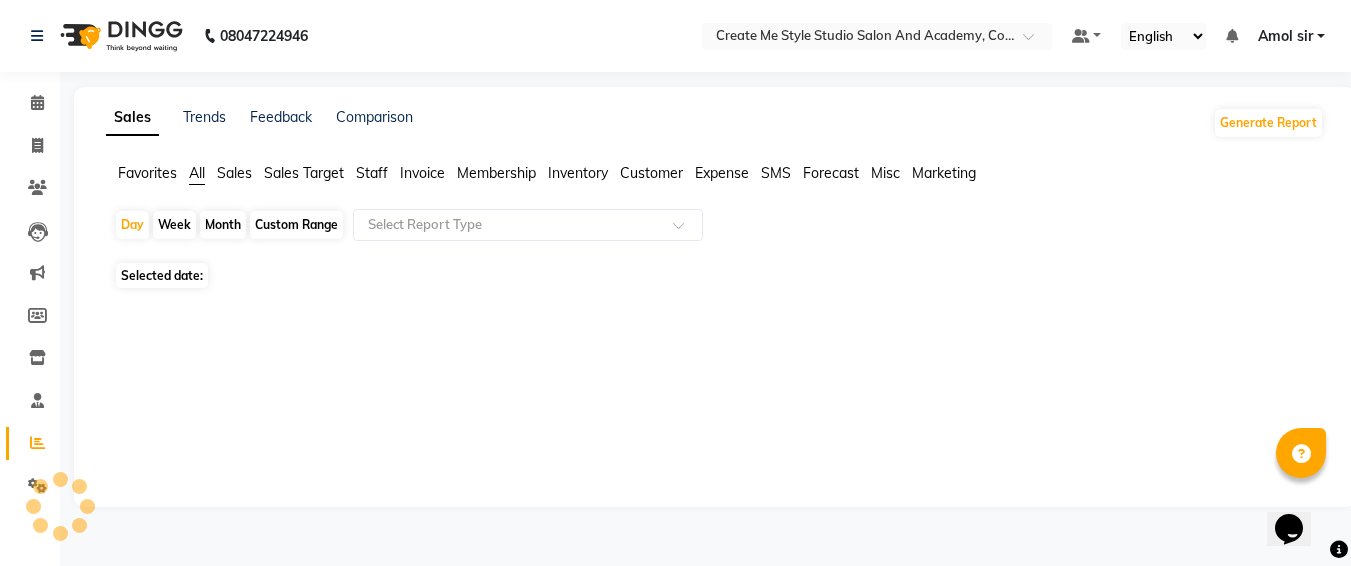 scroll, scrollTop: 0, scrollLeft: 0, axis: both 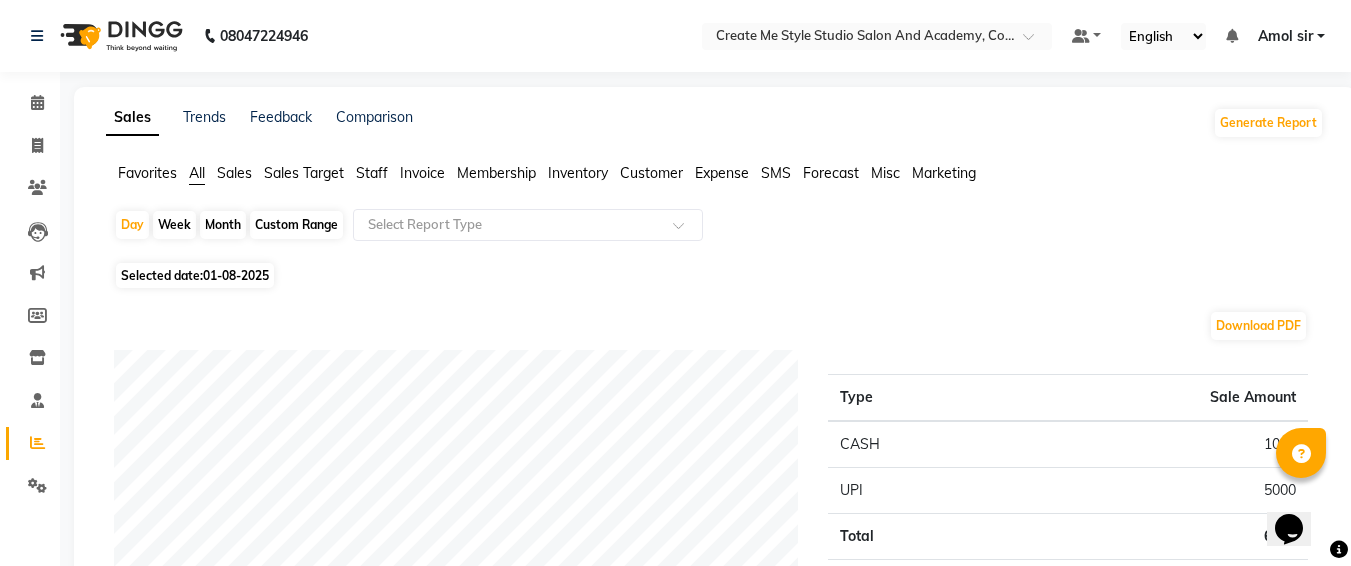 click on "Custom Range" 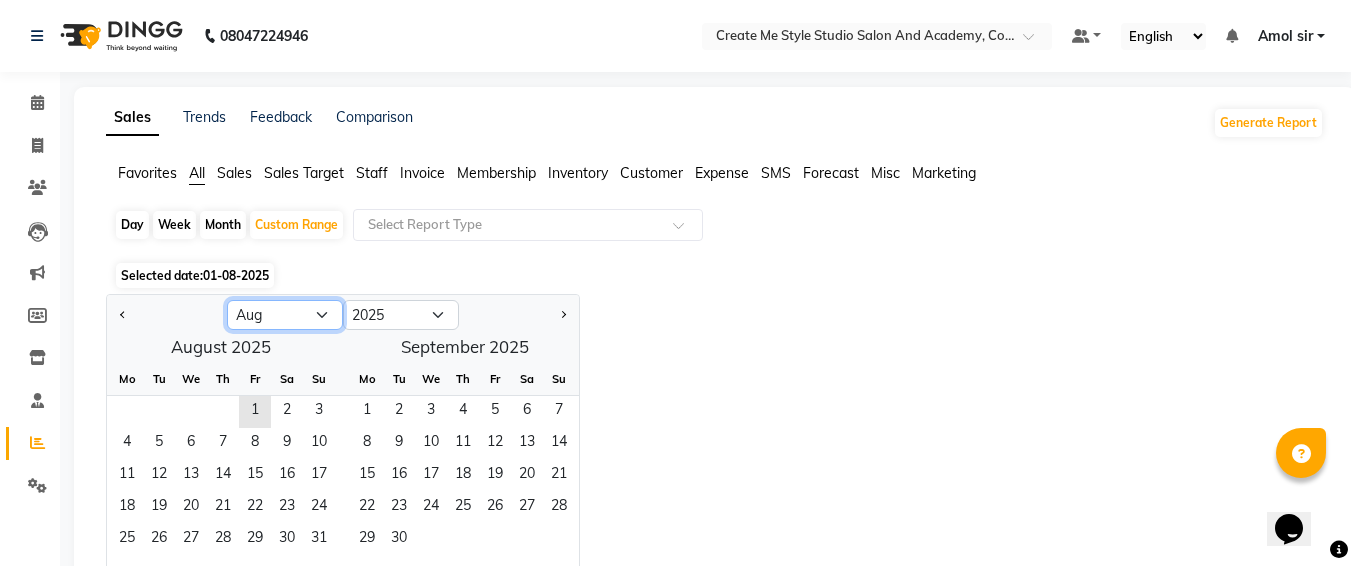 click on "Jan Feb Mar Apr May Jun Jul Aug Sep Oct Nov Dec" 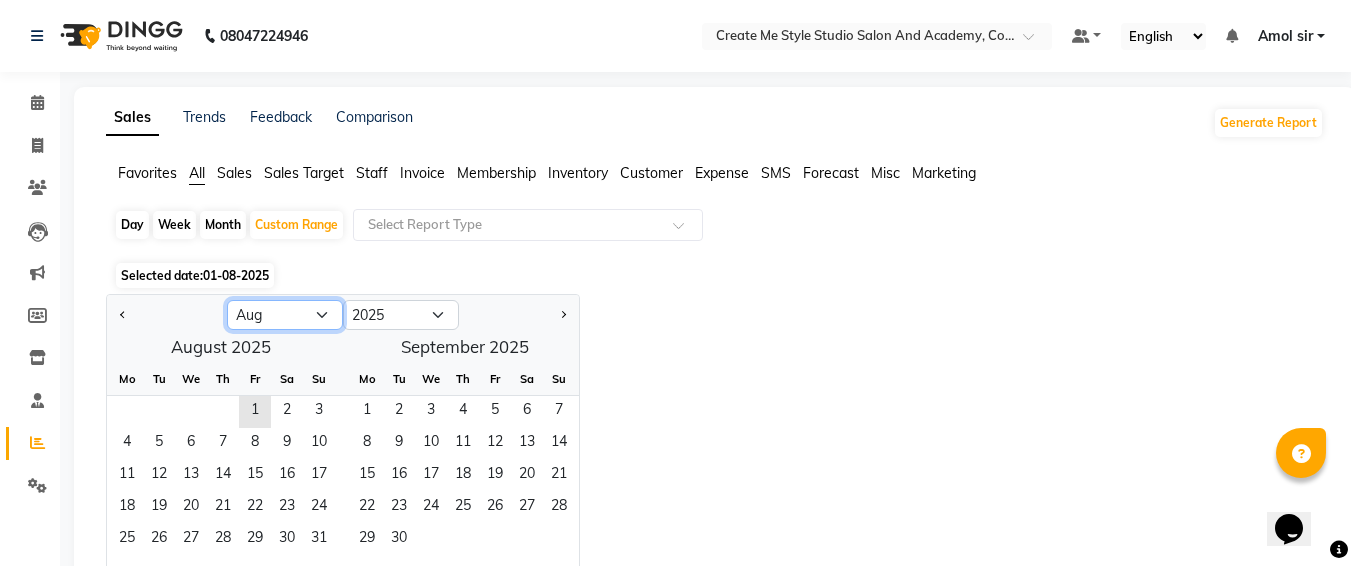 select on "7" 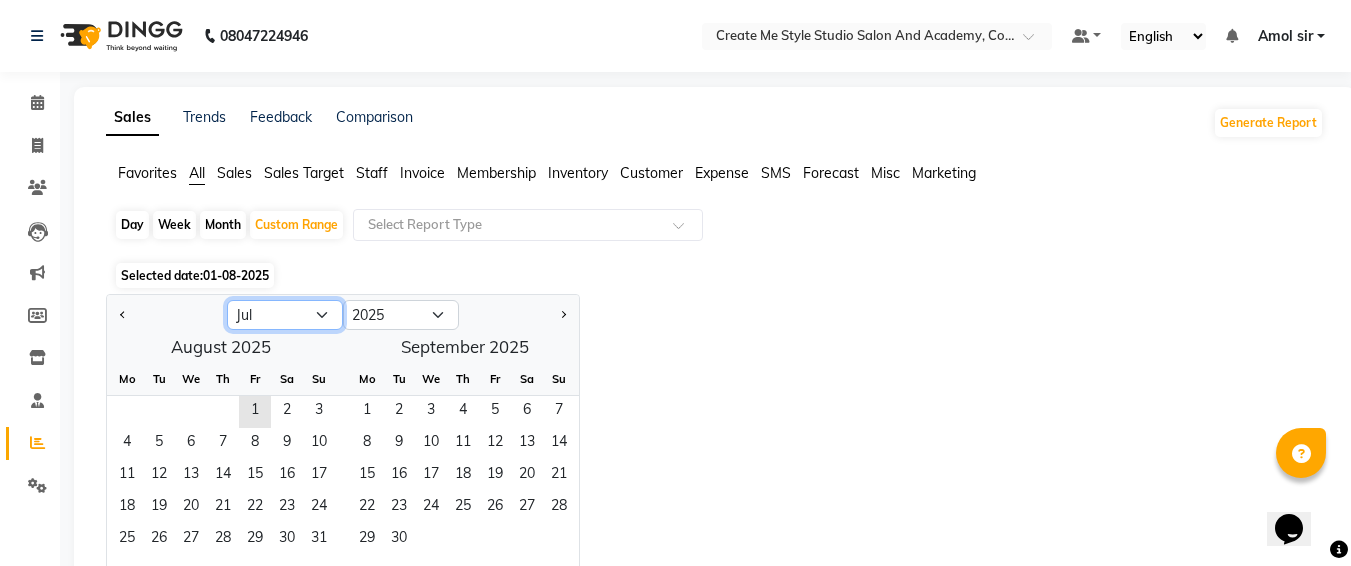 click on "Jan Feb Mar Apr May Jun Jul Aug Sep Oct Nov Dec" 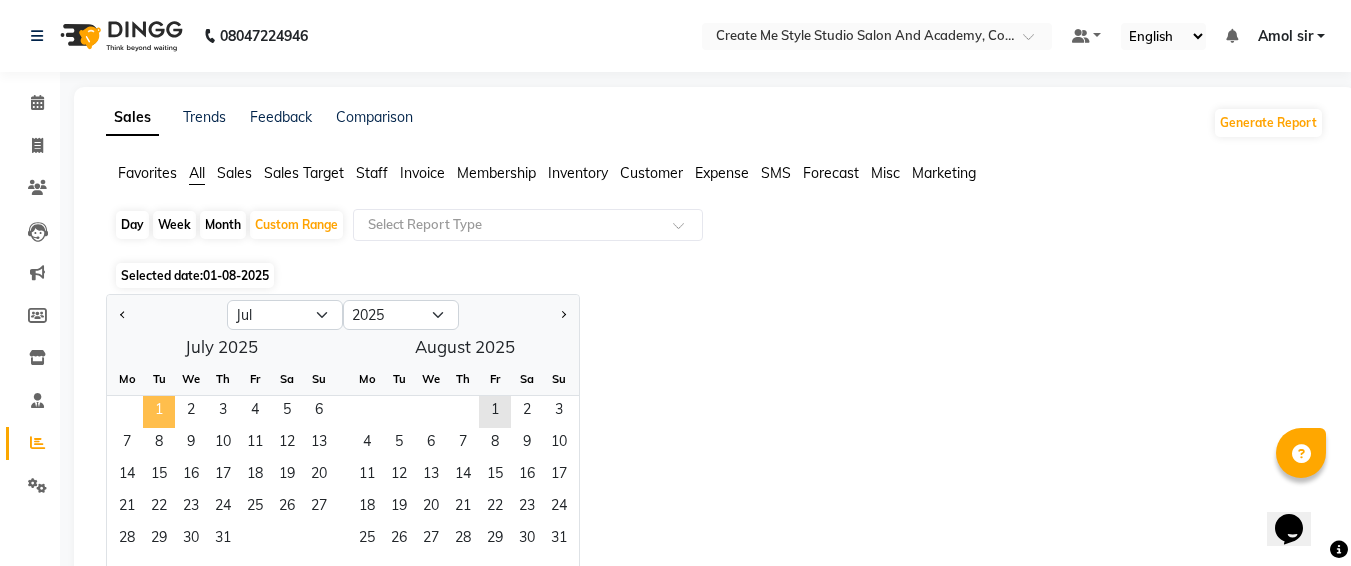 click on "1" 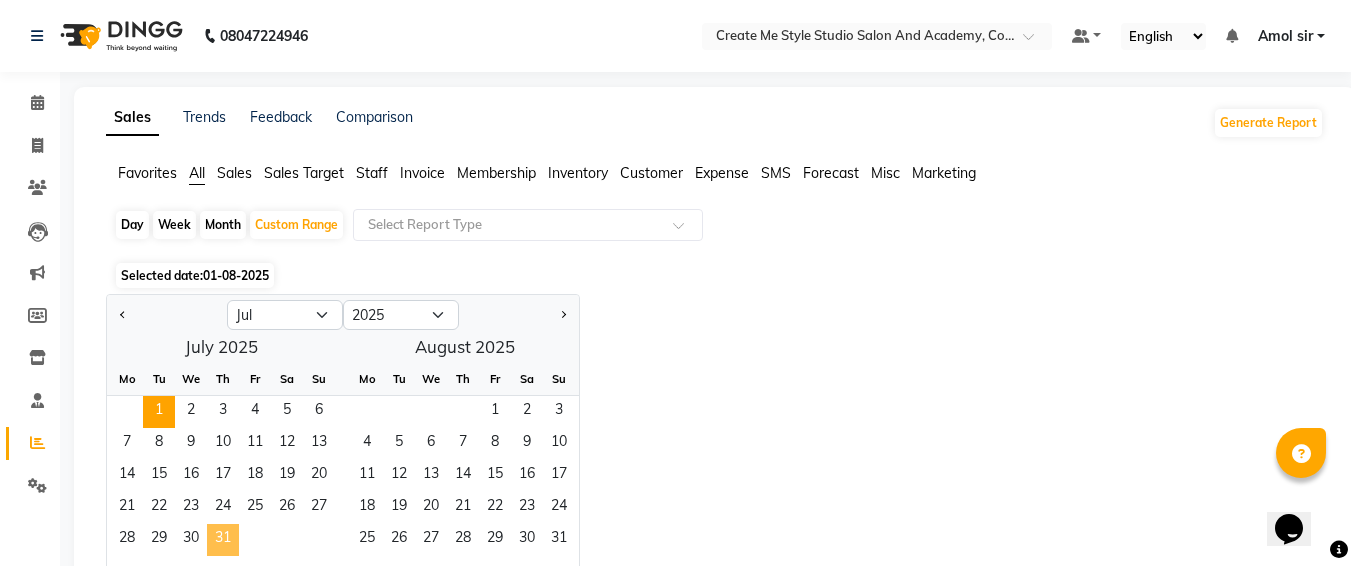 click on "31" 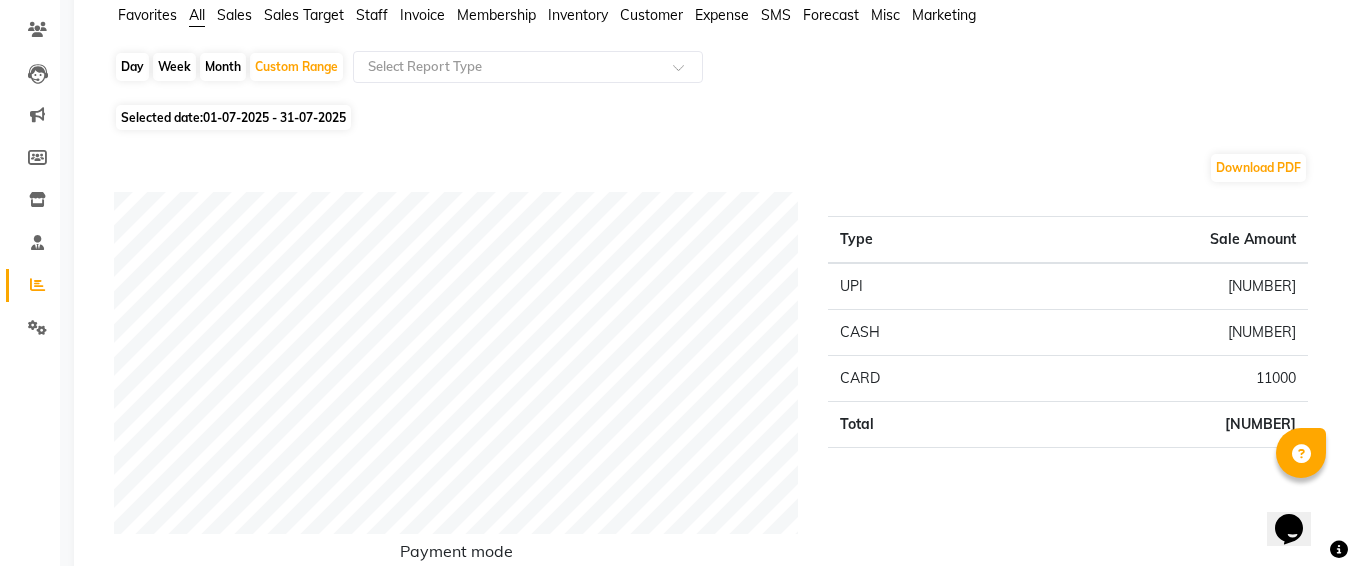 scroll, scrollTop: 0, scrollLeft: 0, axis: both 